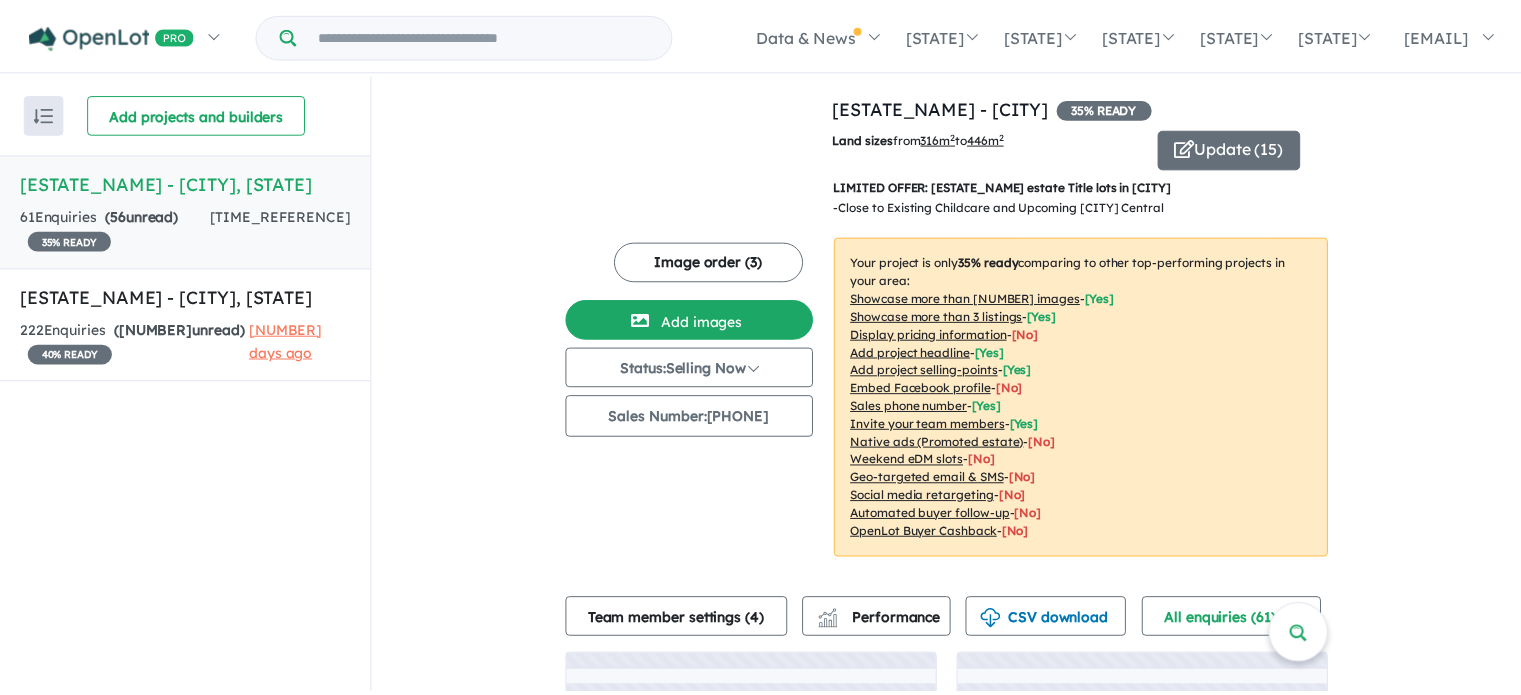 scroll, scrollTop: 0, scrollLeft: 0, axis: both 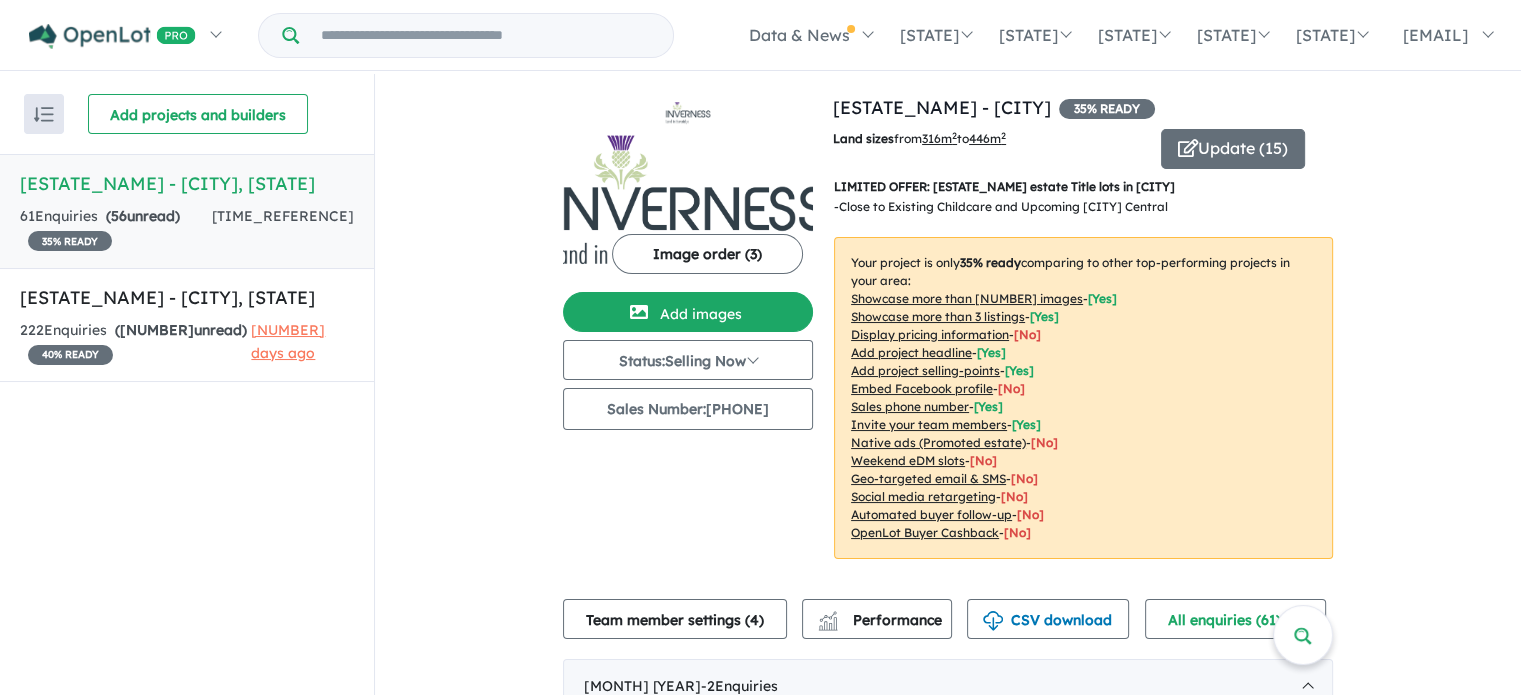 click on "( [NUMBER] unread)" at bounding box center (143, 216) 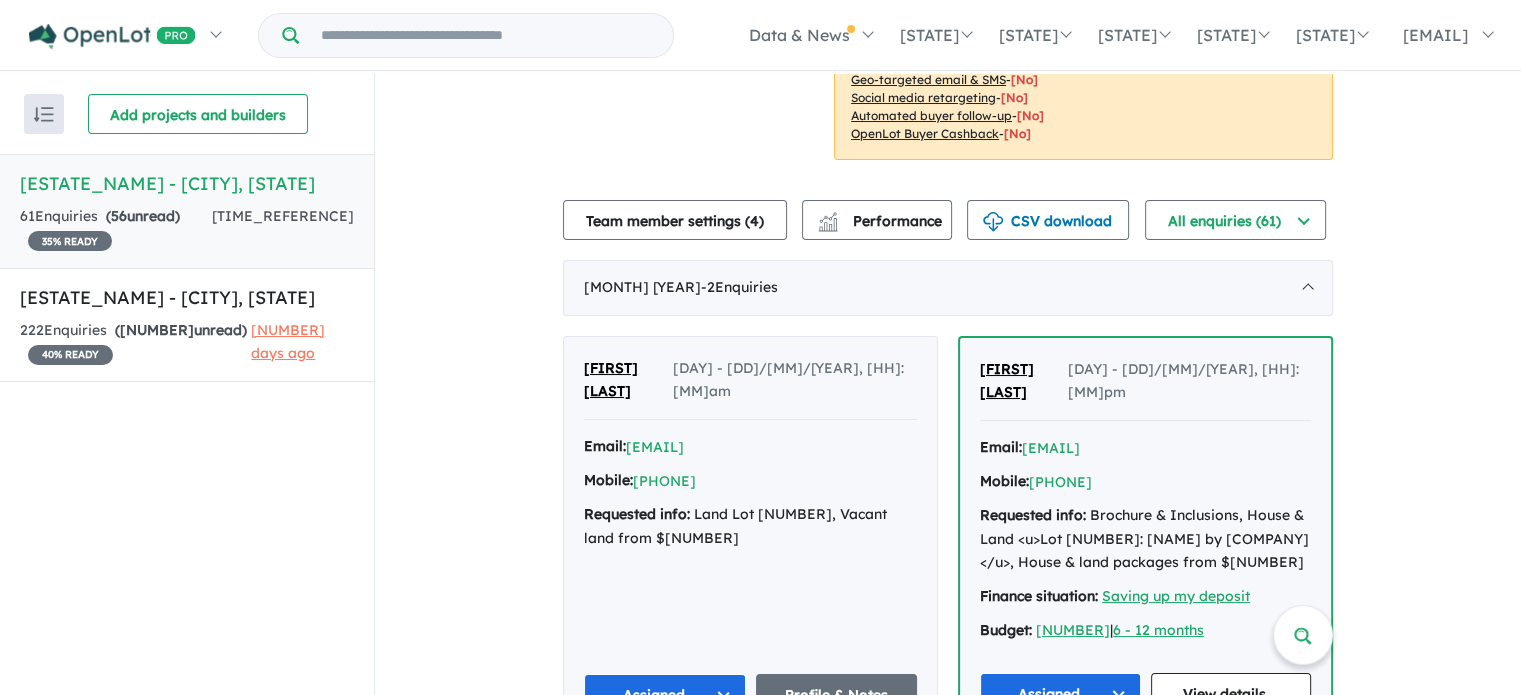 scroll, scrollTop: 400, scrollLeft: 0, axis: vertical 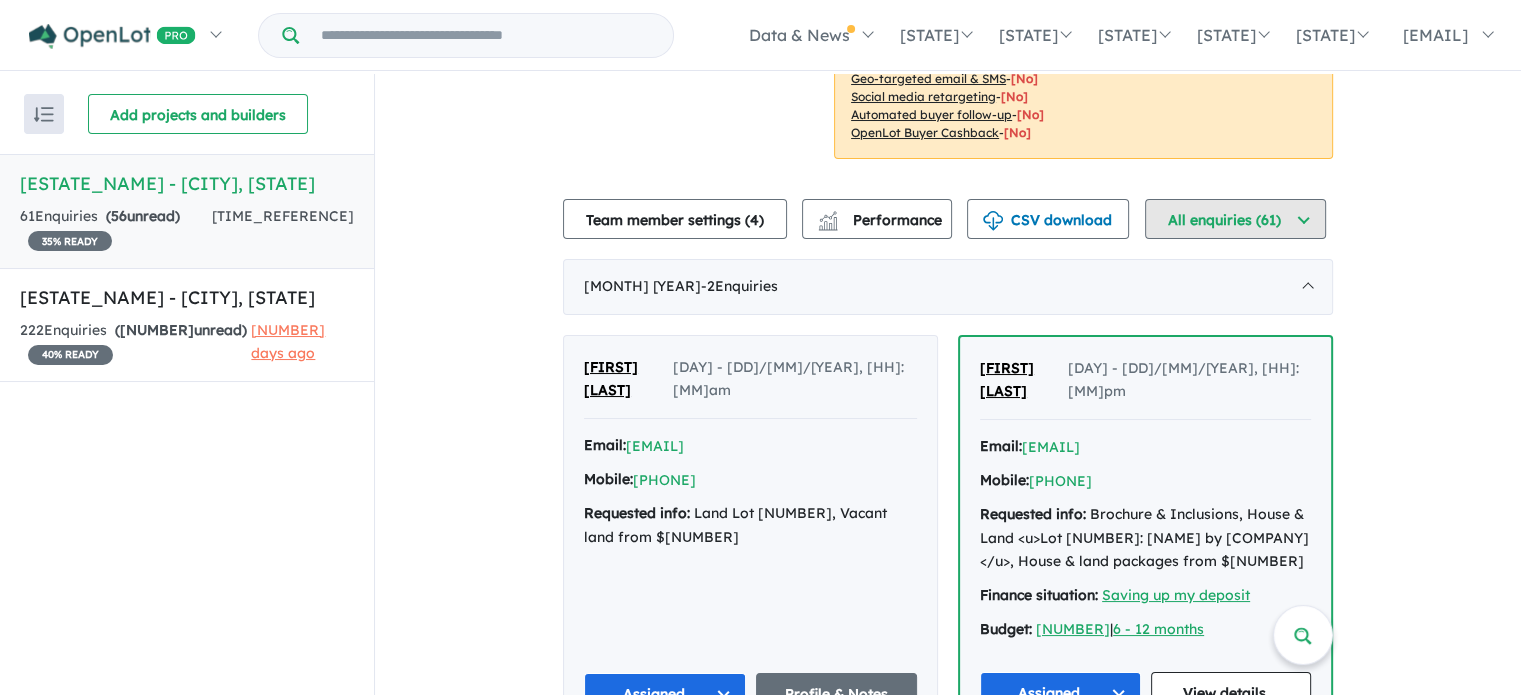 click on "All enquiries ( 61 )" at bounding box center [1235, 219] 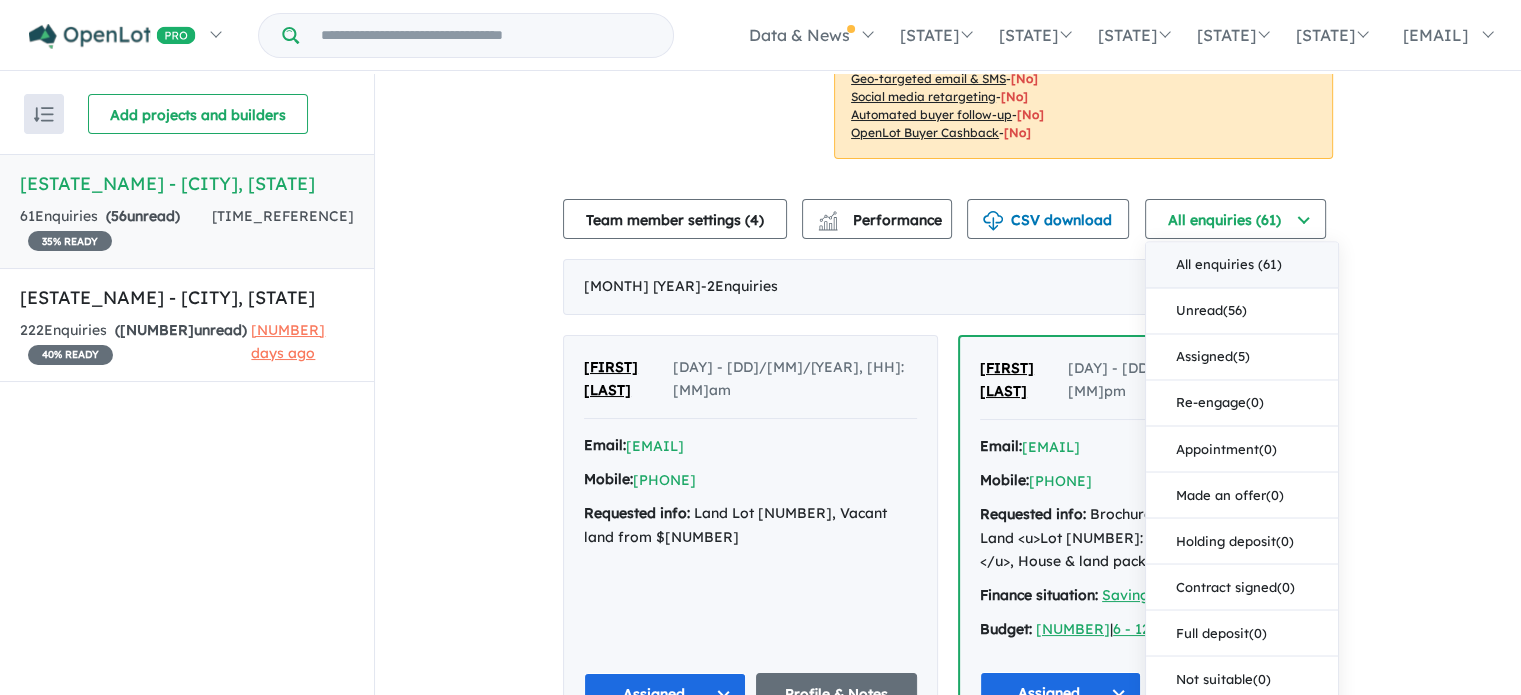 click on "All enquiries ( 61 )" at bounding box center (1242, 265) 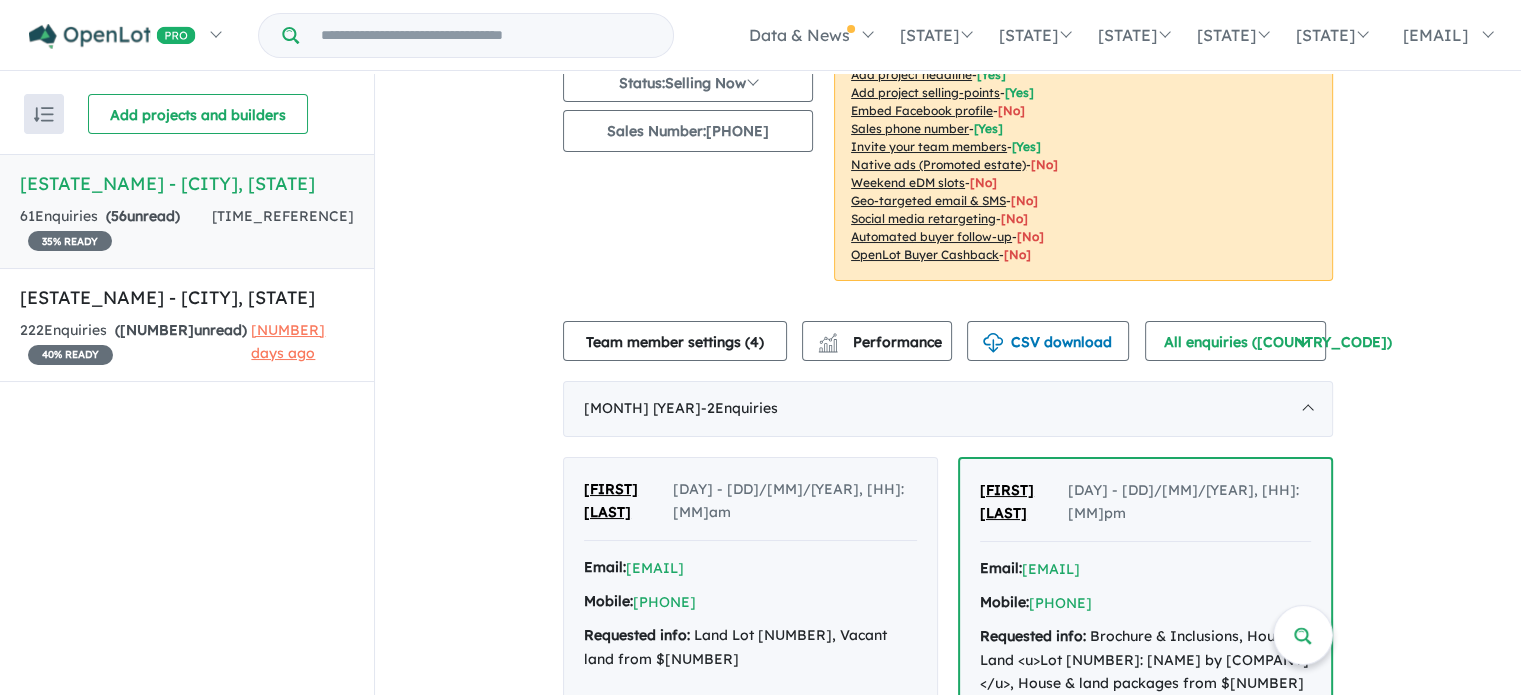 scroll, scrollTop: 277, scrollLeft: 0, axis: vertical 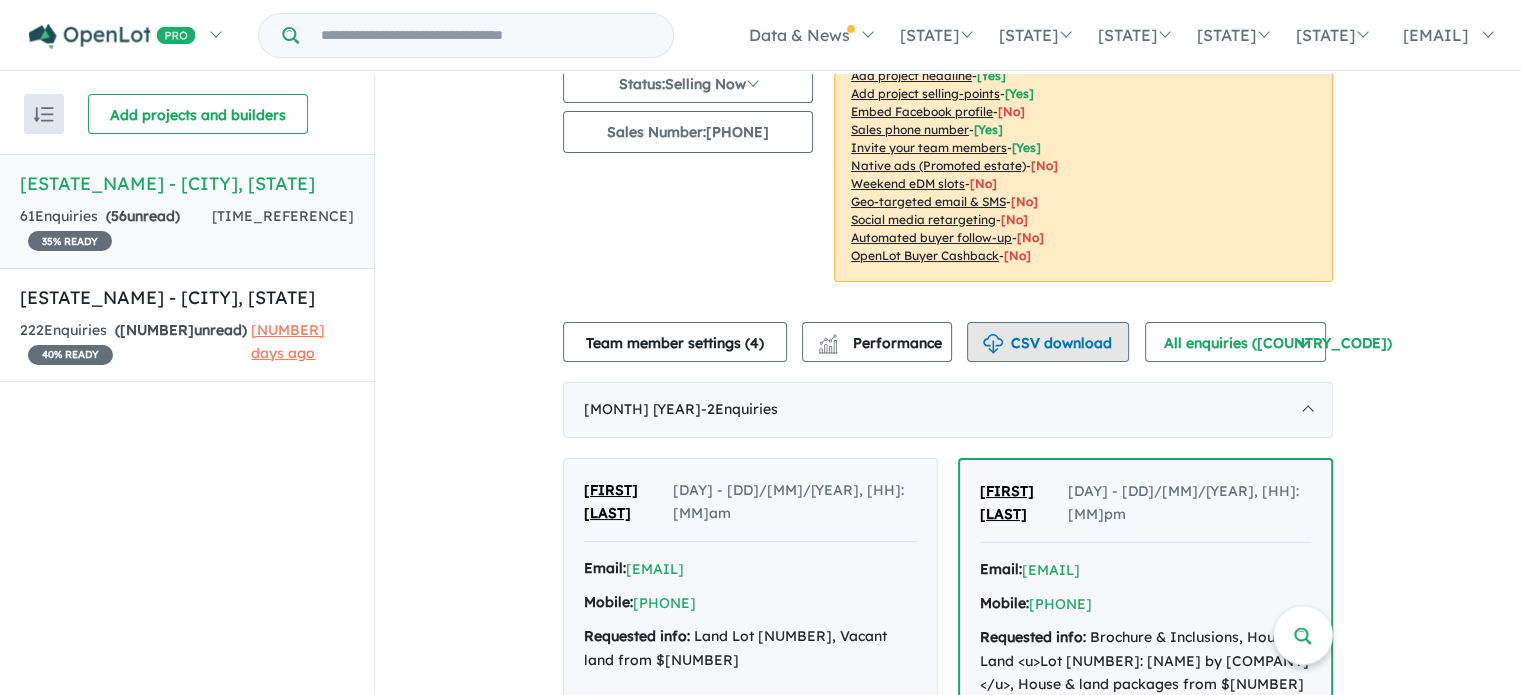 click on "CSV download" at bounding box center (1048, 342) 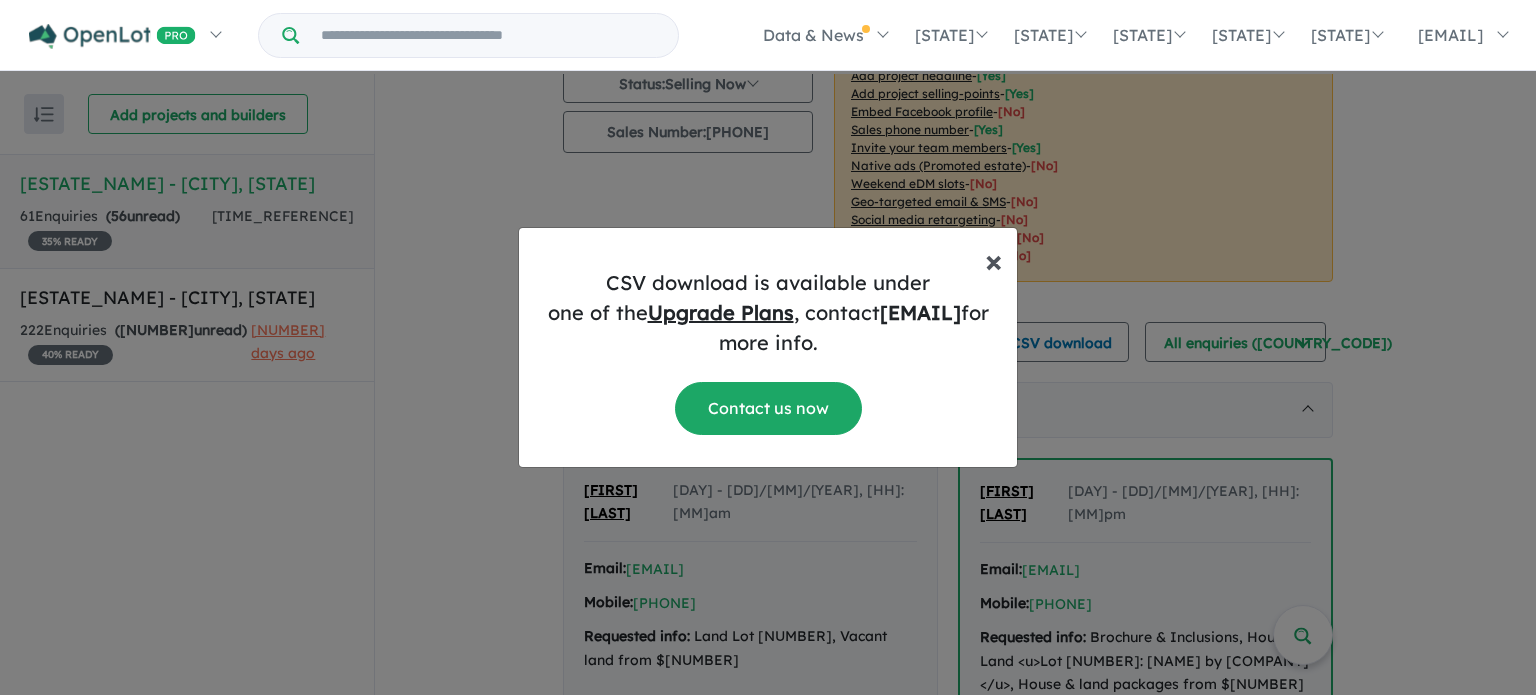 click on "×" at bounding box center [993, 260] 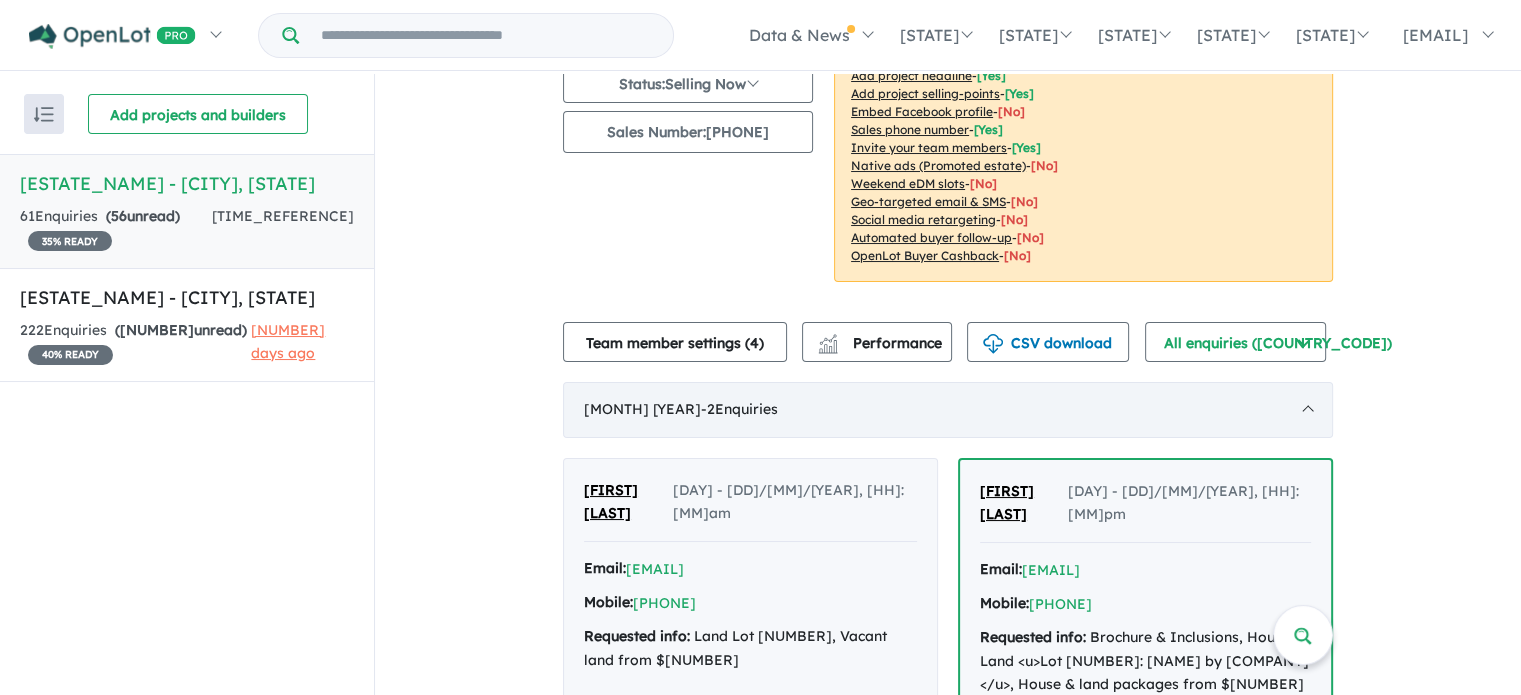 click on "June 2025  -  2  Enquir ies   ( 0  unread)" at bounding box center [948, 410] 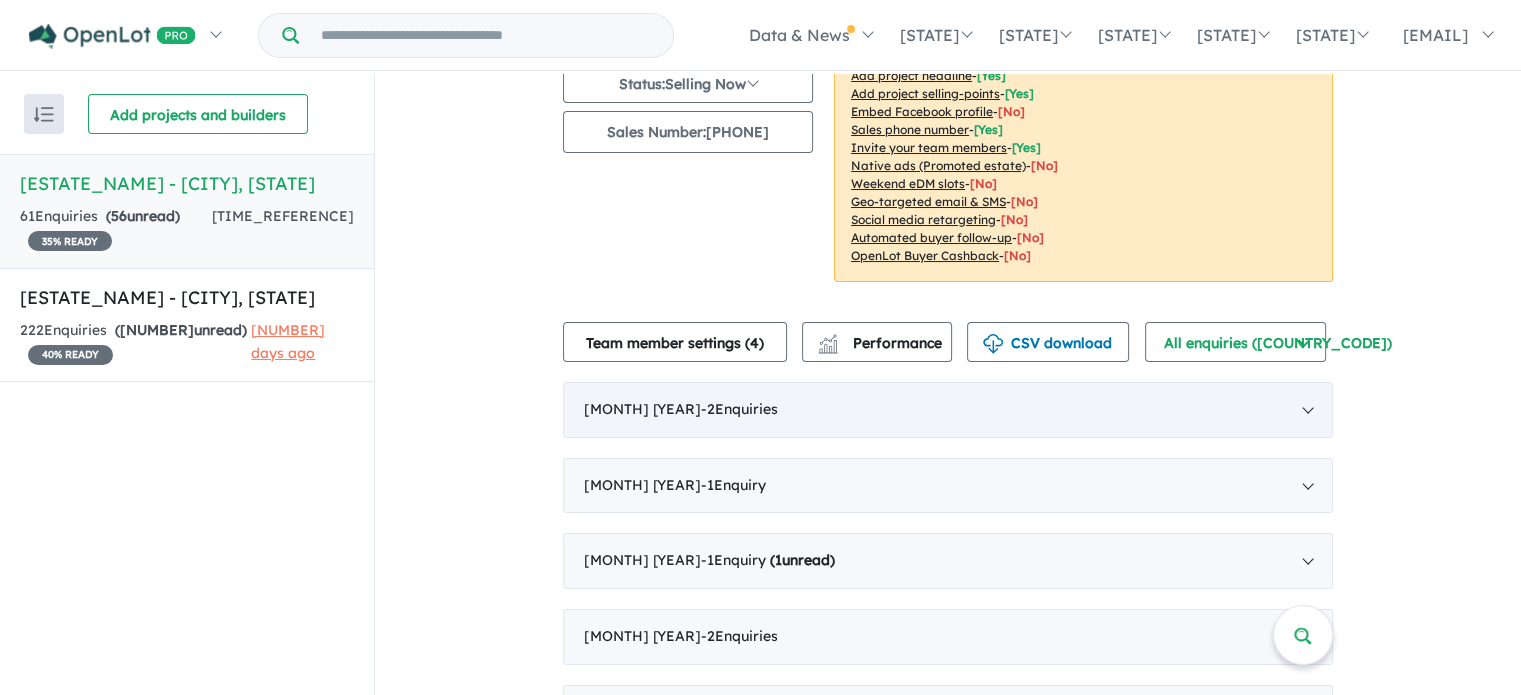 click on "June 2025  -  2  Enquir ies   ( 0  unread)" at bounding box center (948, 410) 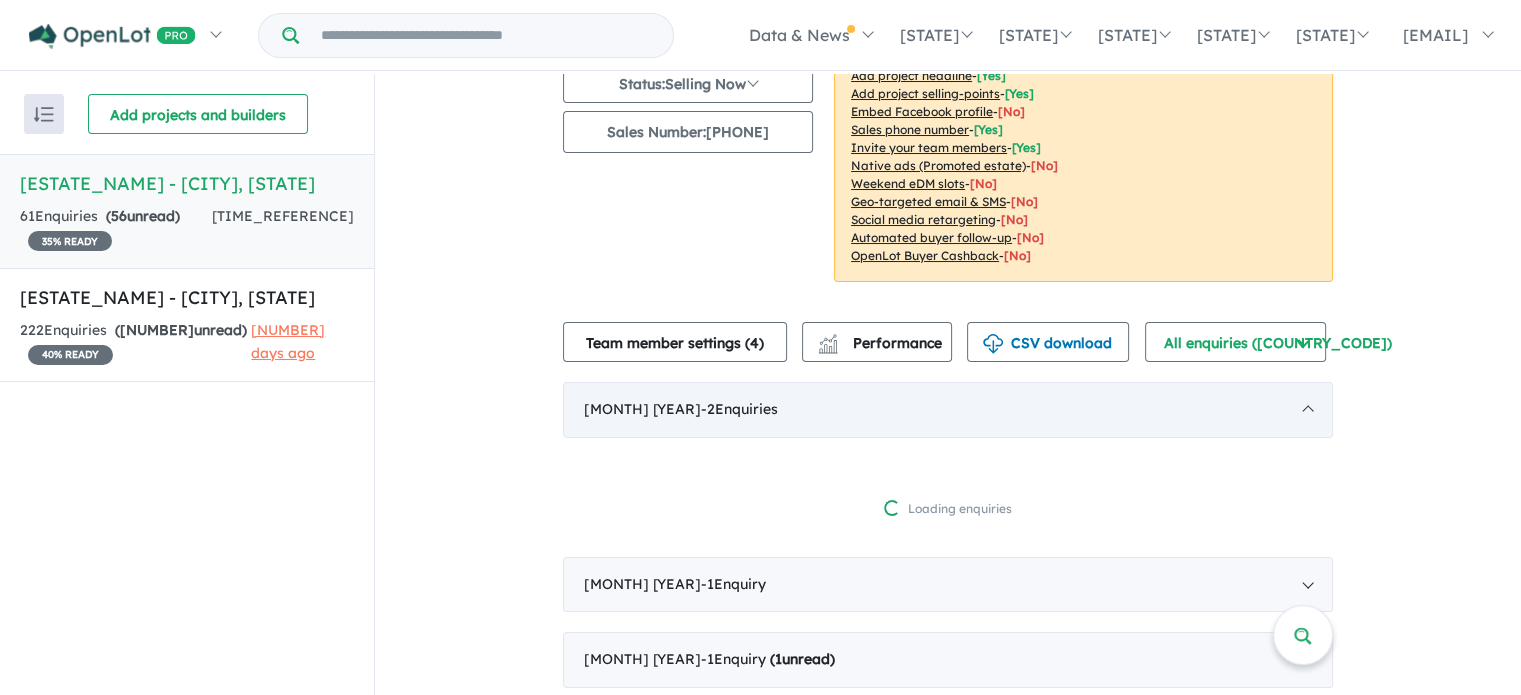 scroll, scrollTop: 3, scrollLeft: 0, axis: vertical 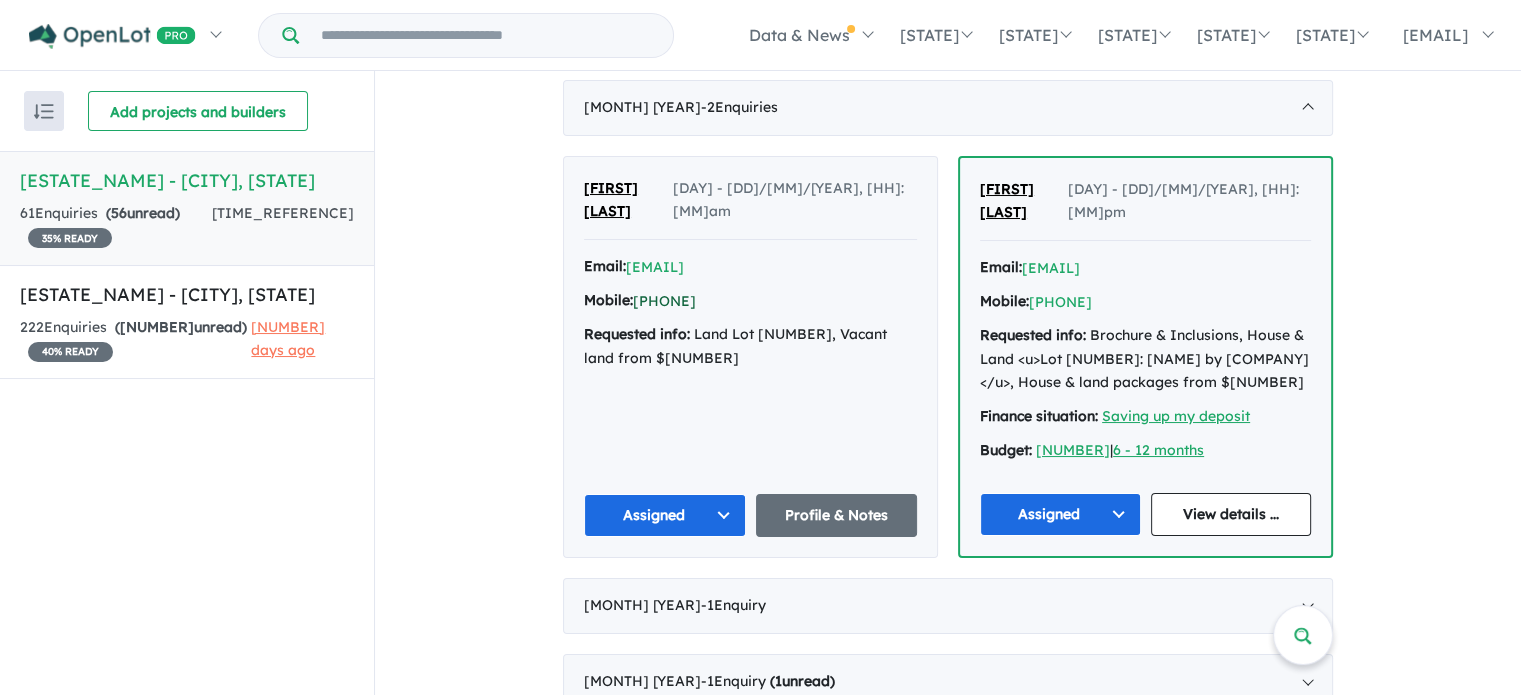 click on "+614*****254" at bounding box center (655, 267) 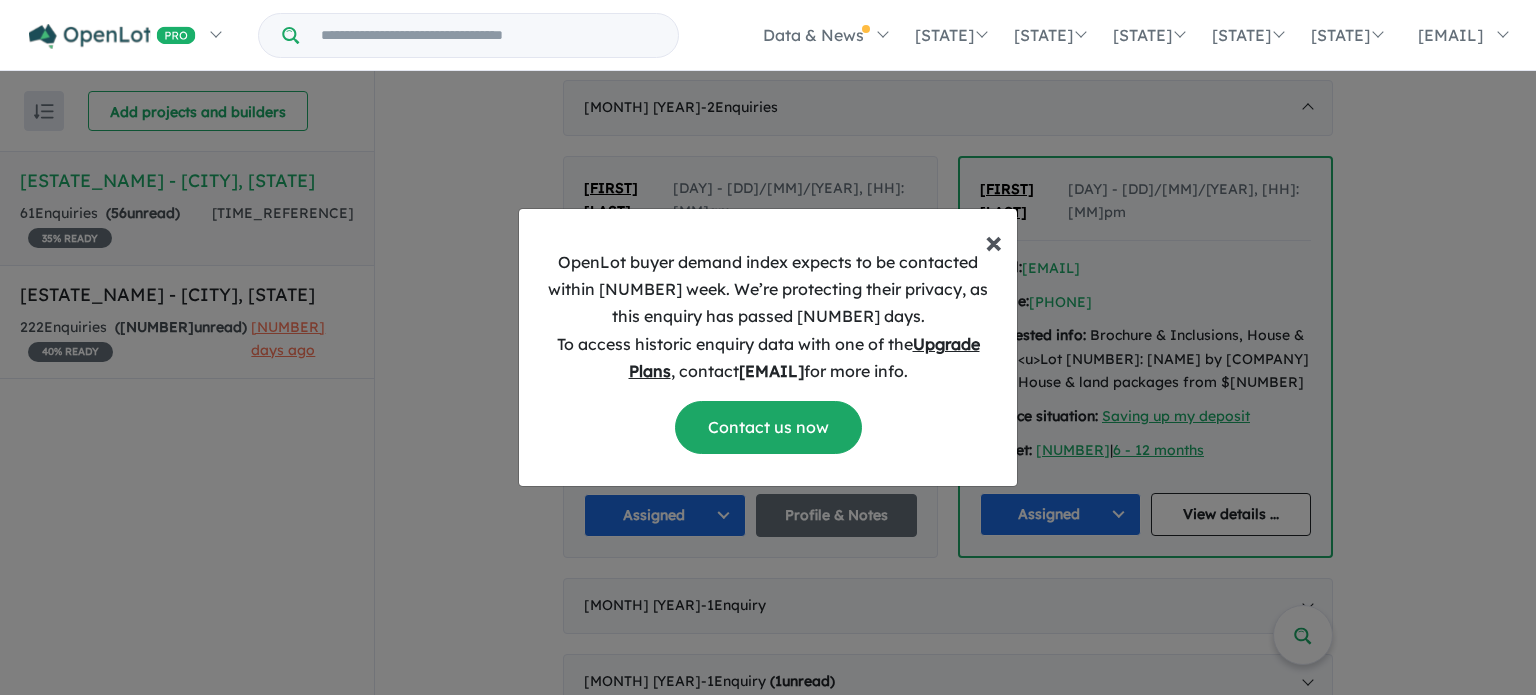 click on "×" at bounding box center (993, 241) 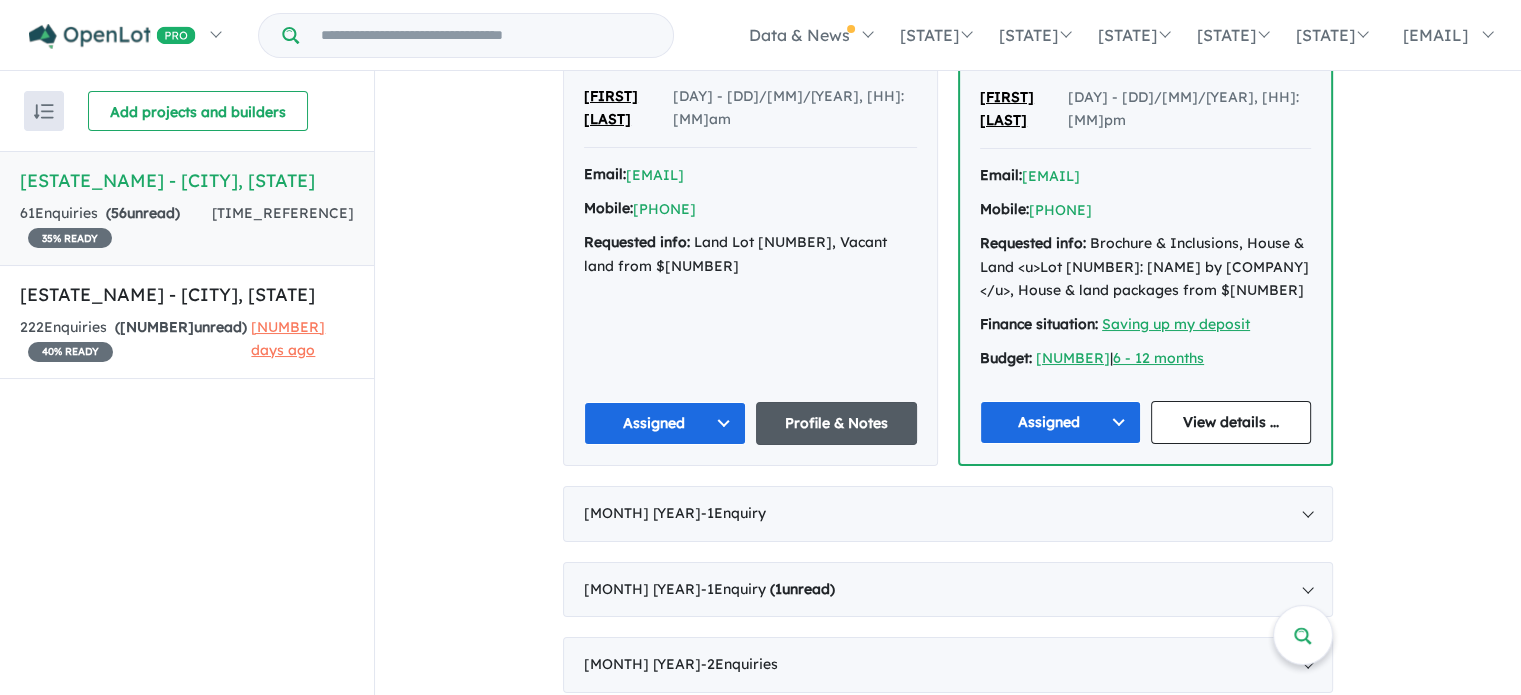 click on "Profile & Notes" at bounding box center (837, 423) 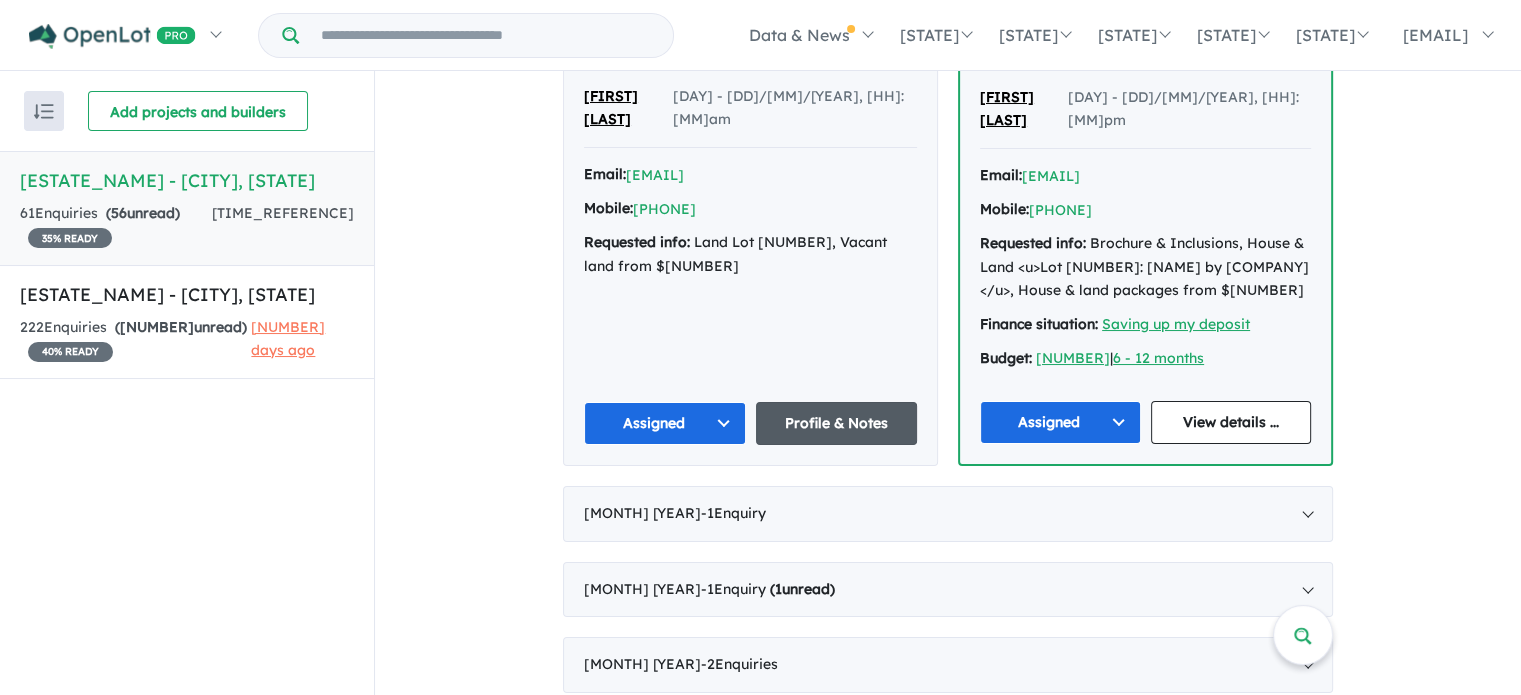 scroll, scrollTop: 670, scrollLeft: 0, axis: vertical 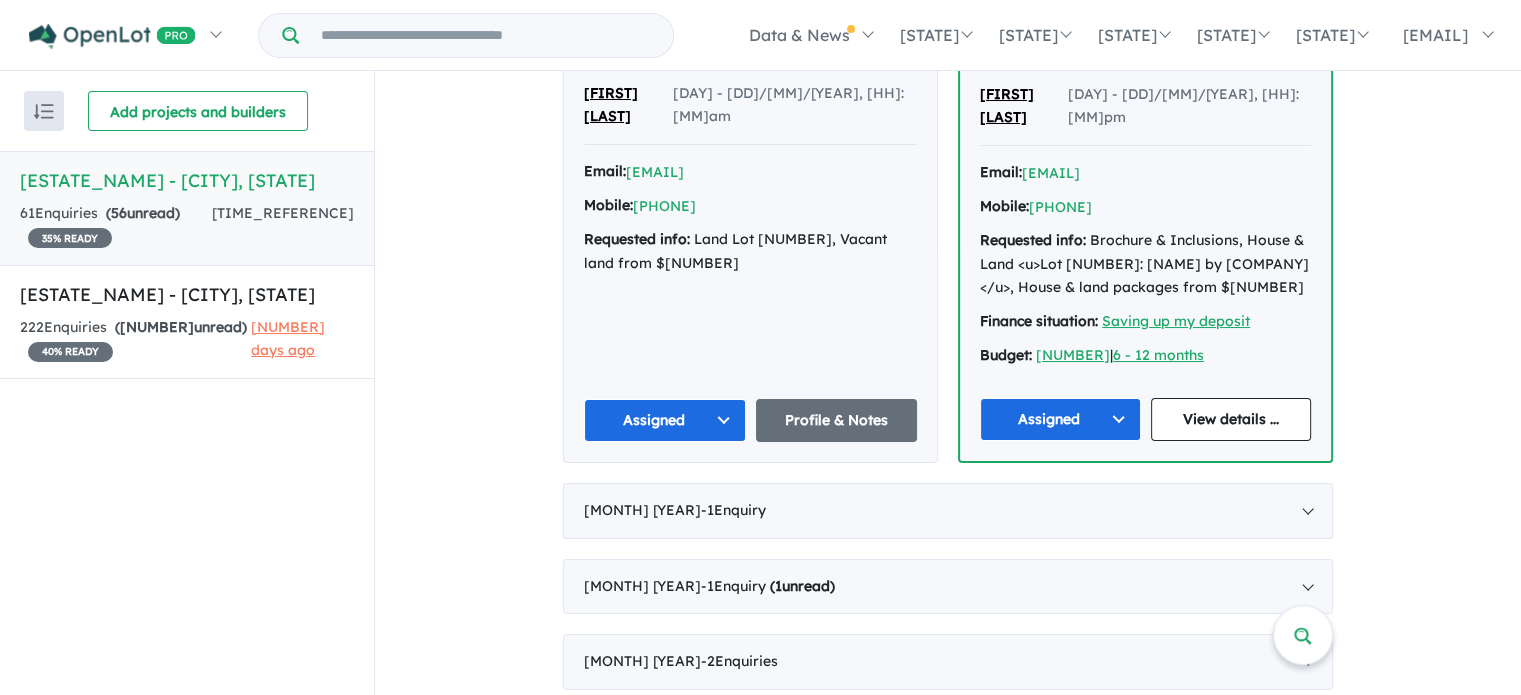 click on "Amrit Singh Wed - 25/06/2025, 7:29am    Email:  *****@yahoo.com Mobile:  +614*****254 Requested info:   Land Lot 215, Vacant land from $347,000   Assigned Profile & Notes" at bounding box center [750, 262] 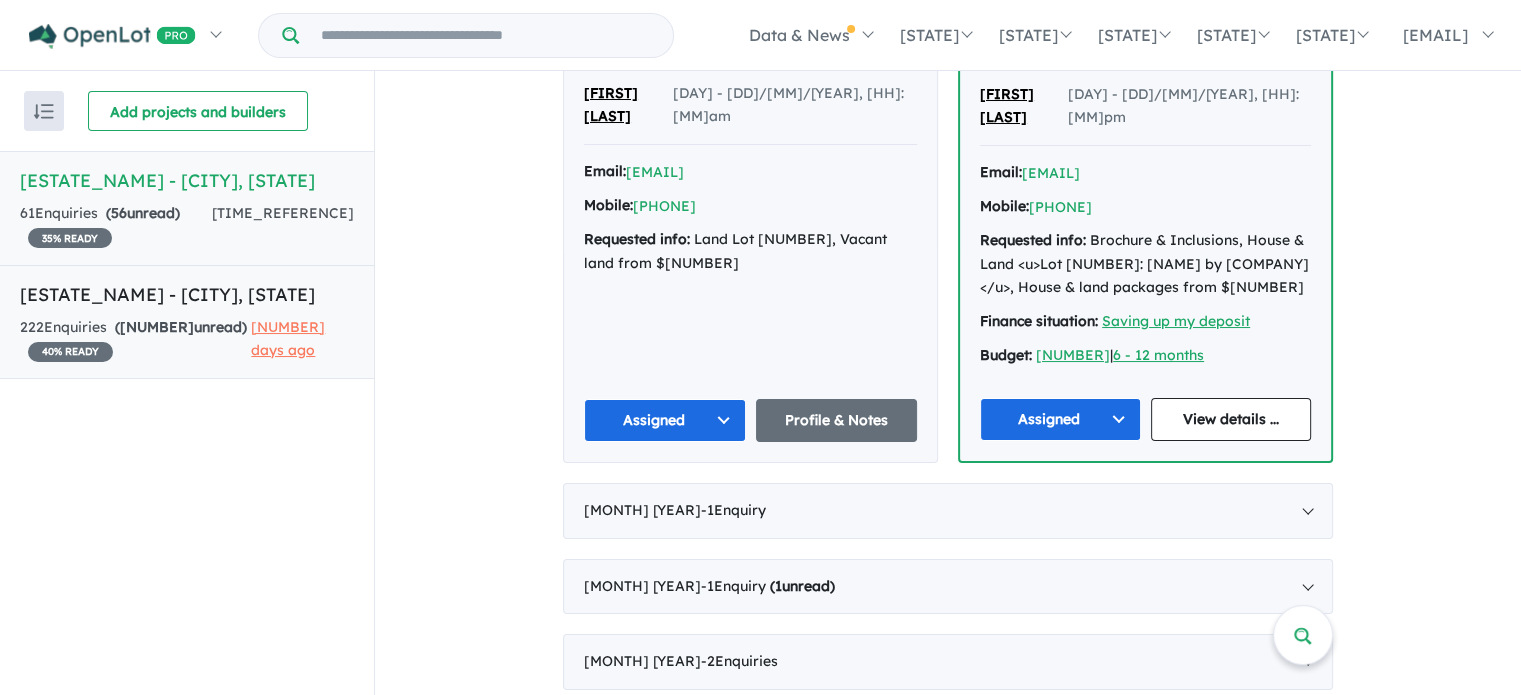 click on "Minton Place Estate - Beveridge , VIC 222  Enquir ies ( 33  unread) 40 % READY 8 days ago" at bounding box center [187, 322] 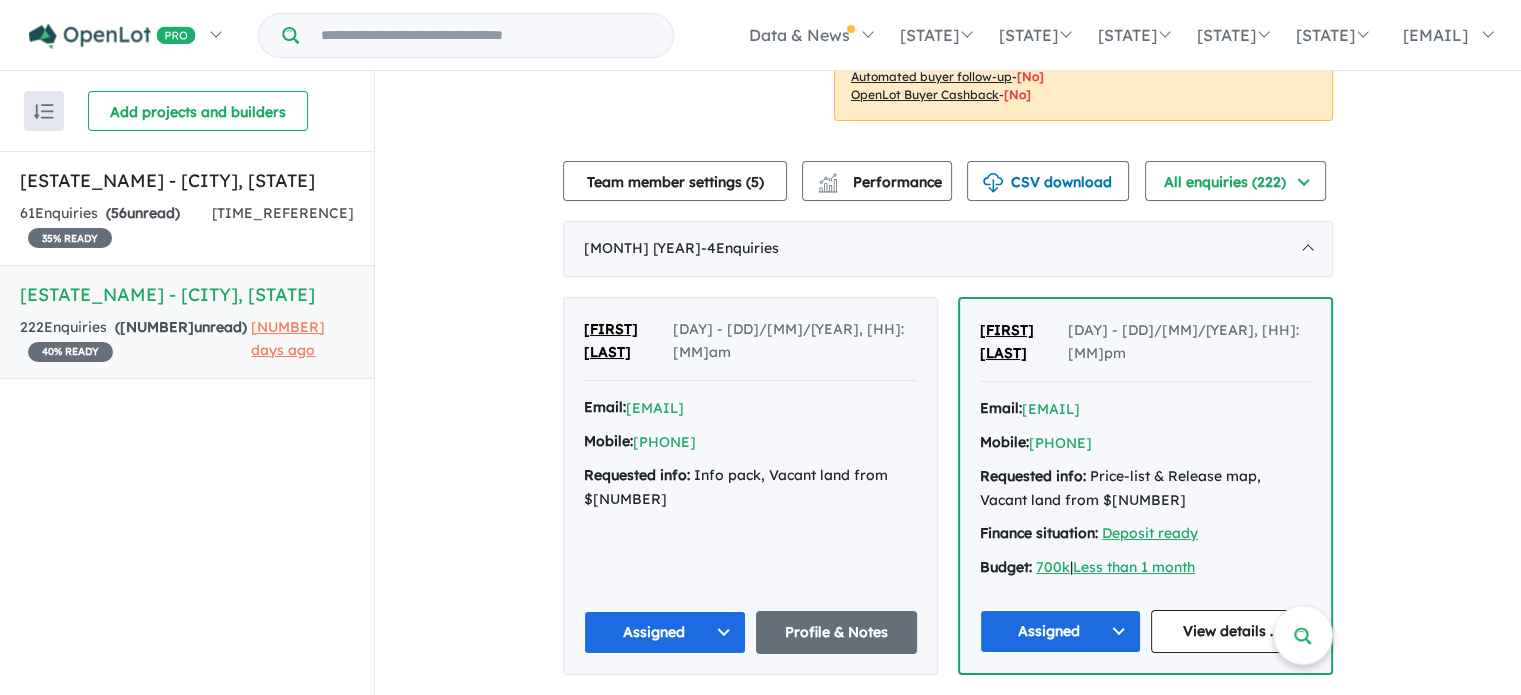 scroll, scrollTop: 600, scrollLeft: 0, axis: vertical 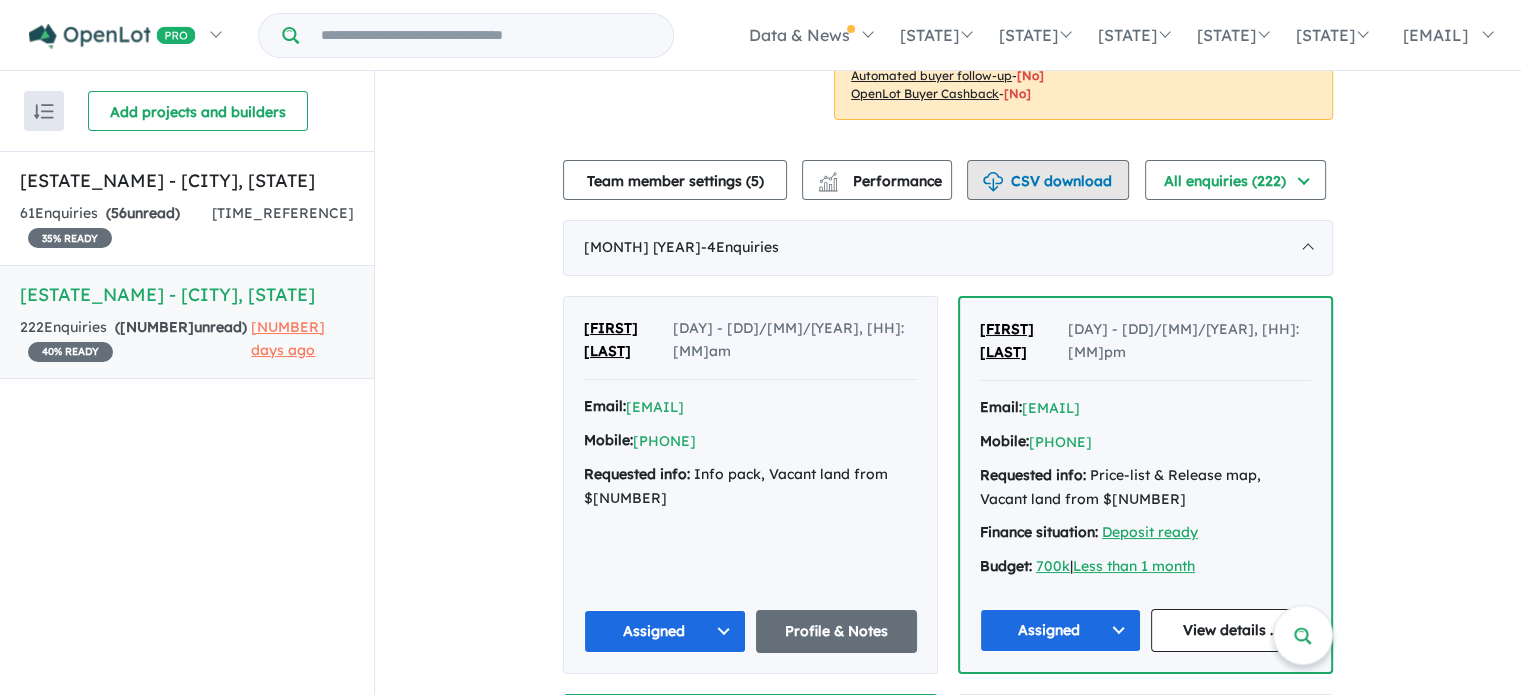 click on "CSV download" at bounding box center (1048, 180) 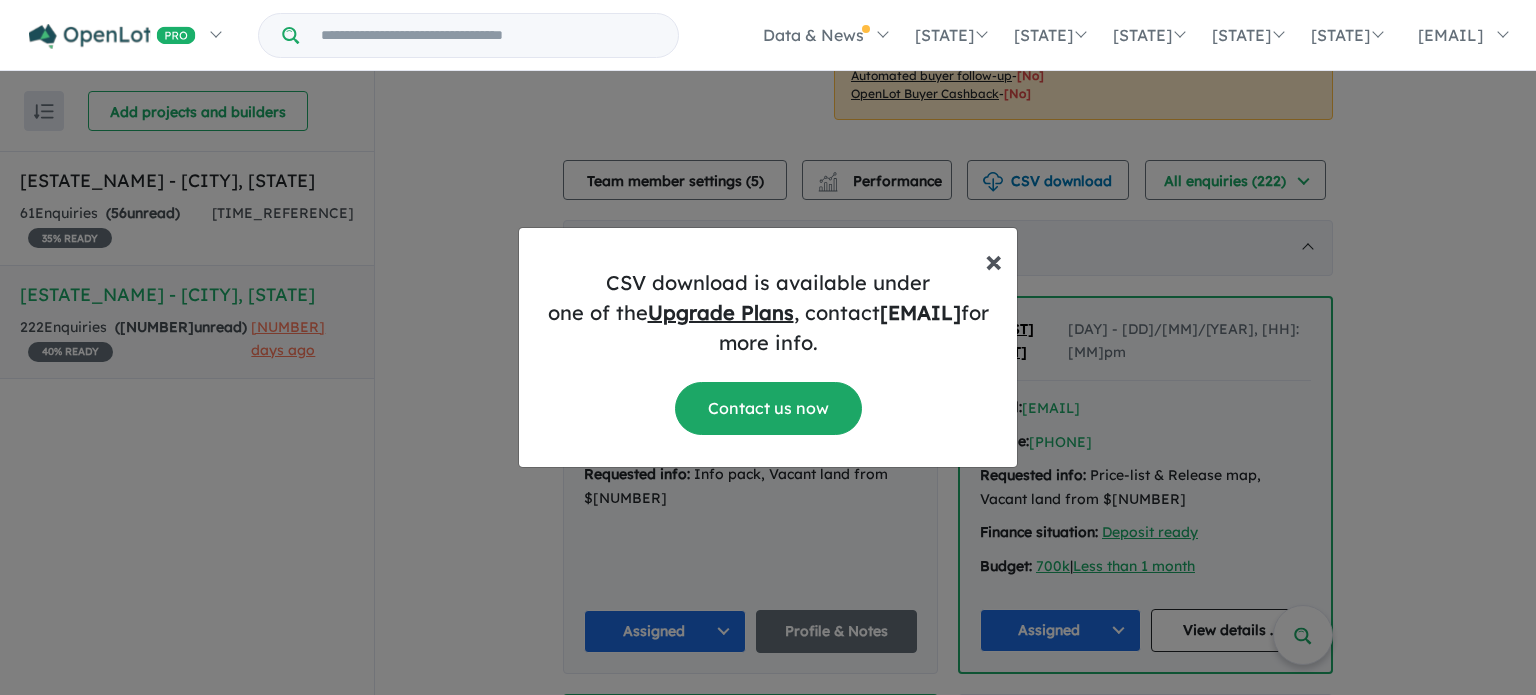 click on "×" at bounding box center [993, 260] 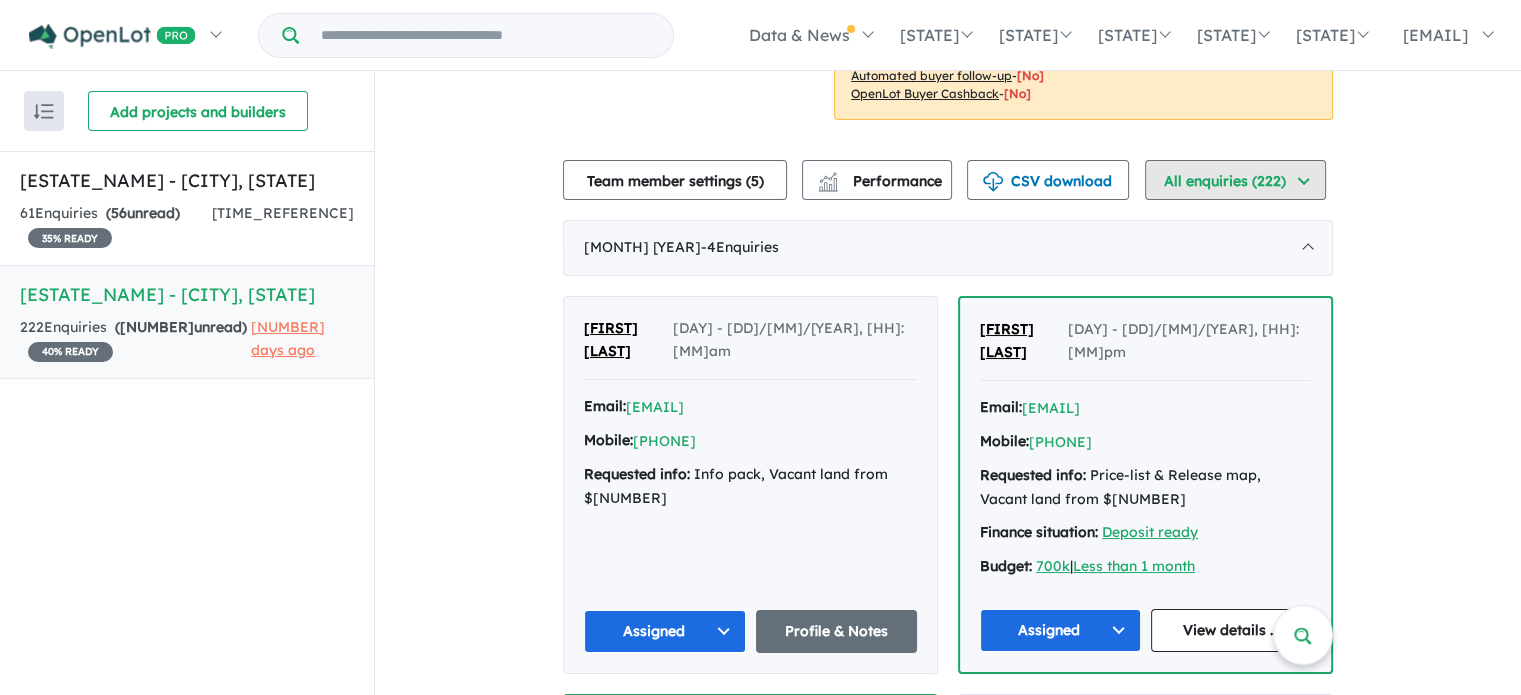 click on "All enquiries ( 222 )" at bounding box center (1235, 180) 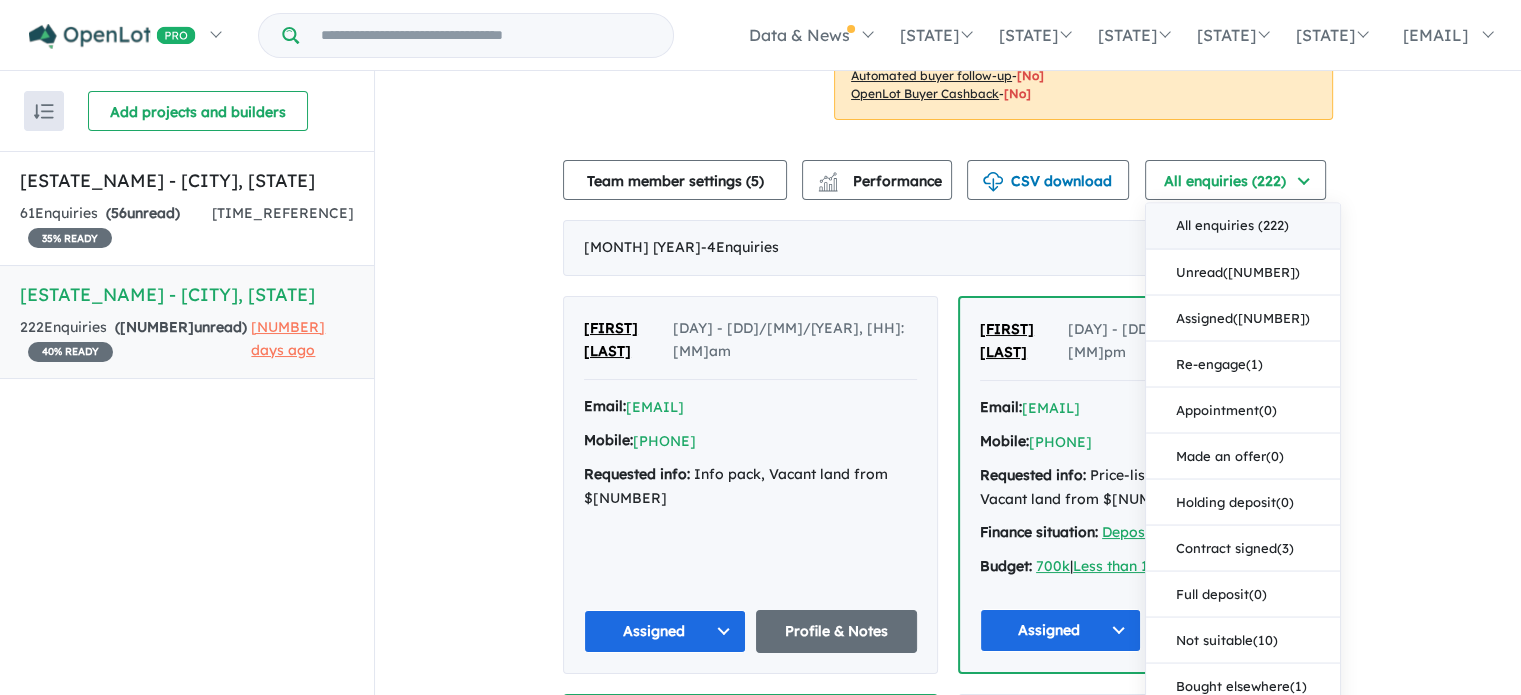 click on "All enquiries ( 222 )" at bounding box center (1243, 226) 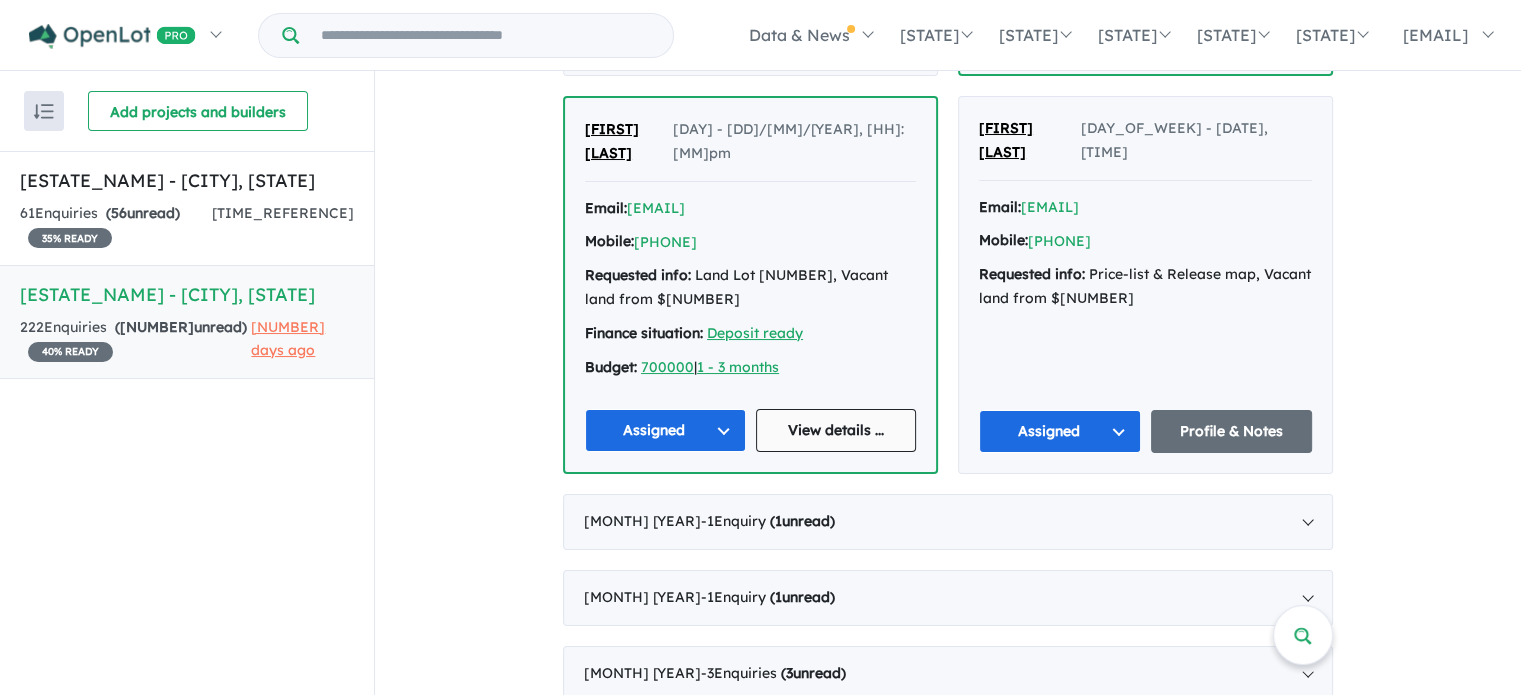 scroll, scrollTop: 1199, scrollLeft: 0, axis: vertical 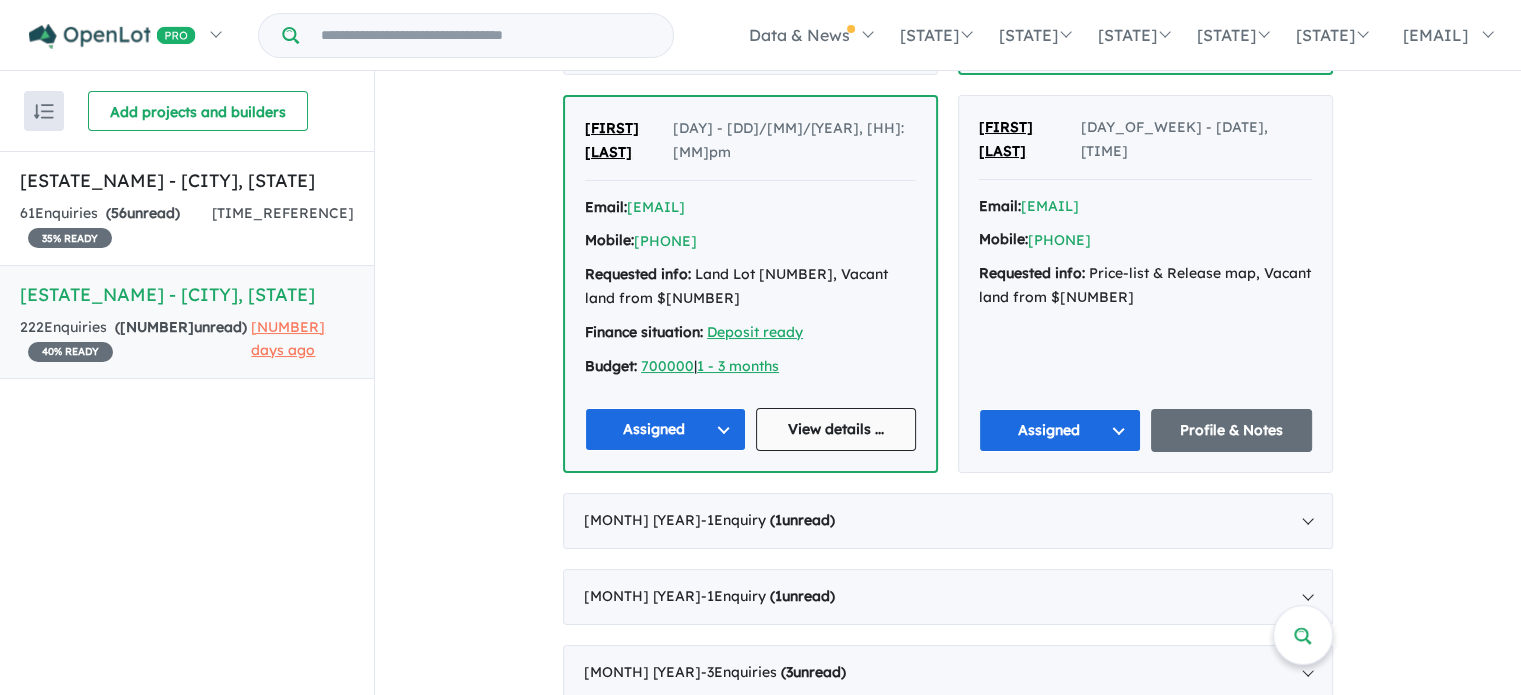 click on "View details ..." at bounding box center (836, 429) 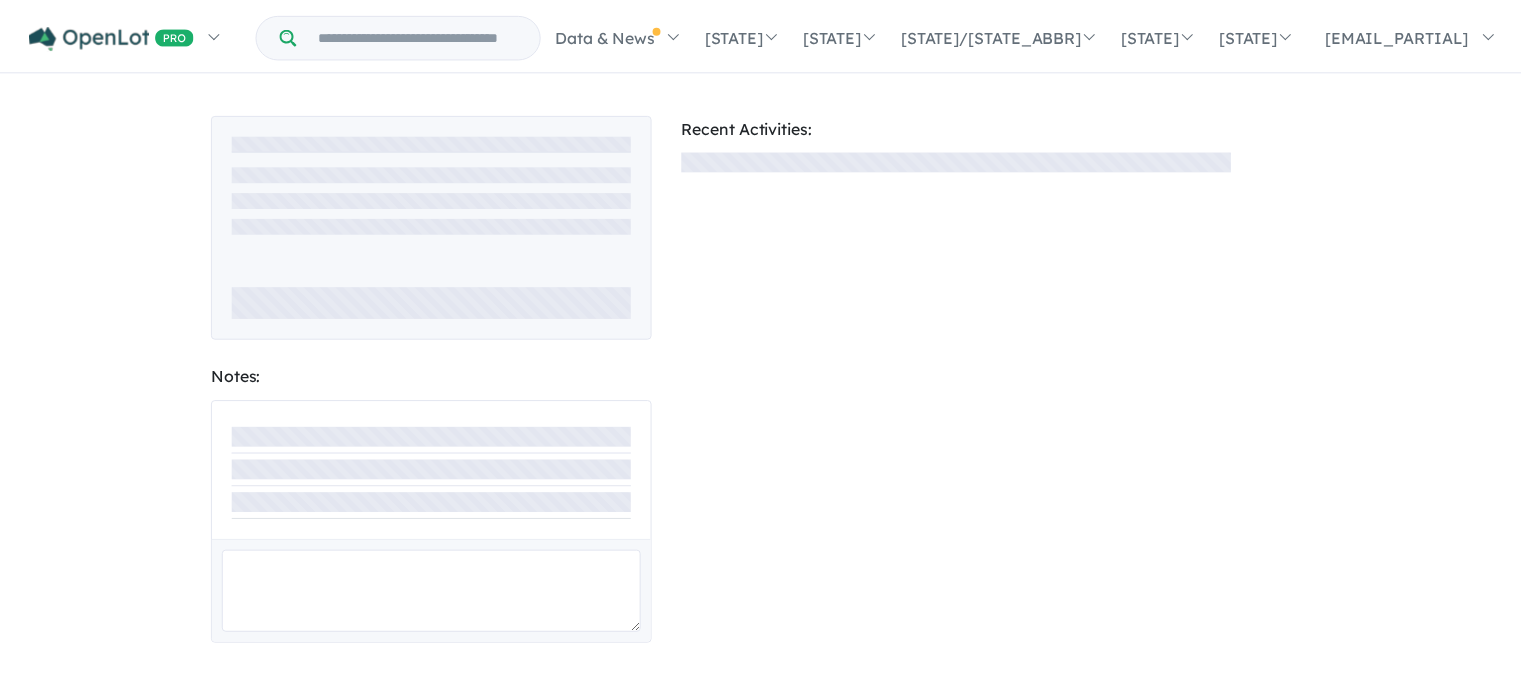 scroll, scrollTop: 0, scrollLeft: 0, axis: both 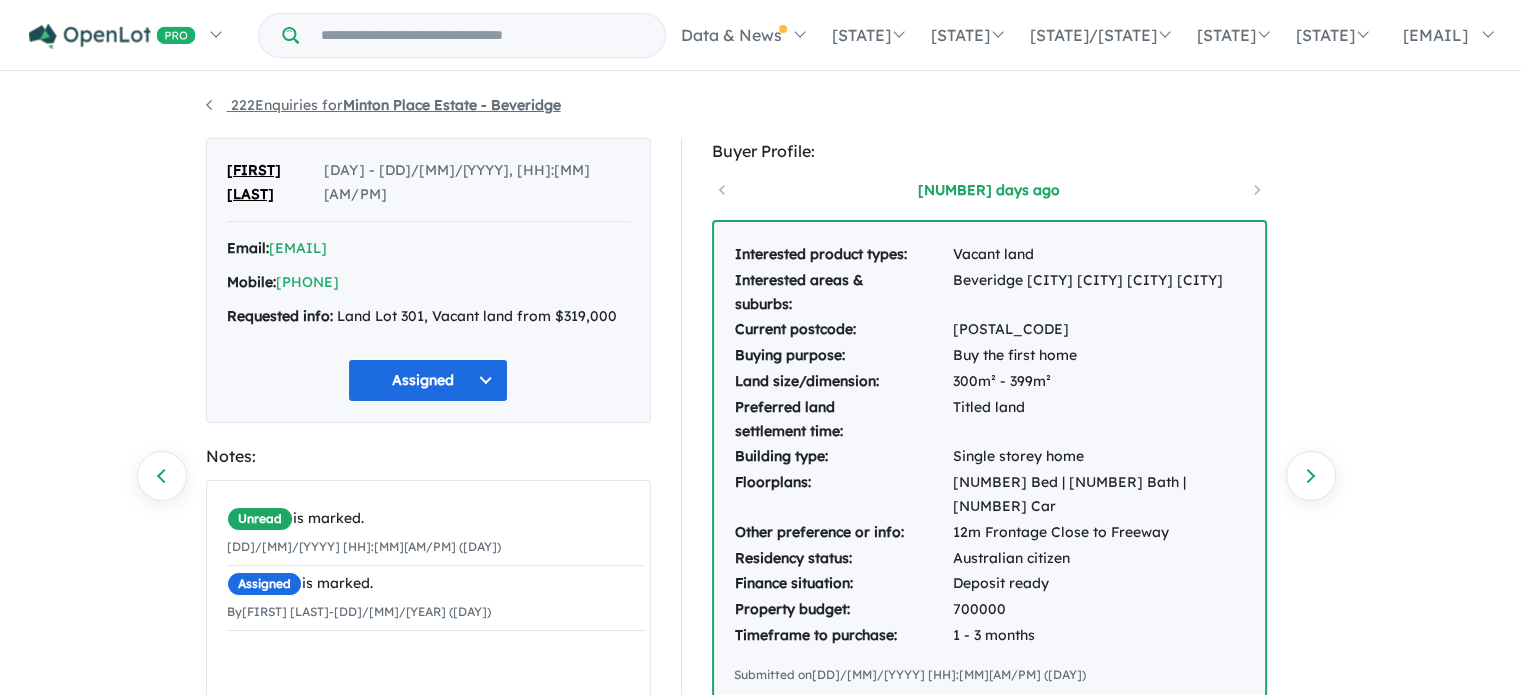 click on "222  Enquiries for  Minton Place Estate - Beveridge" at bounding box center (383, 105) 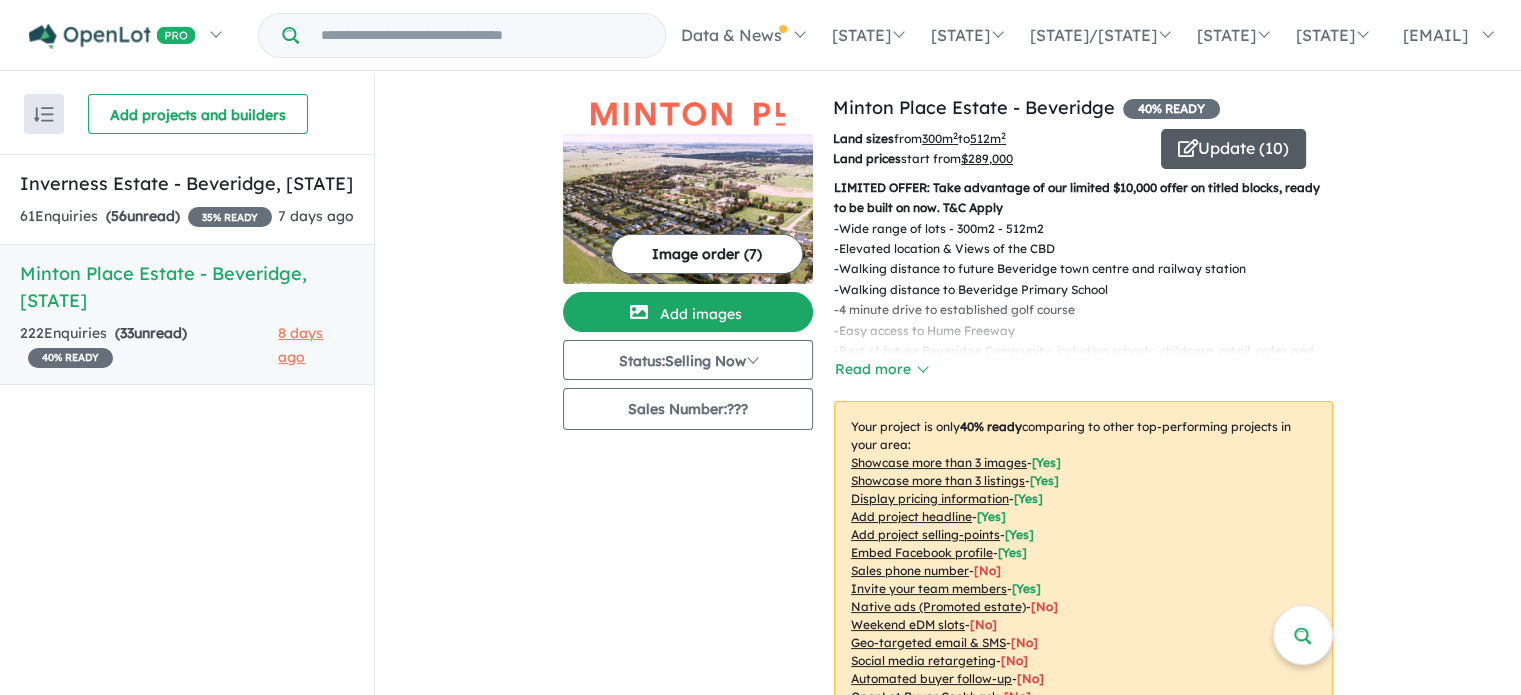 click on "Update ( 10 )" at bounding box center [1233, 149] 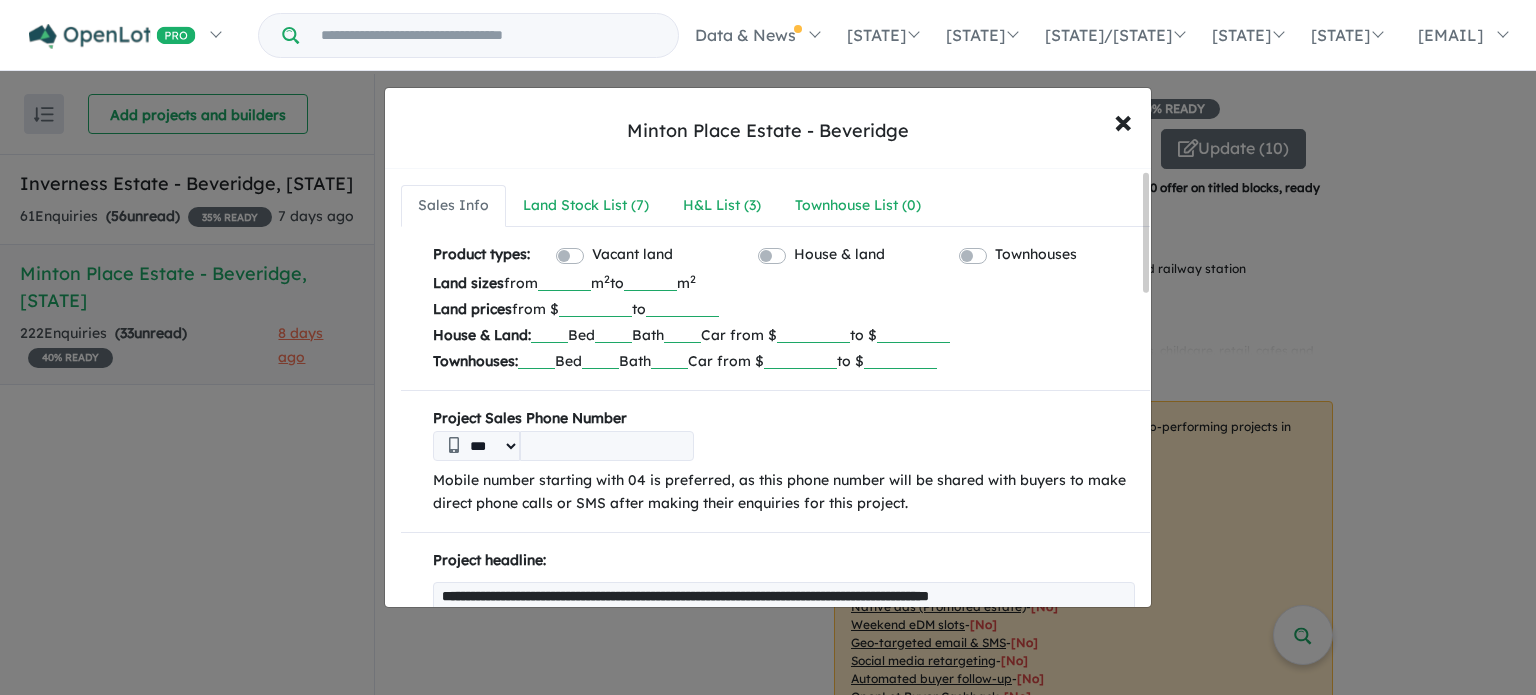 scroll, scrollTop: 0, scrollLeft: 0, axis: both 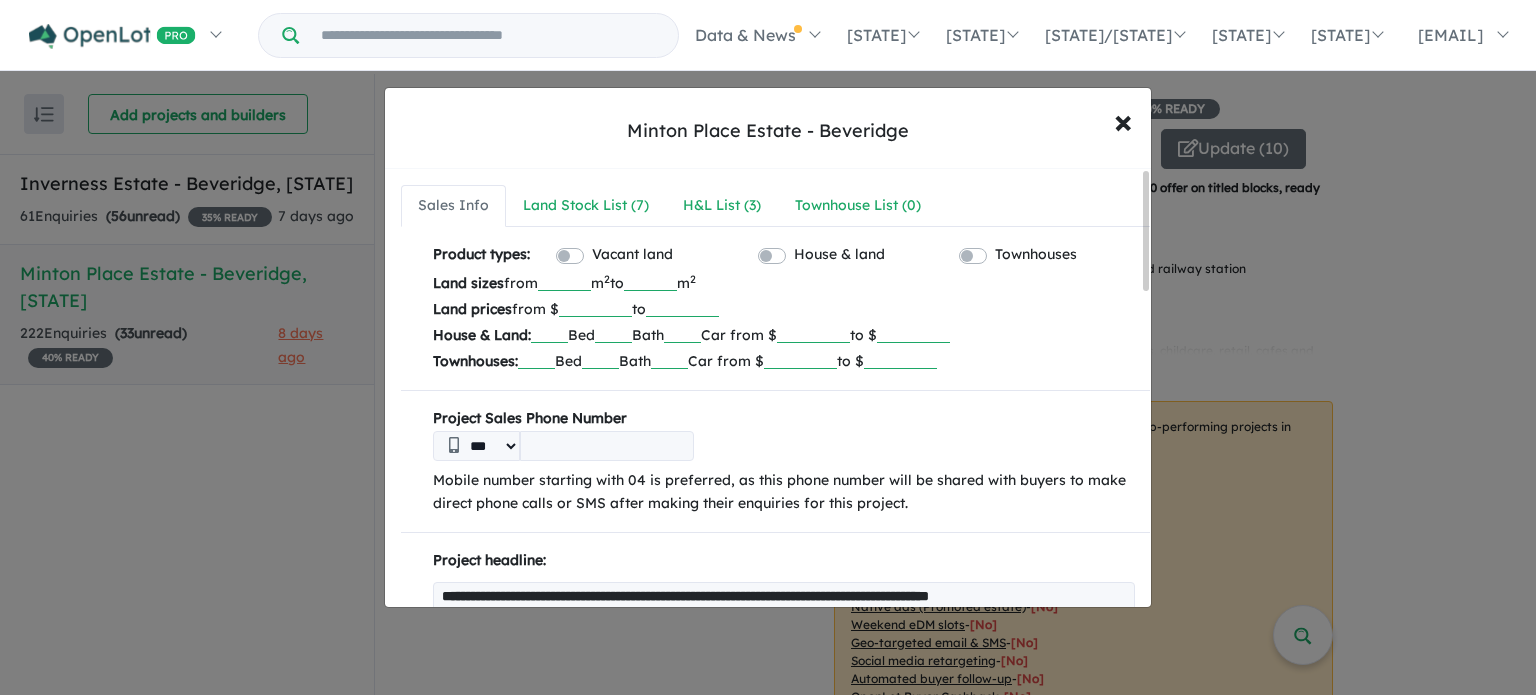 click at bounding box center [607, 446] 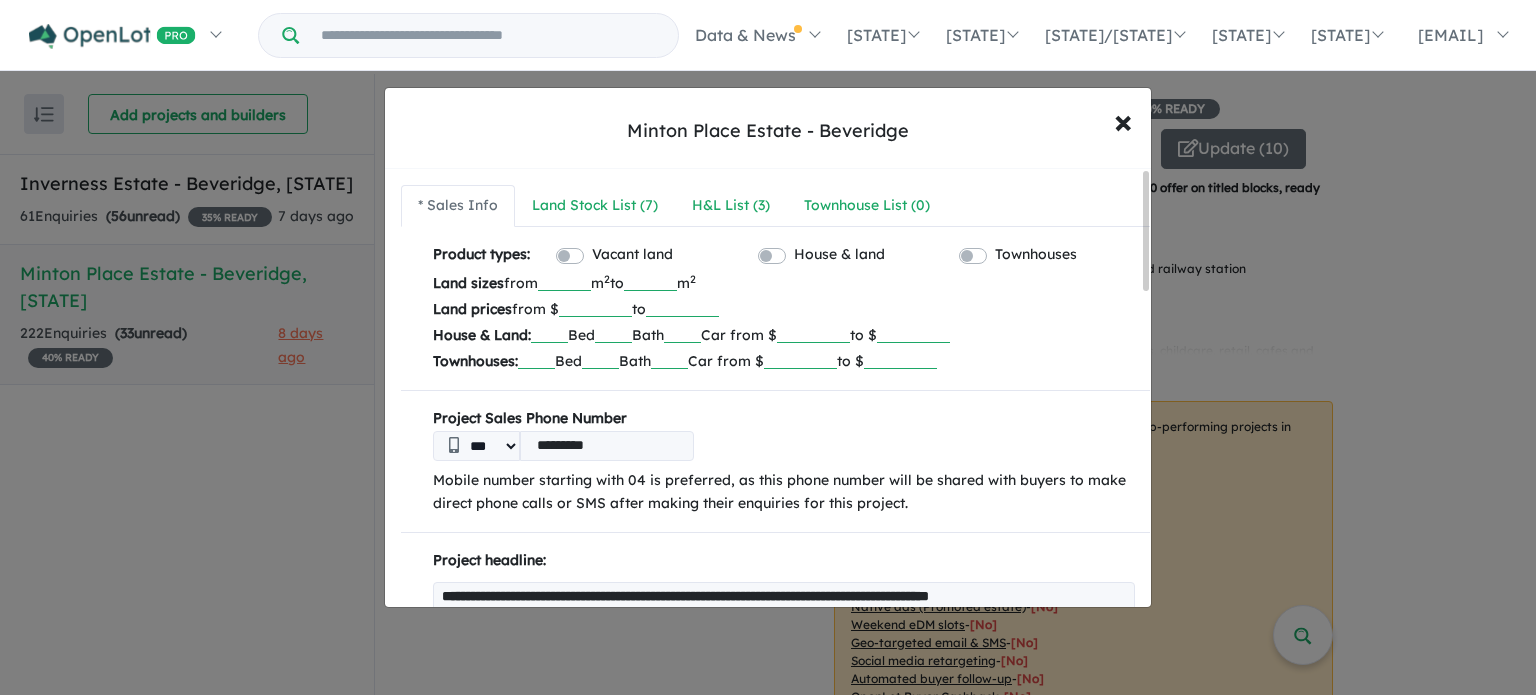click on "Mobile number starting with 04 is preferred, as this phone number will be shared with buyers to make direct phone calls or SMS after making their enquiries for this project." at bounding box center (784, 493) 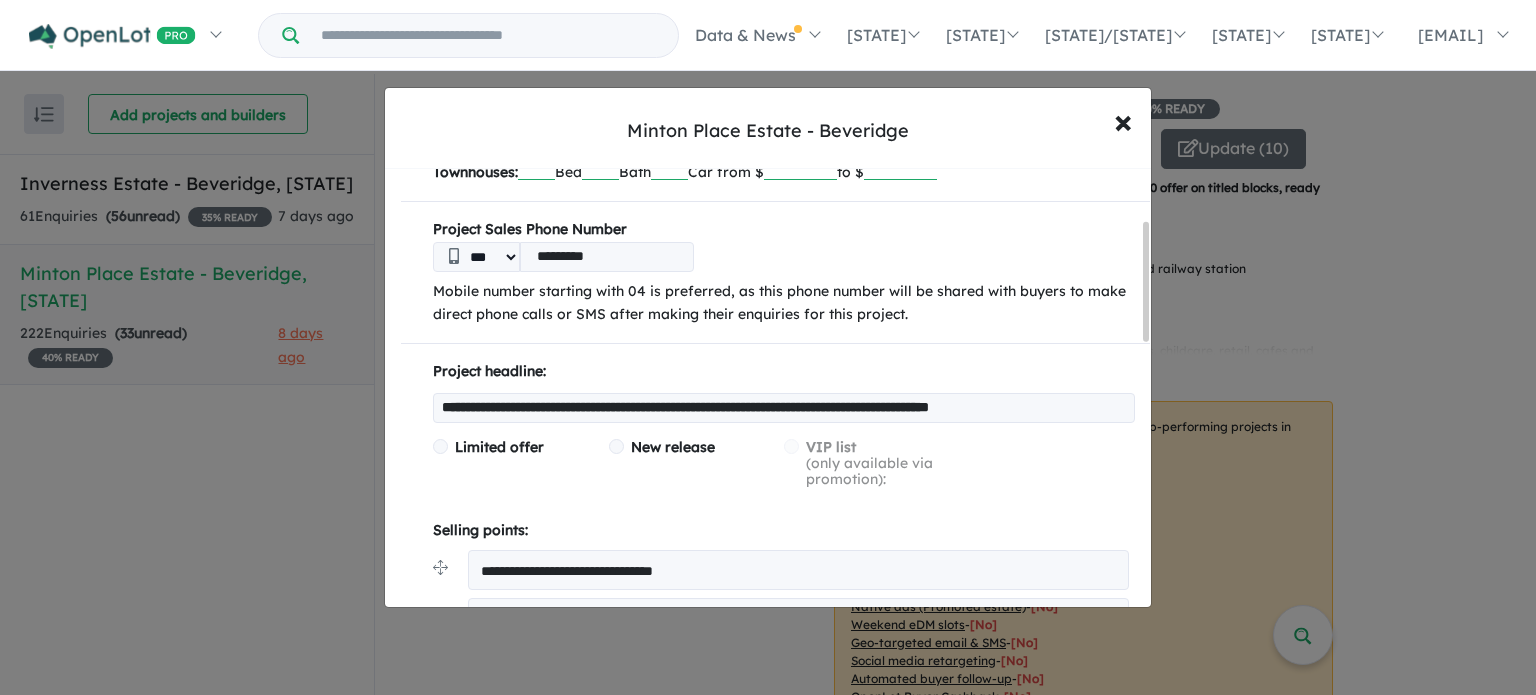 scroll, scrollTop: 190, scrollLeft: 0, axis: vertical 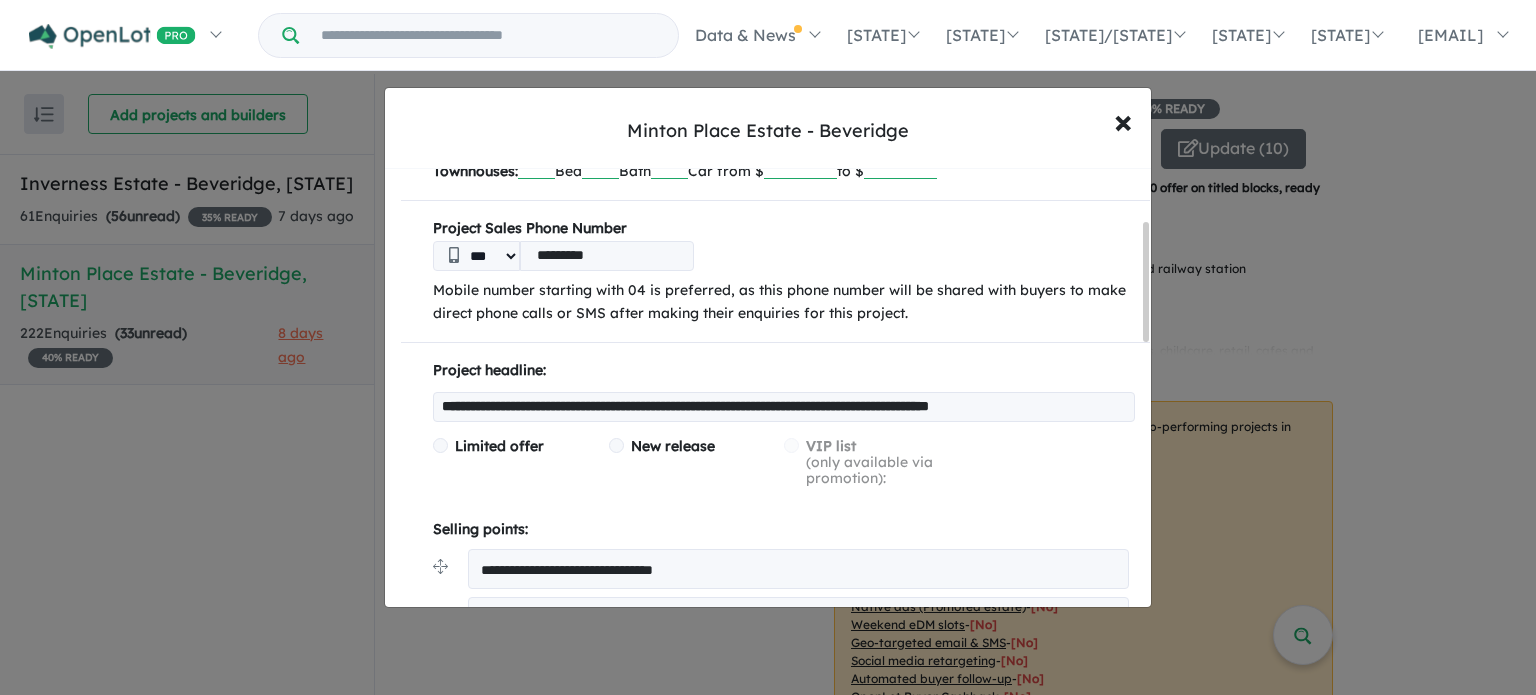 click on "*********" at bounding box center (607, 256) 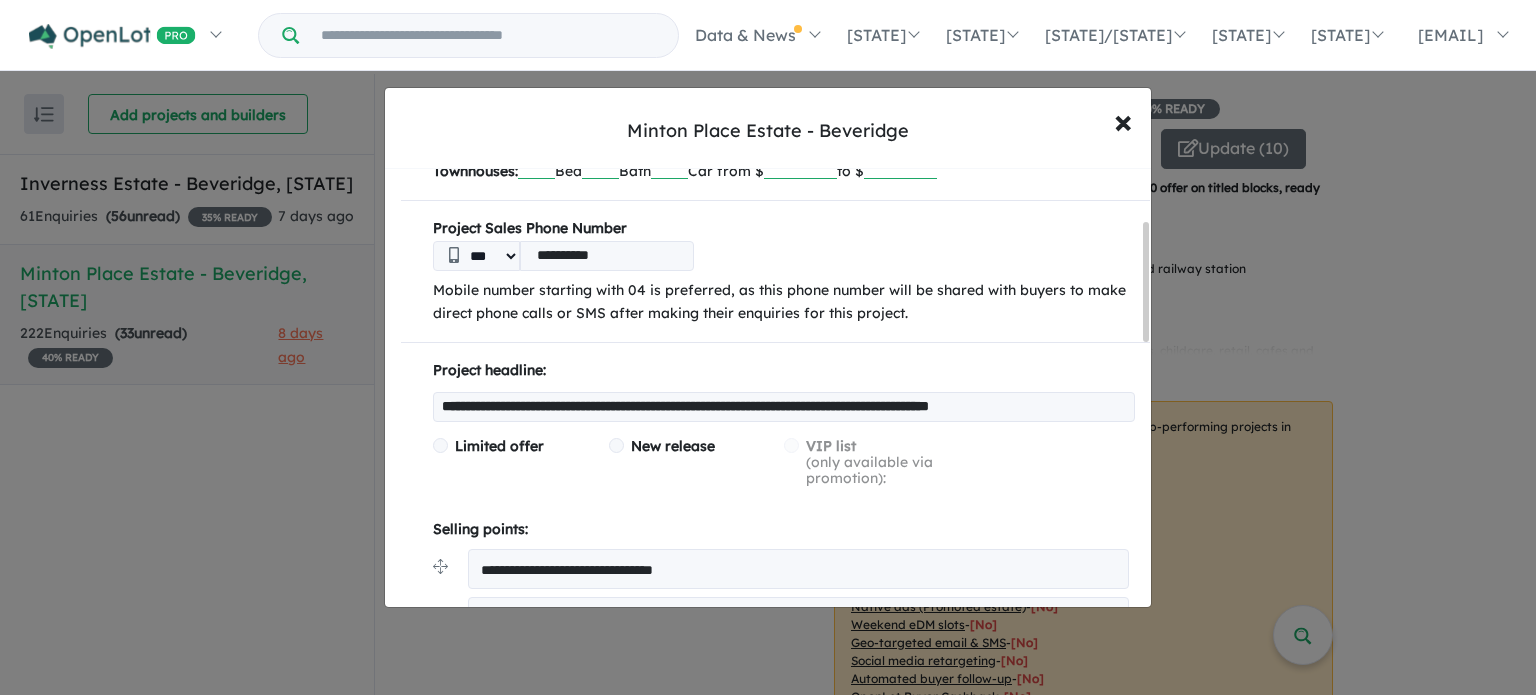 type on "**********" 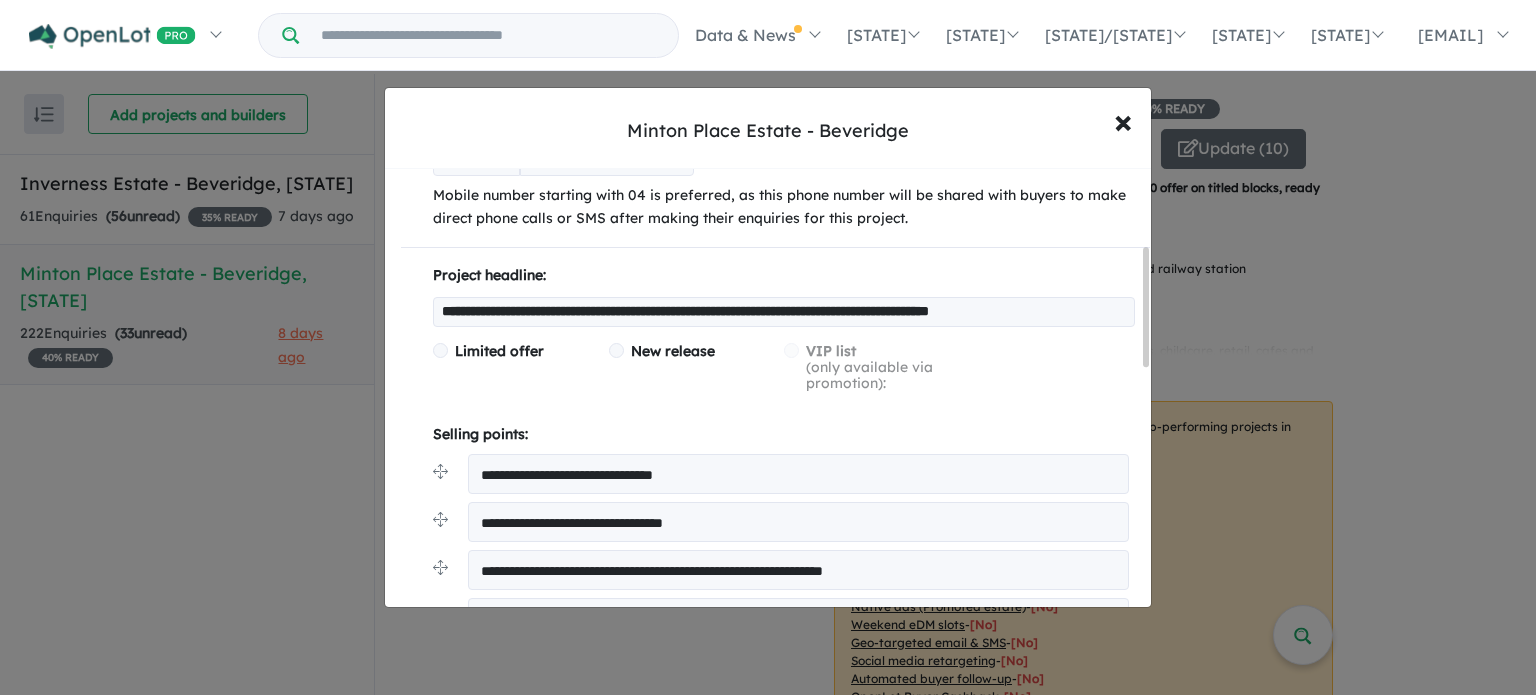 scroll, scrollTop: 0, scrollLeft: 0, axis: both 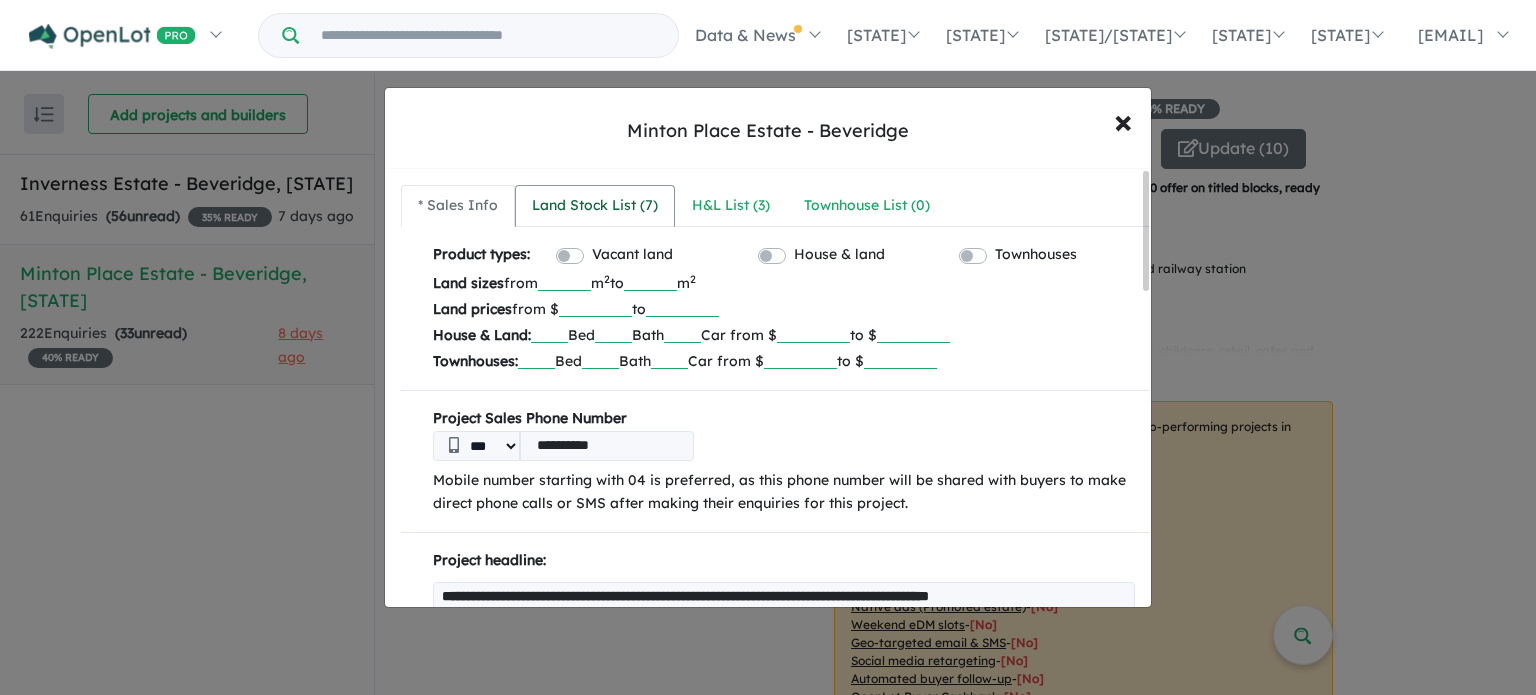 click on "Land Stock List ( 7 )" at bounding box center (595, 206) 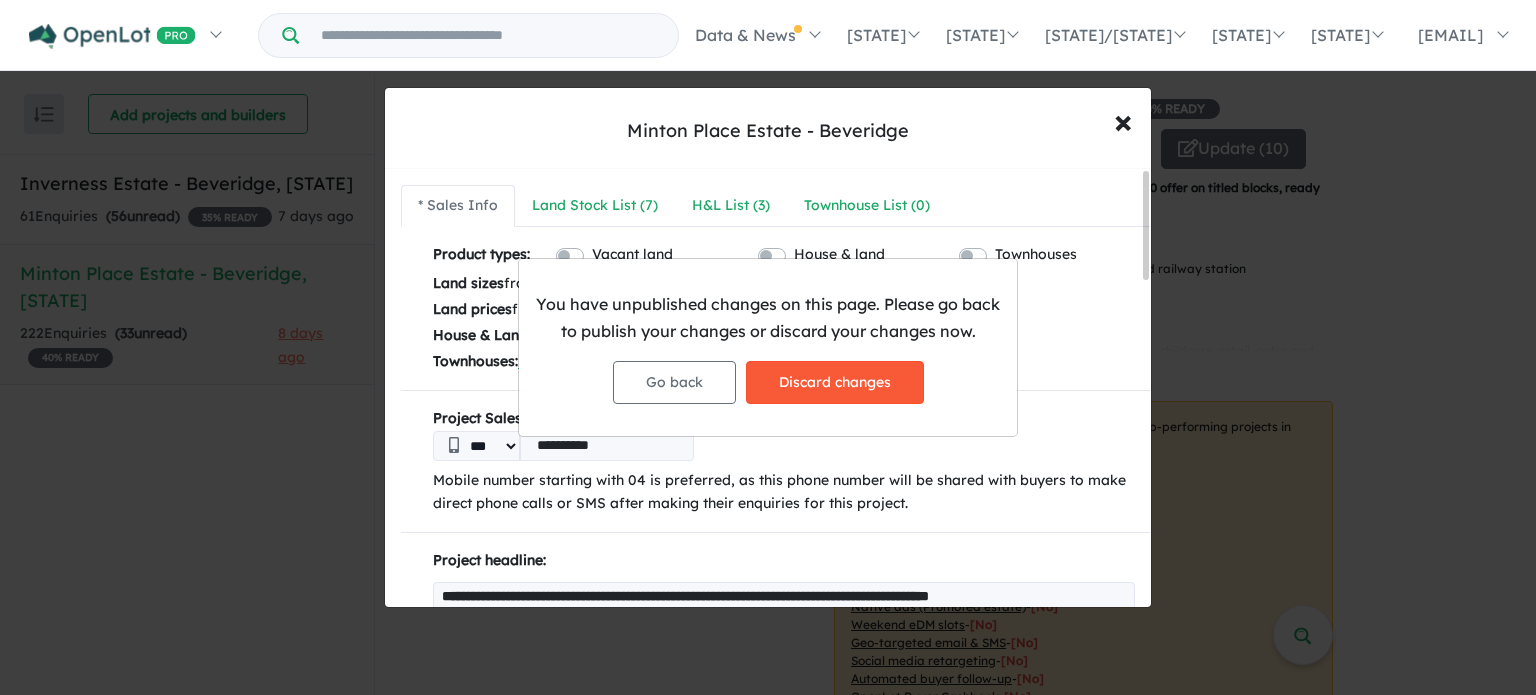 click on "Discard changes" at bounding box center [835, 382] 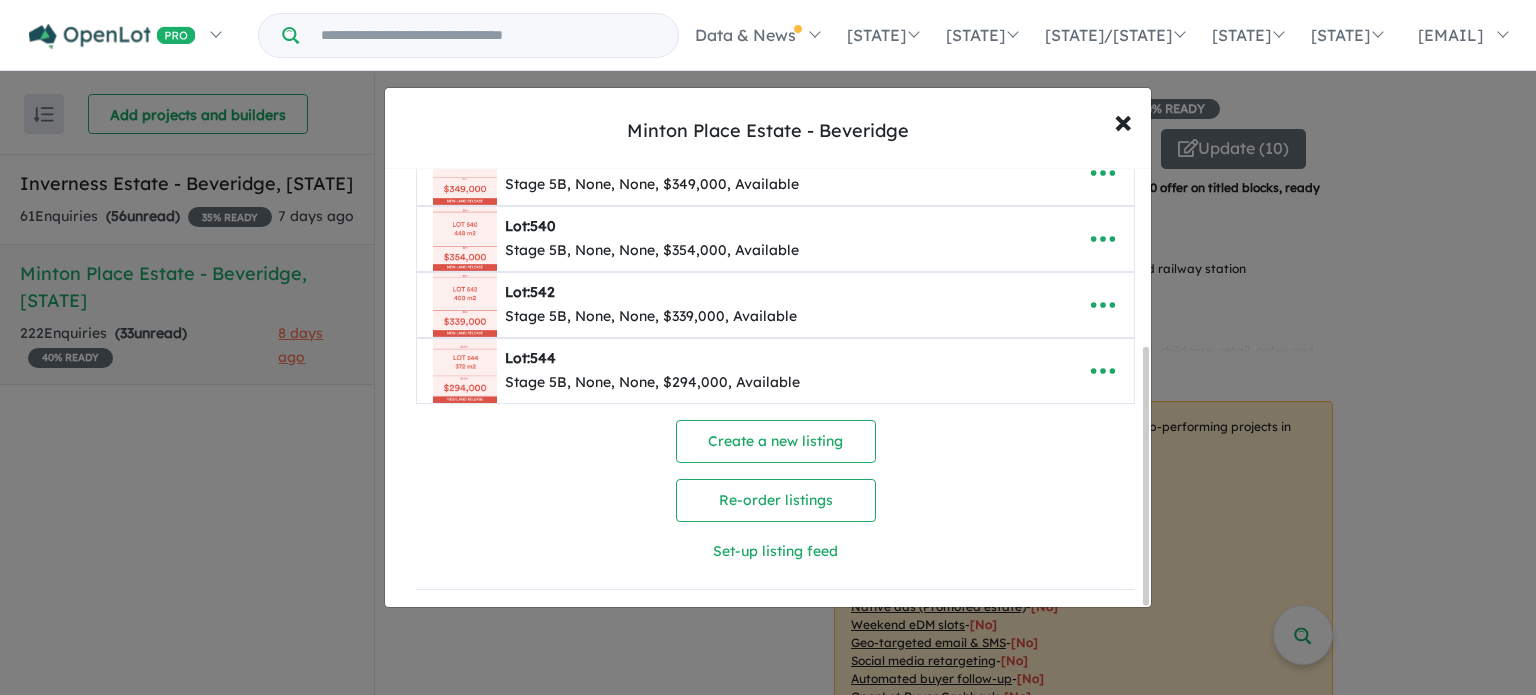 scroll, scrollTop: 0, scrollLeft: 0, axis: both 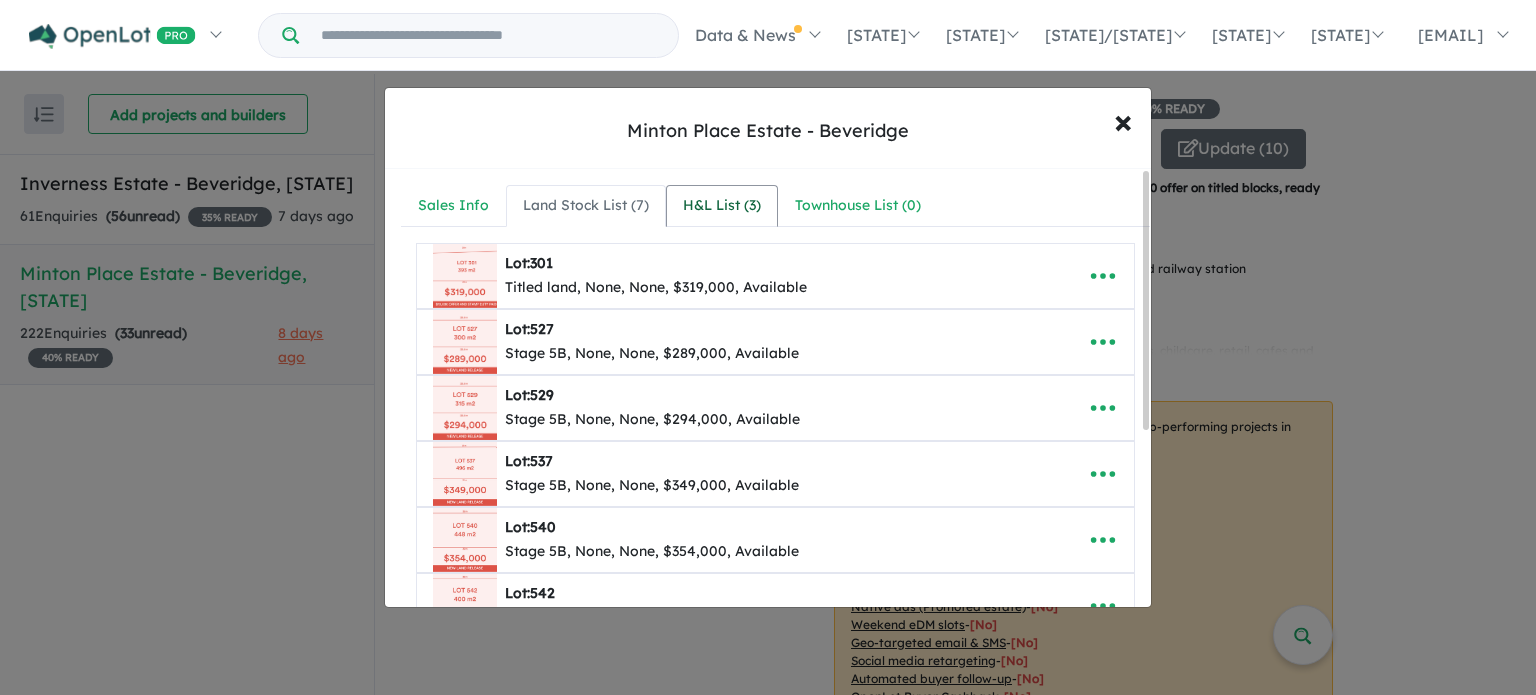 click on "H&L List ( 3 )" at bounding box center [722, 206] 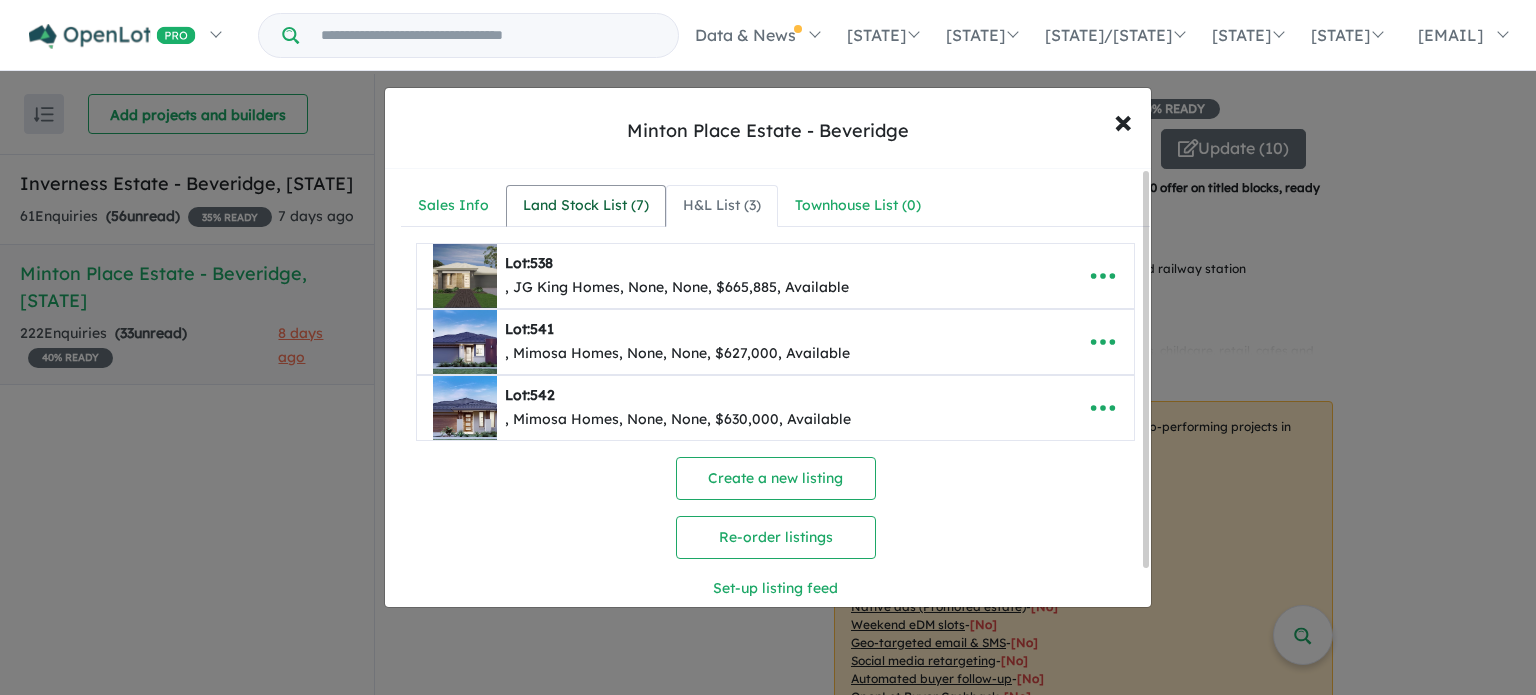 click on "Land Stock List ( 7 )" at bounding box center [586, 206] 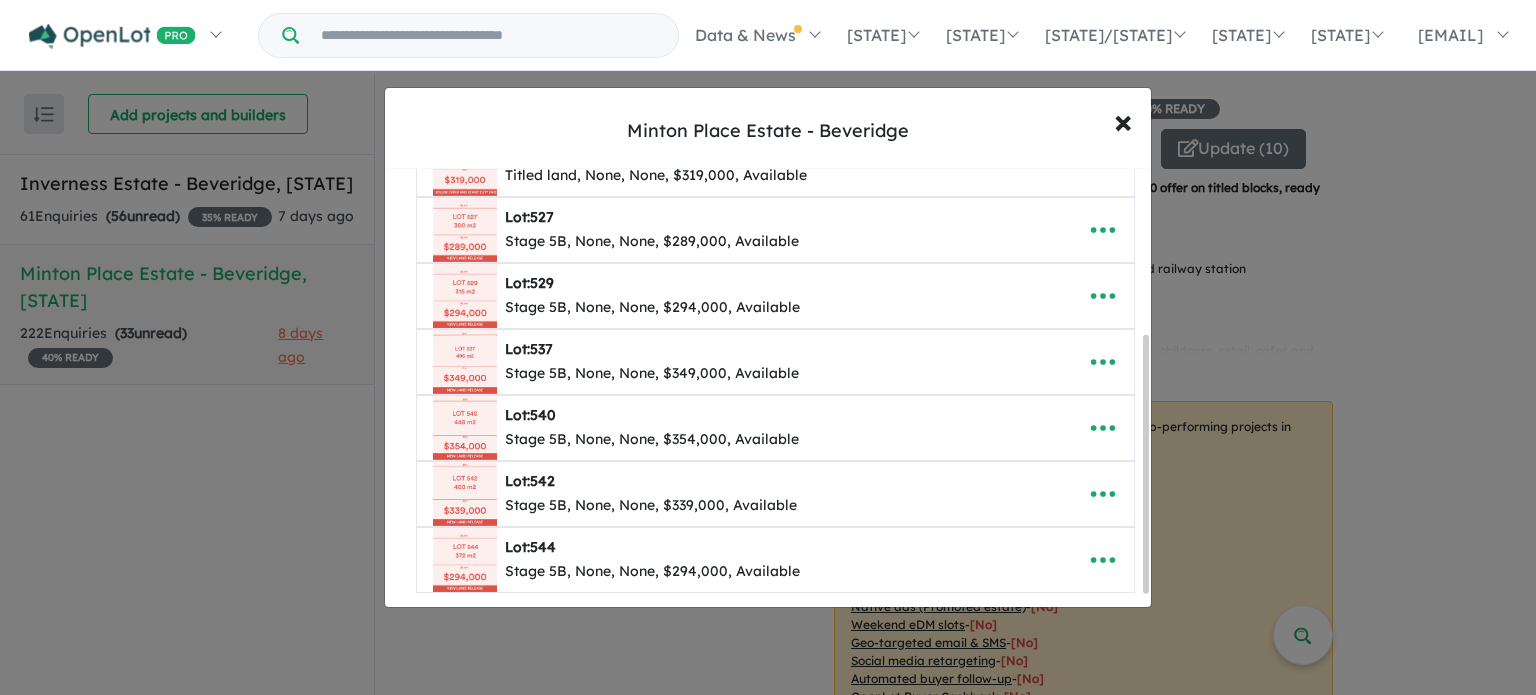 scroll, scrollTop: 305, scrollLeft: 0, axis: vertical 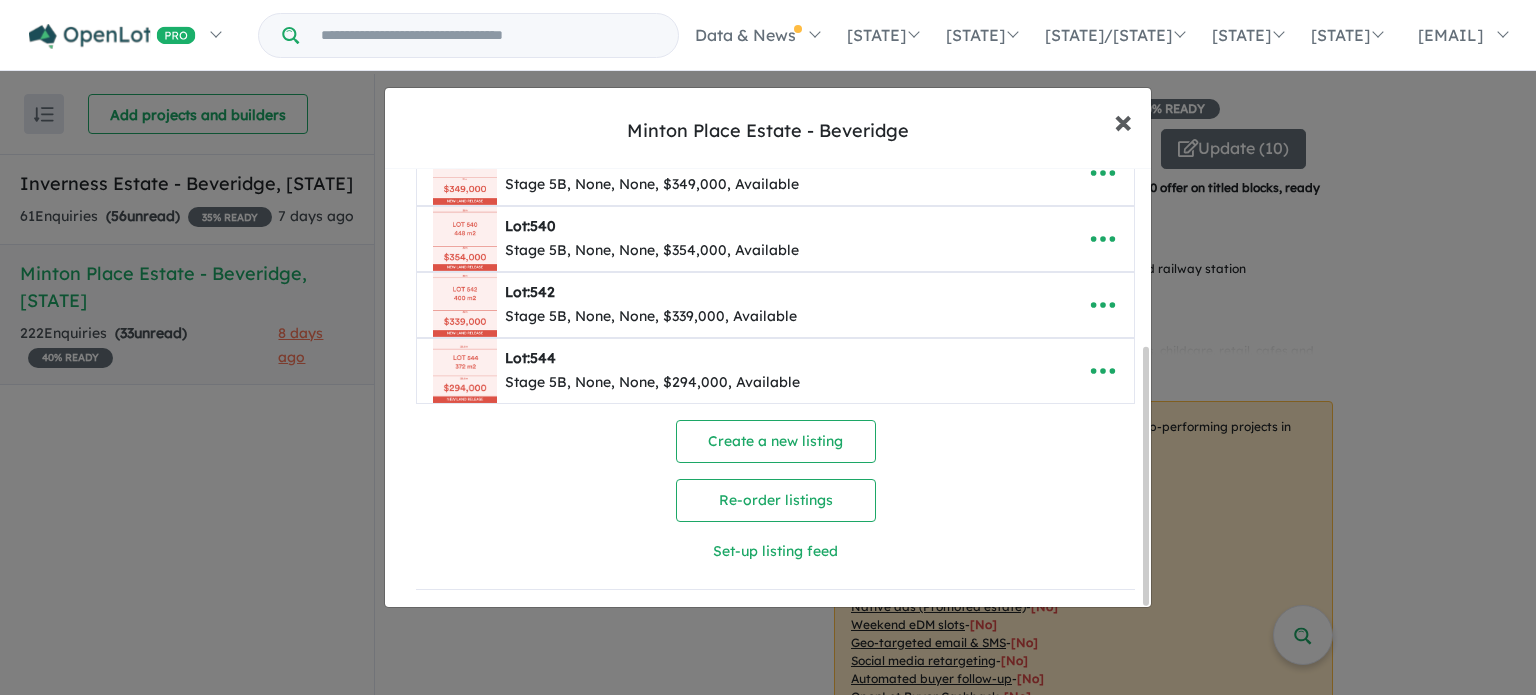 click on "×" at bounding box center [1123, 120] 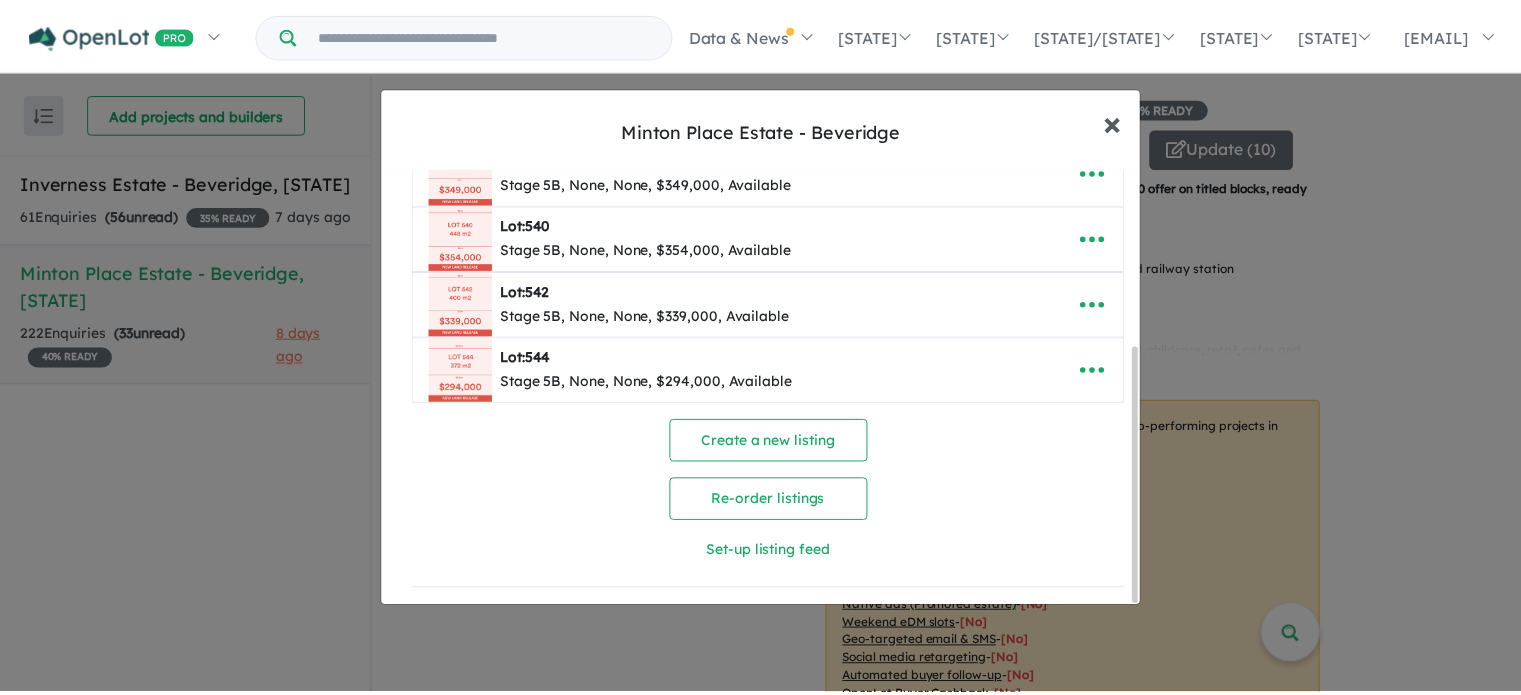 scroll, scrollTop: 0, scrollLeft: 0, axis: both 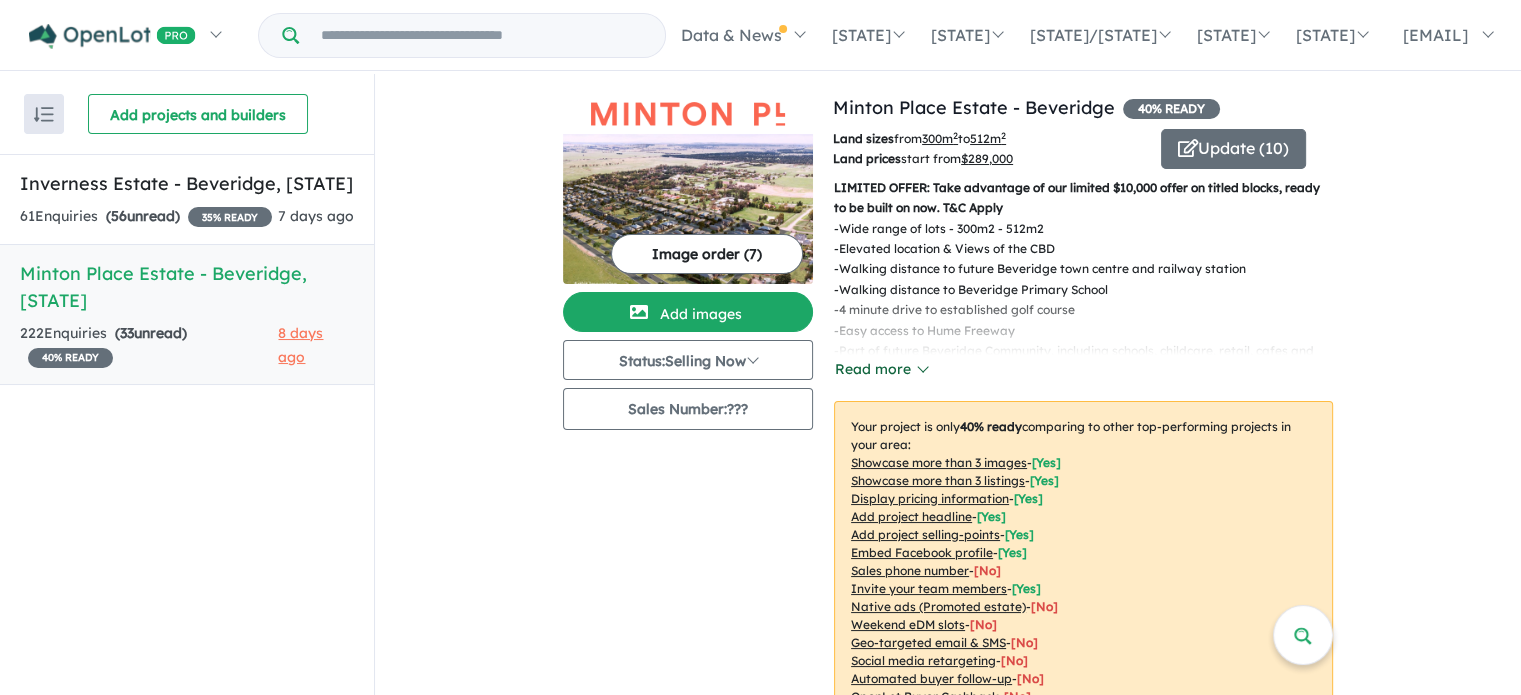 click on "Read more" at bounding box center (881, 369) 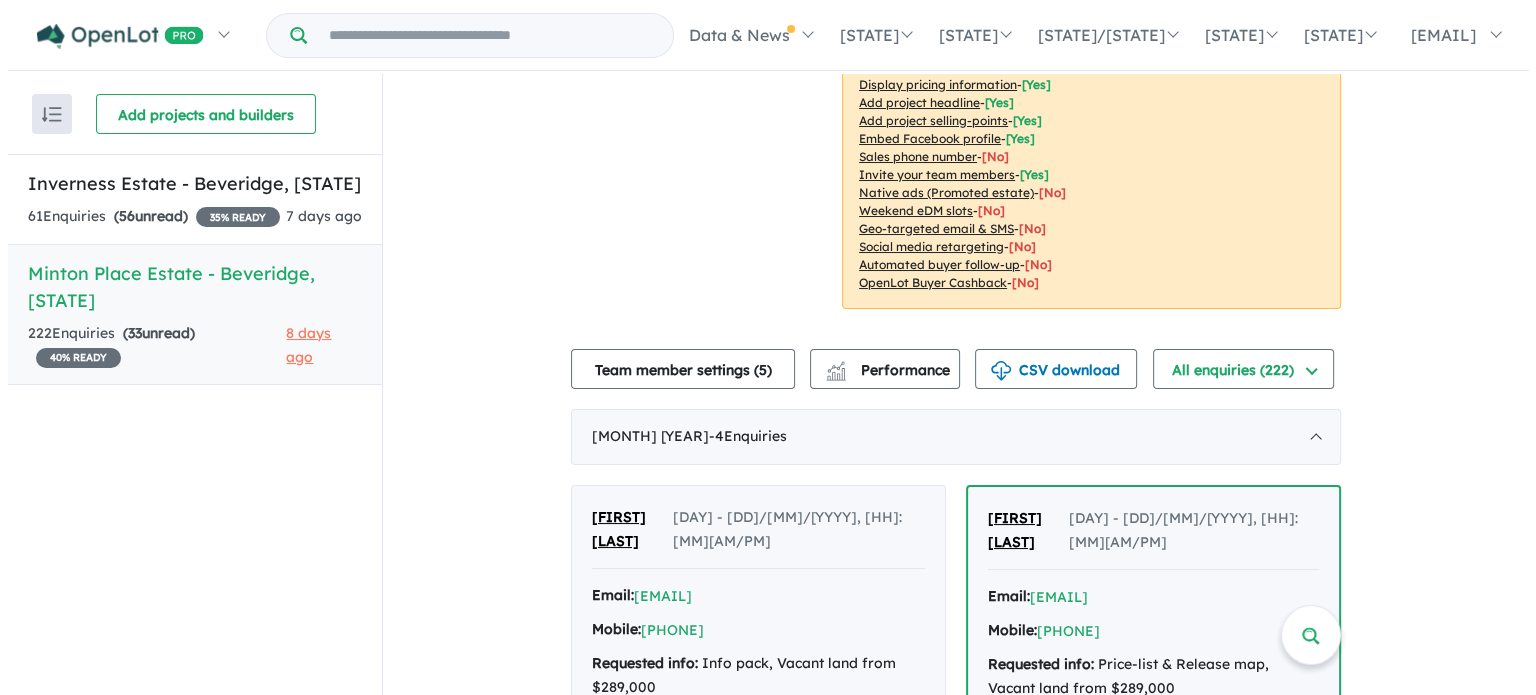 scroll, scrollTop: 500, scrollLeft: 0, axis: vertical 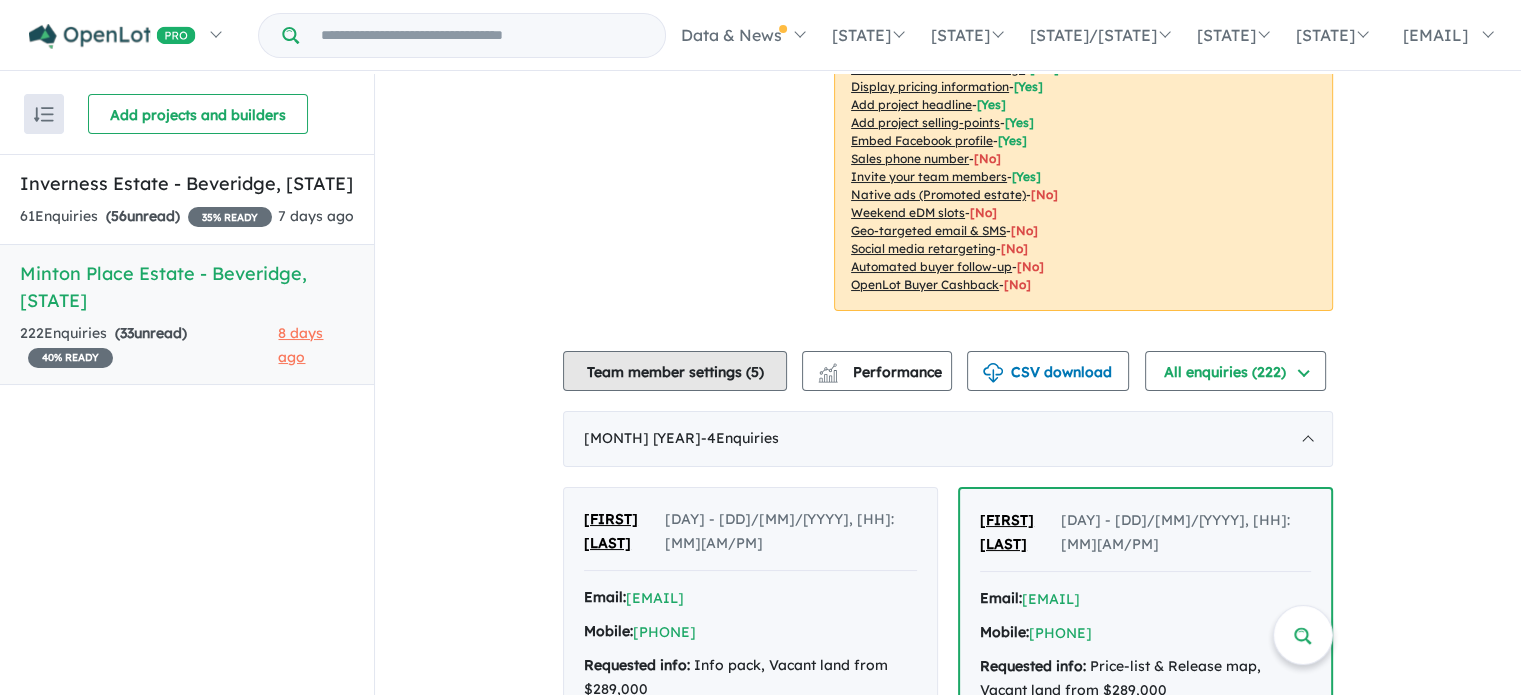 click on "Team member settings ( 5 )" at bounding box center [675, 371] 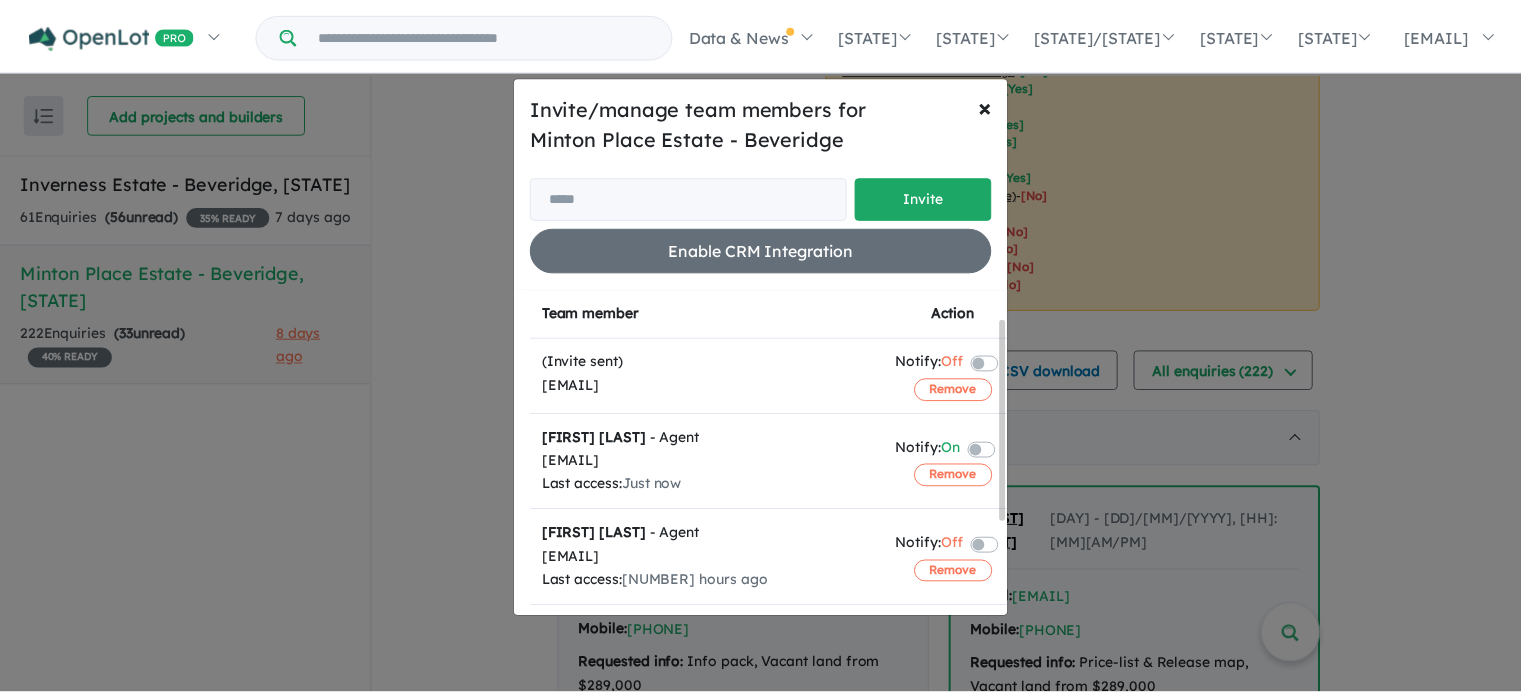 scroll, scrollTop: 0, scrollLeft: 0, axis: both 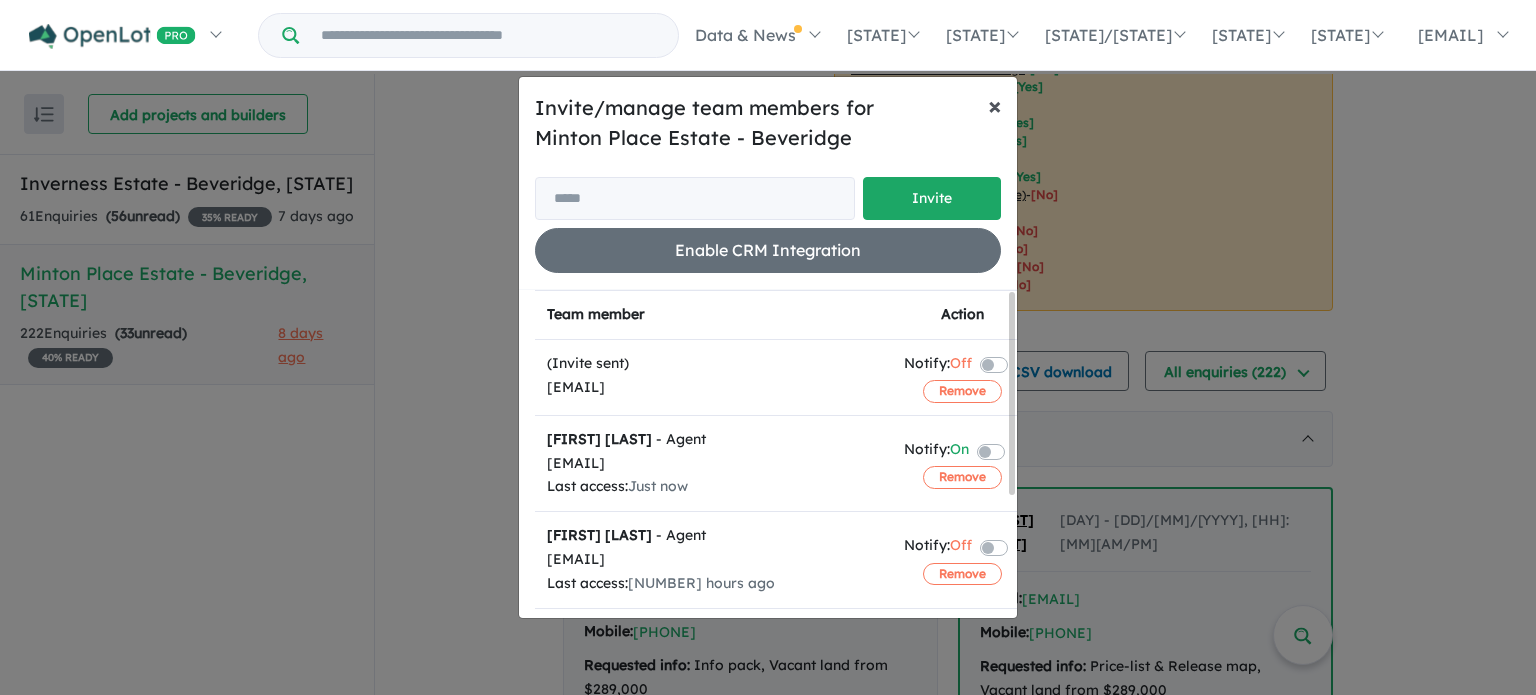 click on "×" at bounding box center (995, 105) 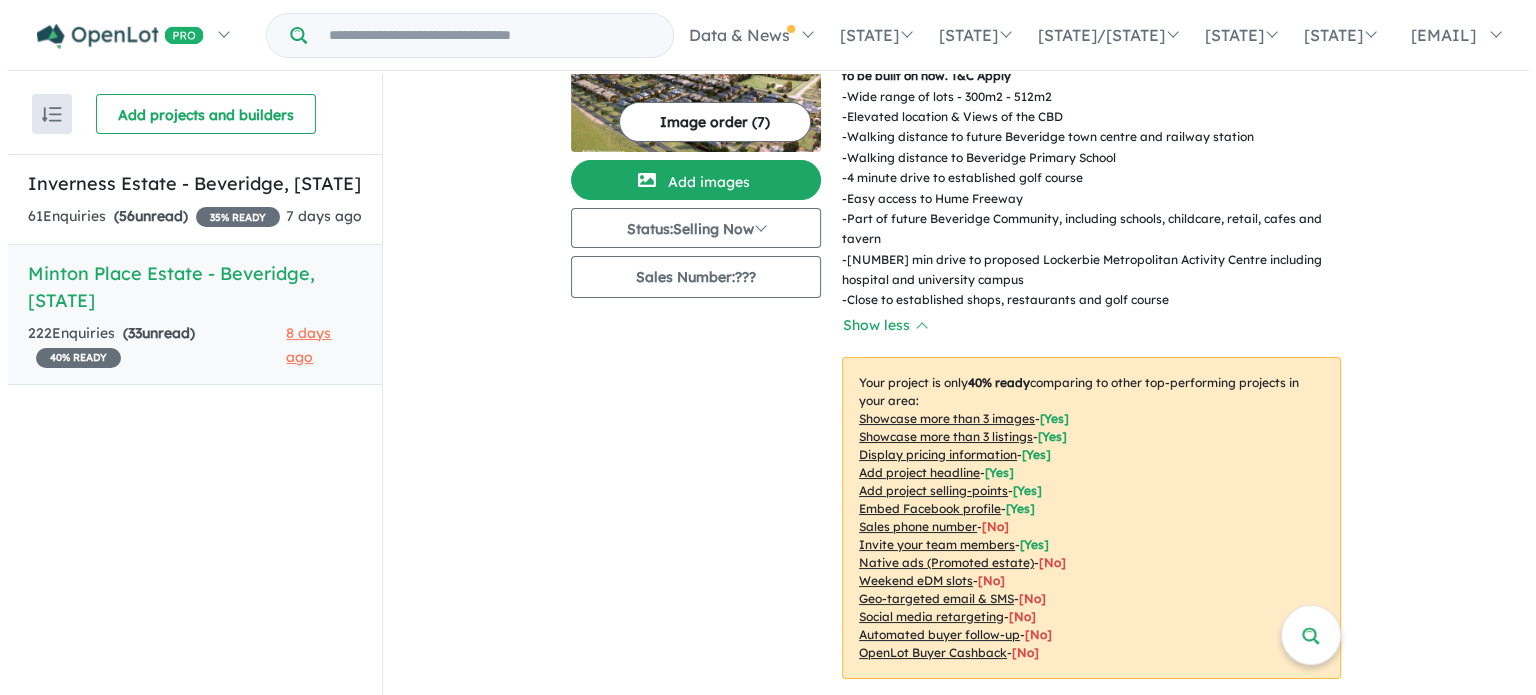 scroll, scrollTop: 0, scrollLeft: 0, axis: both 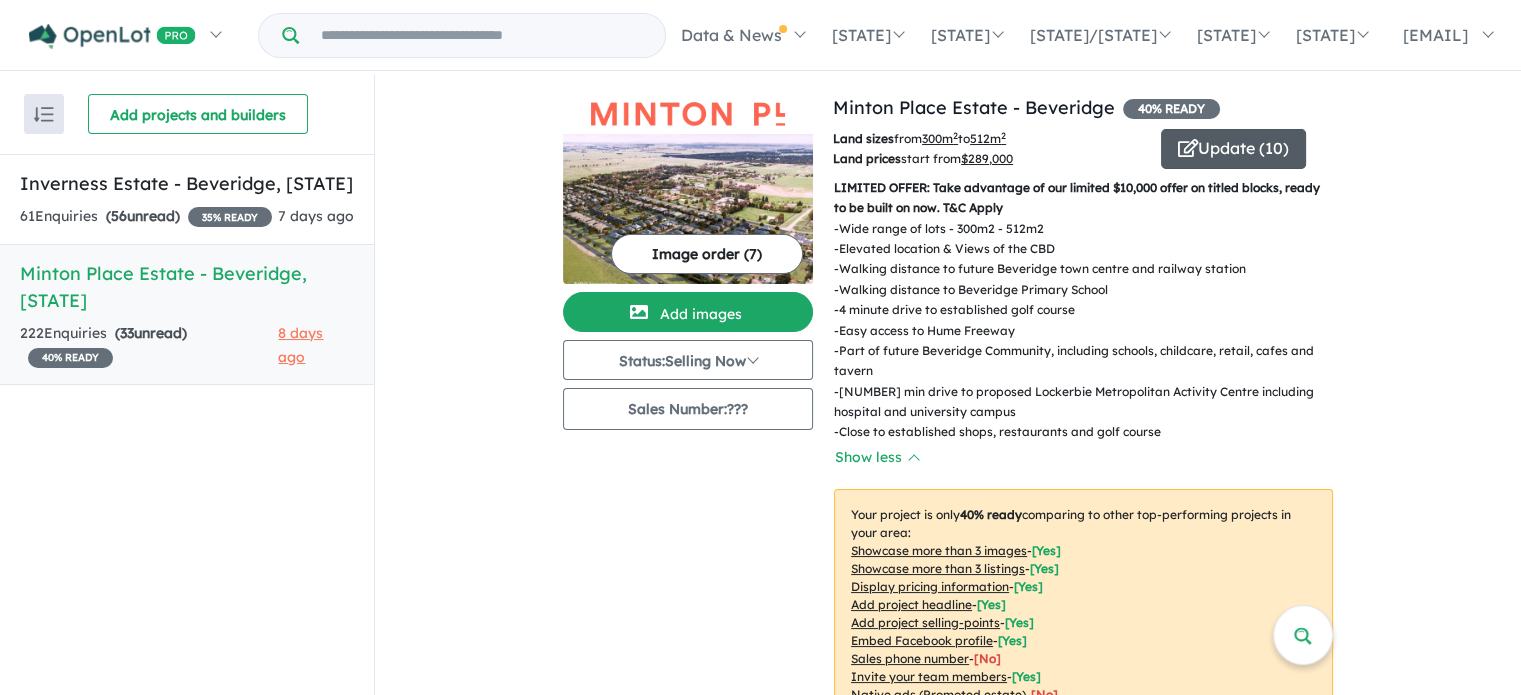 click on "Update ( 10 )" at bounding box center (1233, 149) 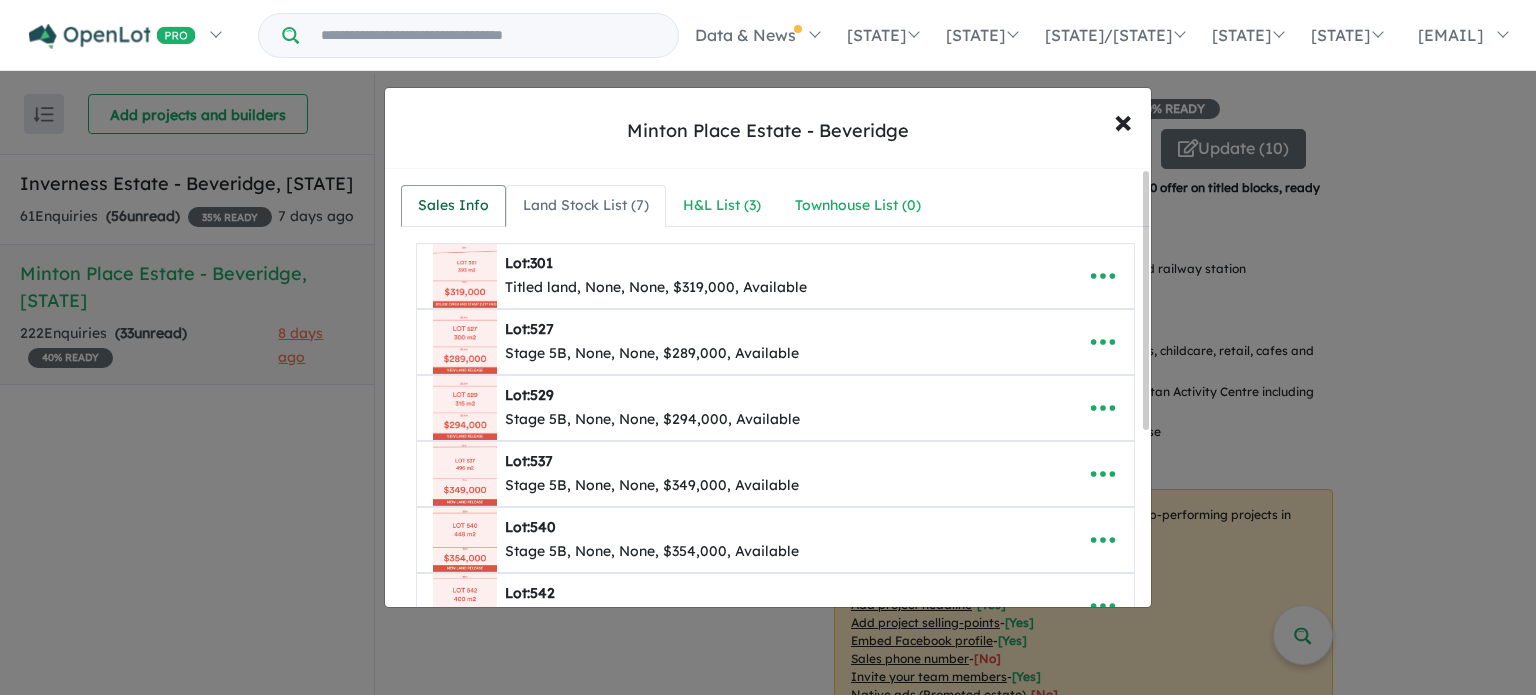 click on "Sales Info" at bounding box center [453, 206] 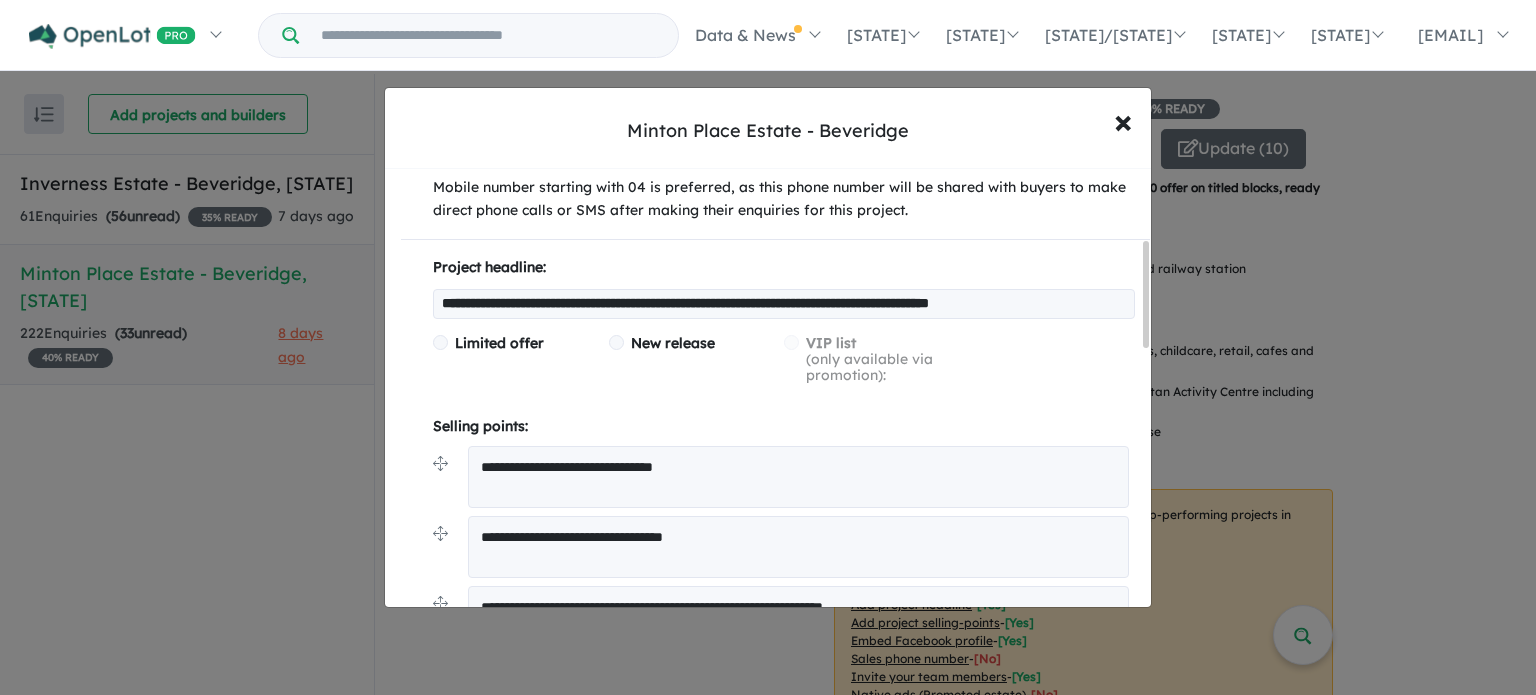 scroll, scrollTop: 296, scrollLeft: 0, axis: vertical 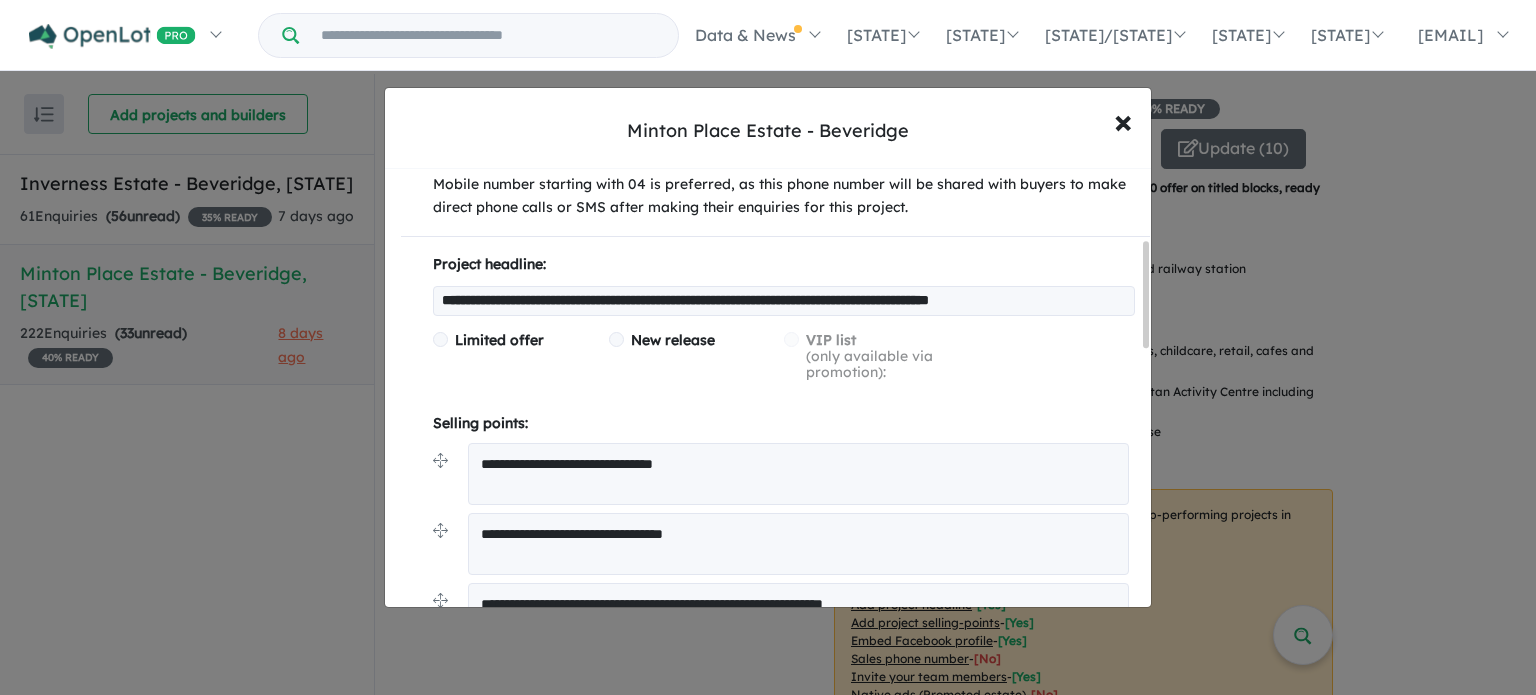 click on "New release" at bounding box center [499, 340] 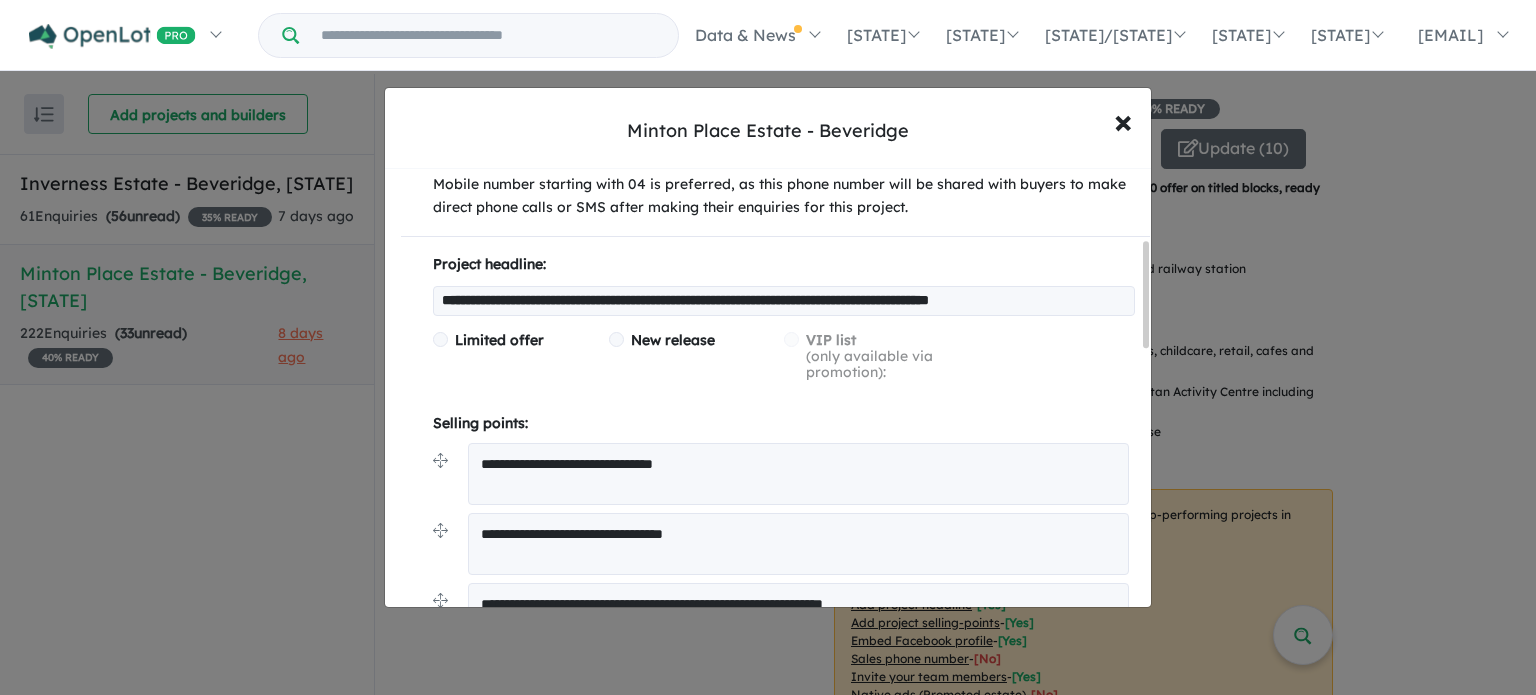 click on "**********" at bounding box center (775, 674) 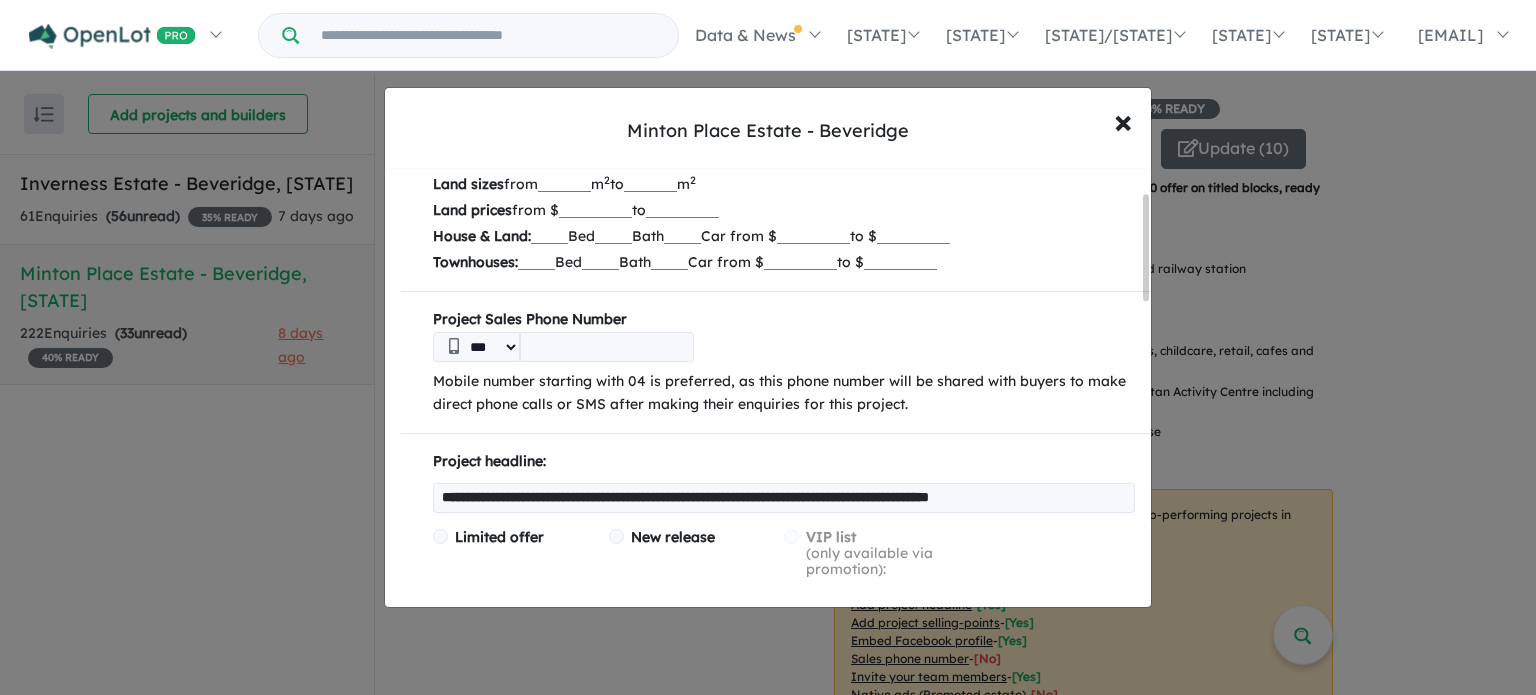 scroll, scrollTop: 97, scrollLeft: 0, axis: vertical 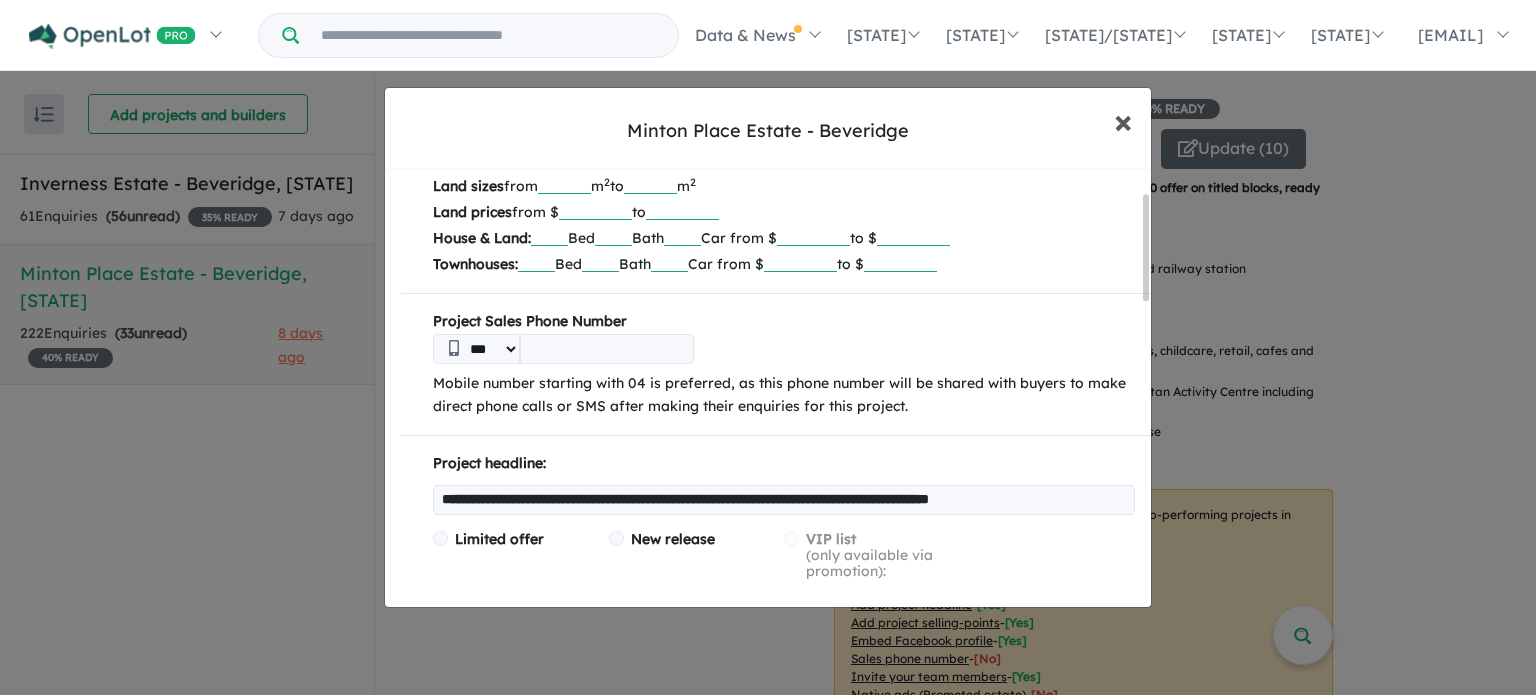 click on "×" at bounding box center [1123, 120] 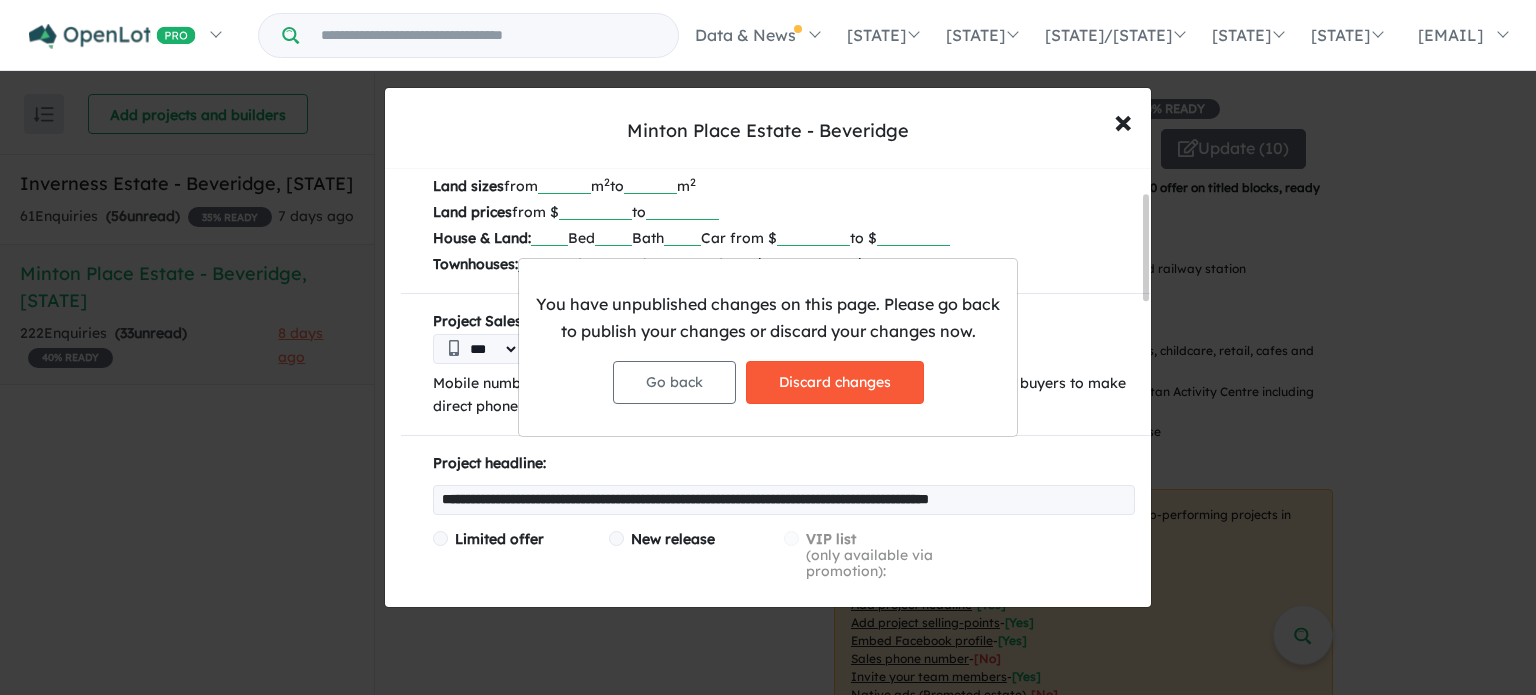 click on "Discard changes" at bounding box center (835, 382) 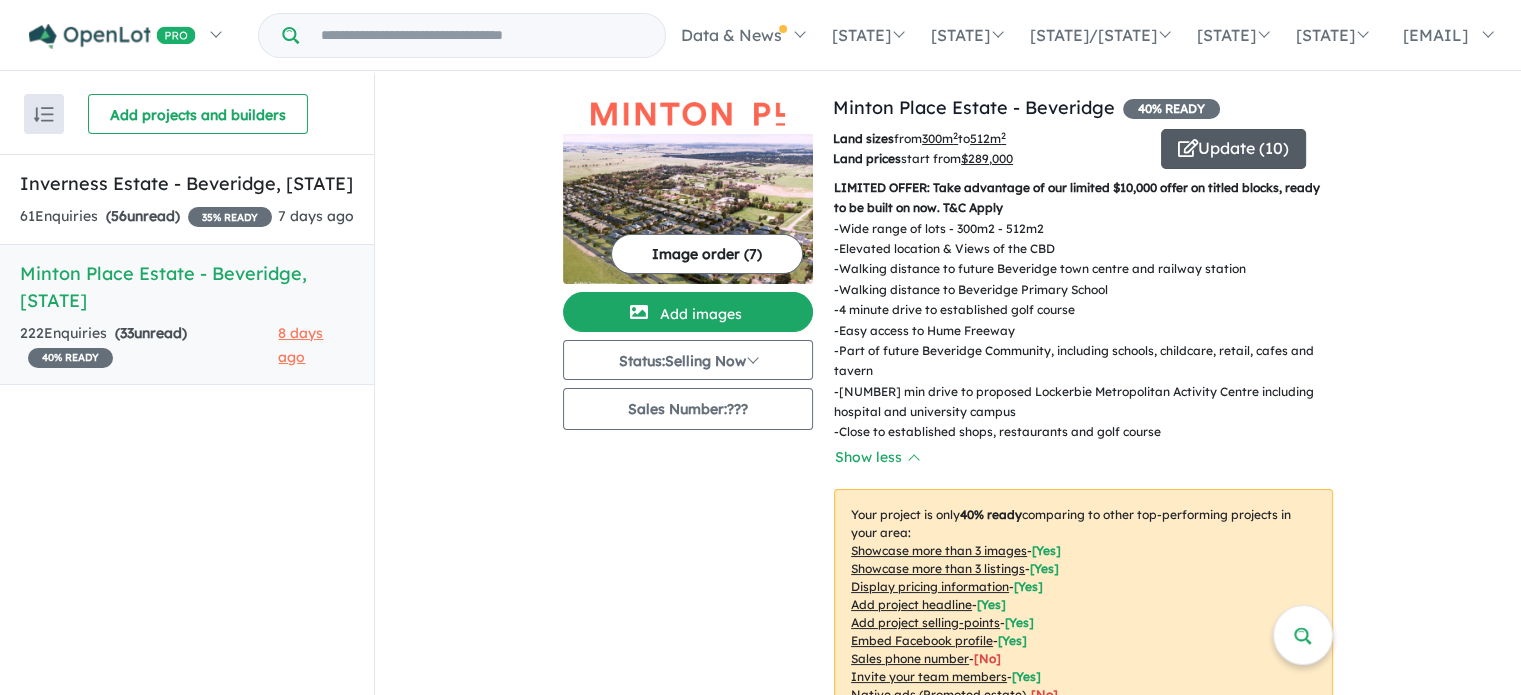 click on "Update ( 10 )" at bounding box center [1233, 149] 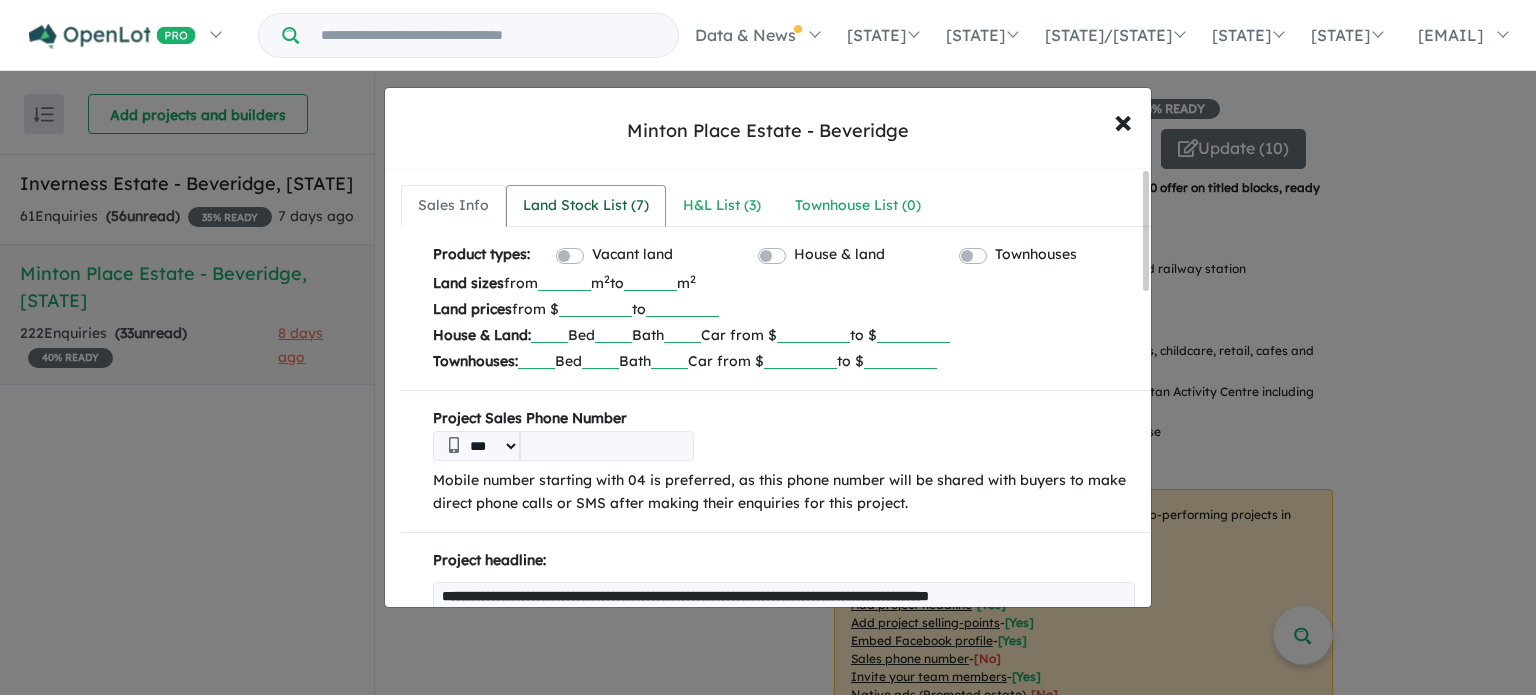 click on "Land Stock List ( 7 )" at bounding box center (586, 206) 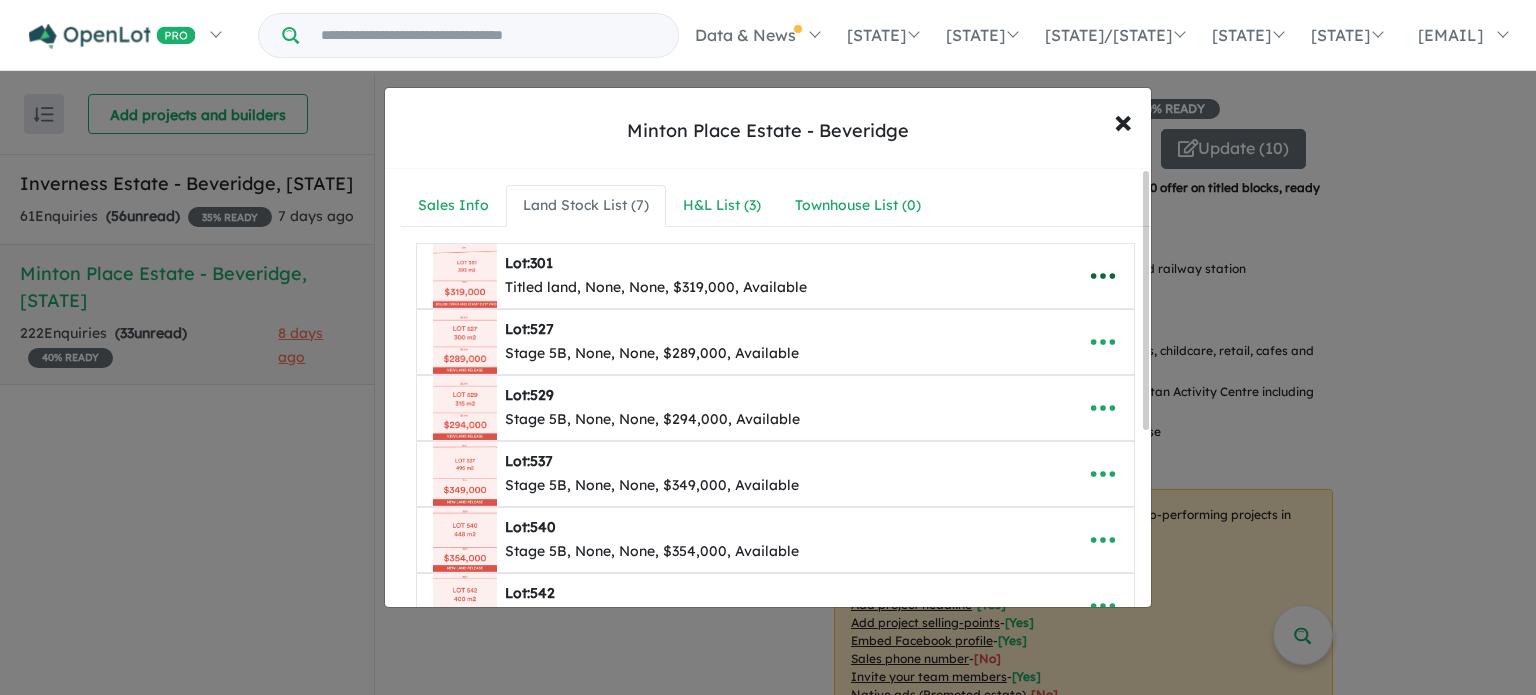 click at bounding box center (1103, 276) 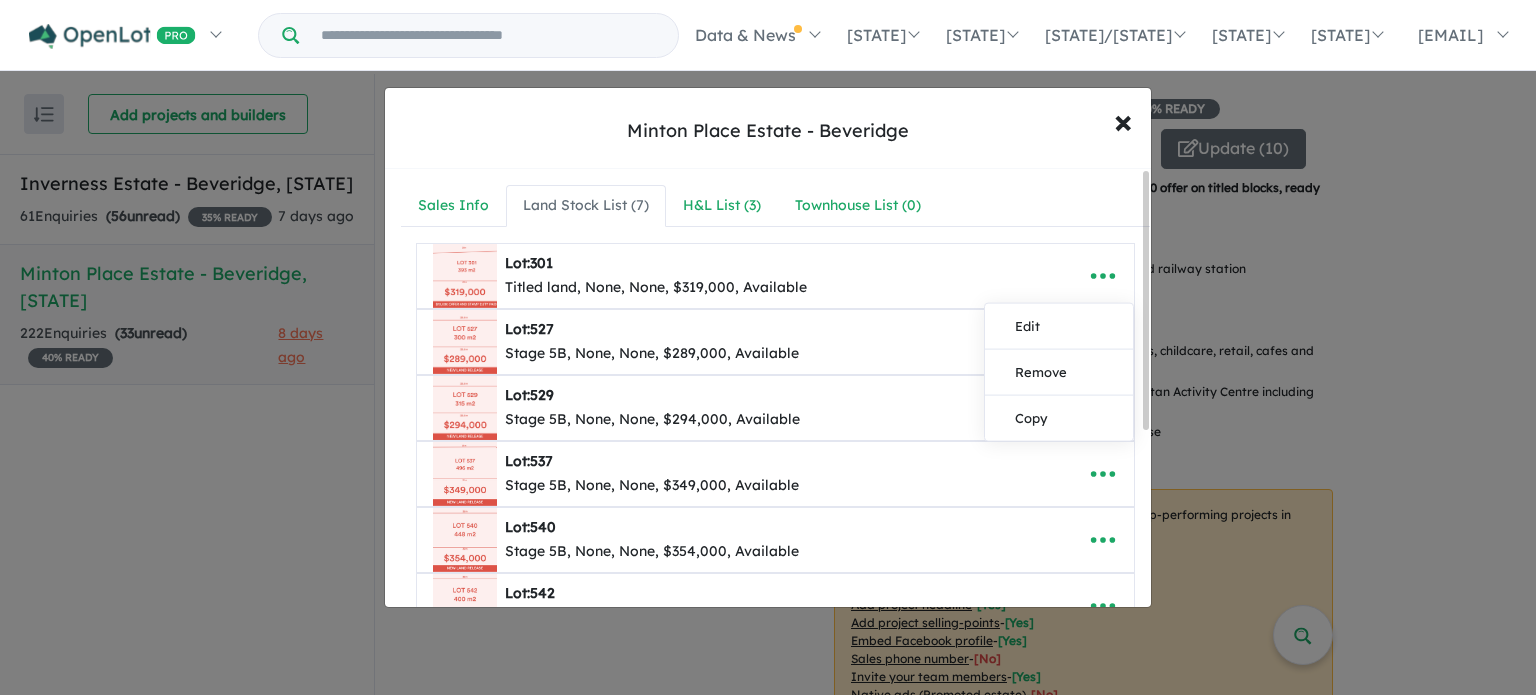click at bounding box center (465, 276) 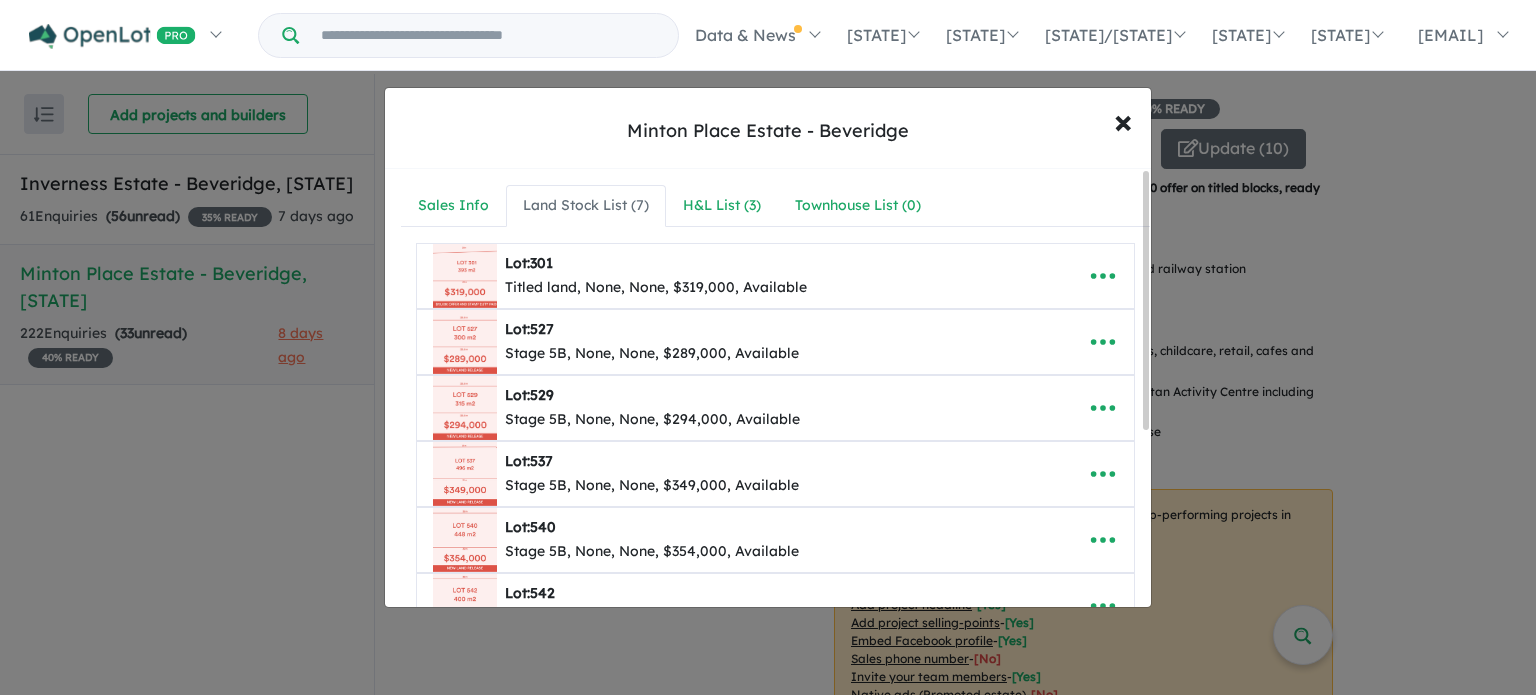 click at bounding box center (465, 276) 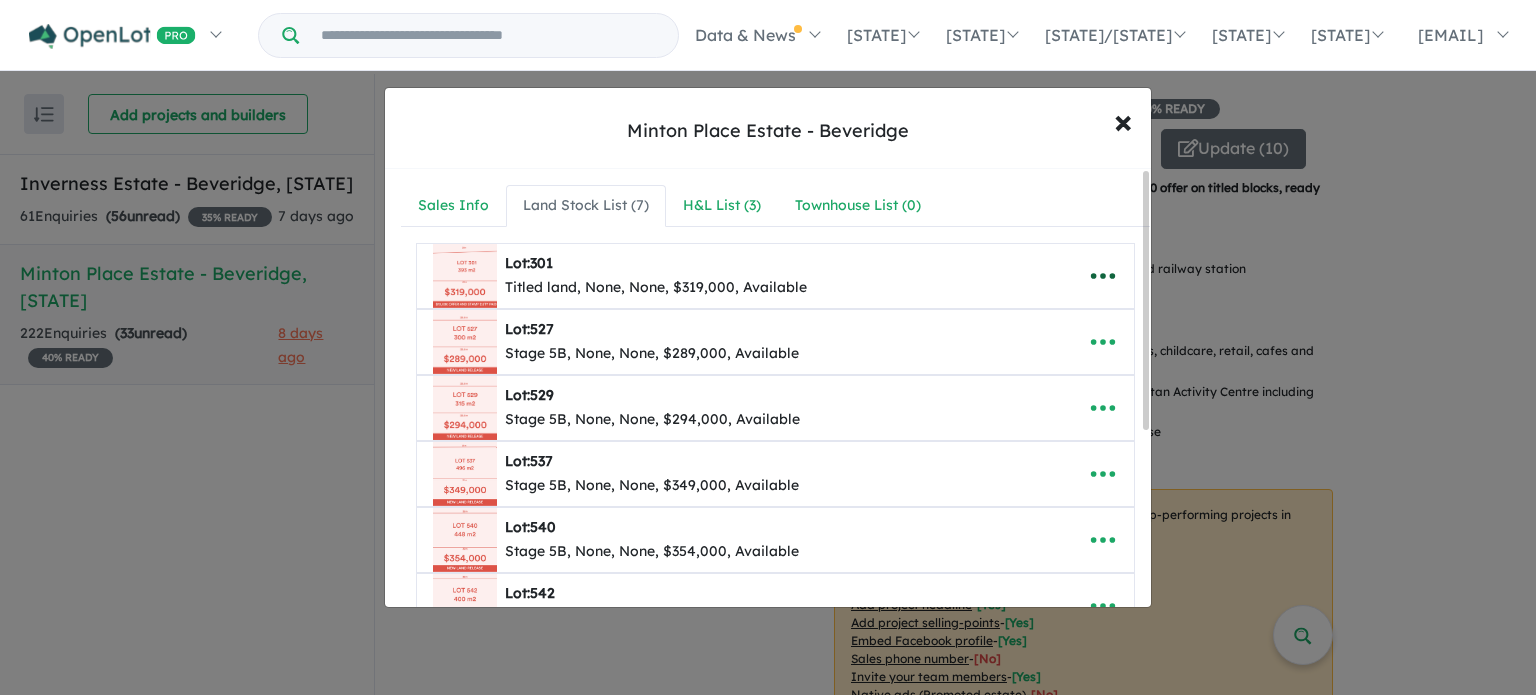 click at bounding box center [1103, 276] 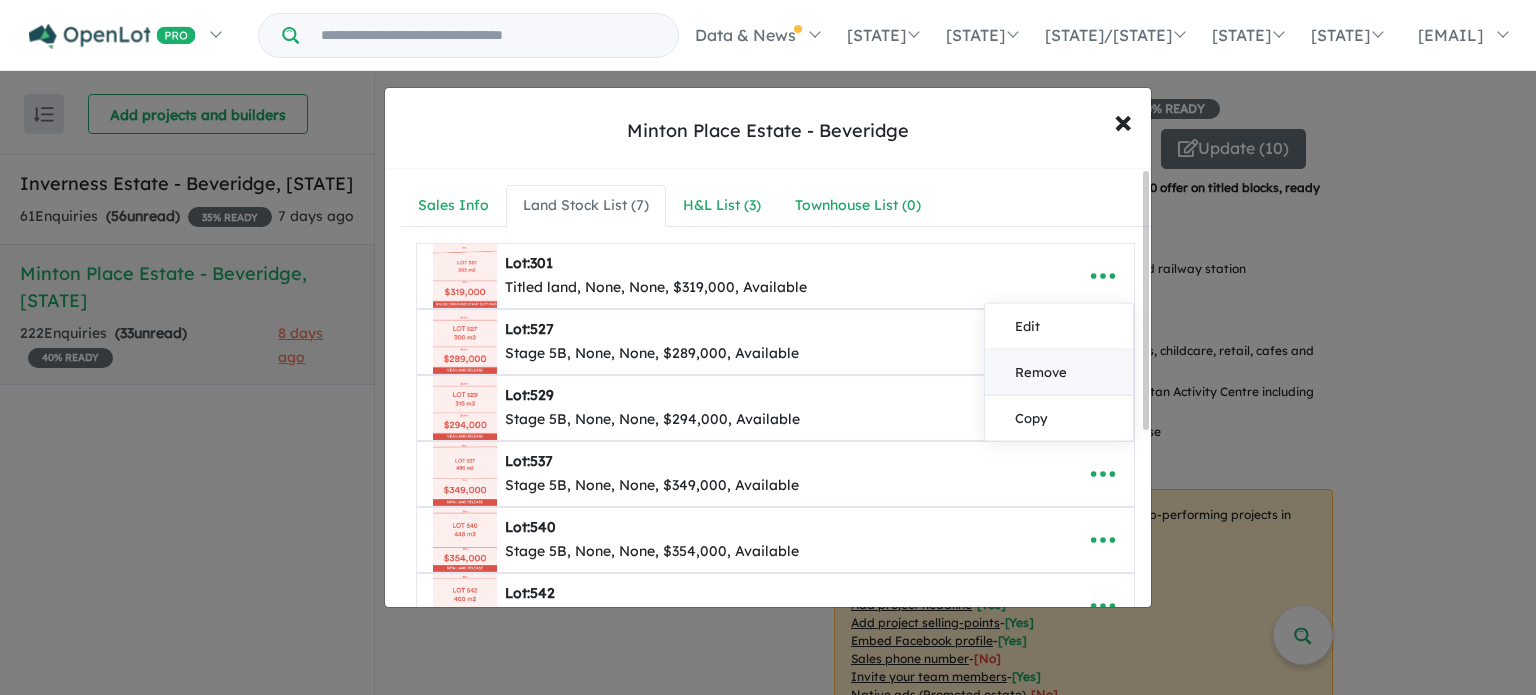click on "Remove" at bounding box center [1059, 372] 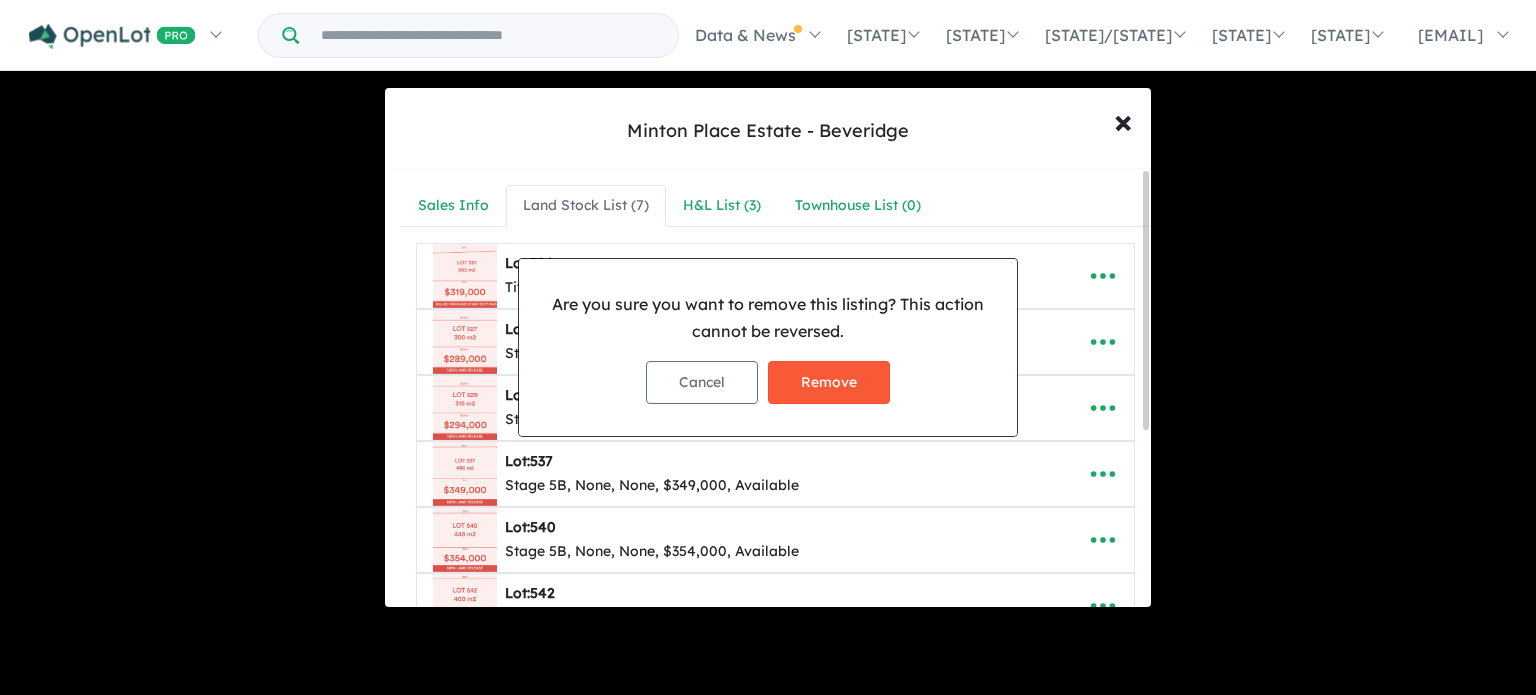 click on "Remove" at bounding box center (829, 382) 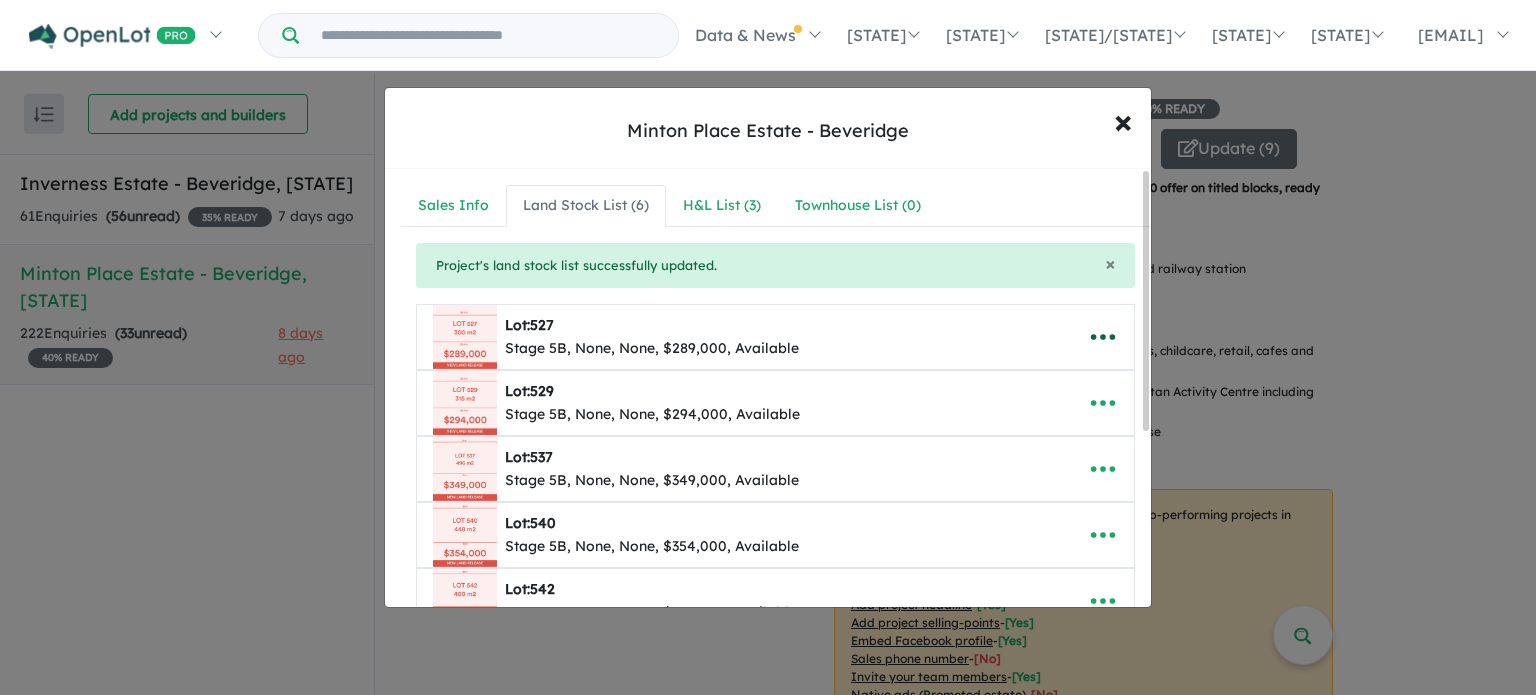 click at bounding box center (1103, 337) 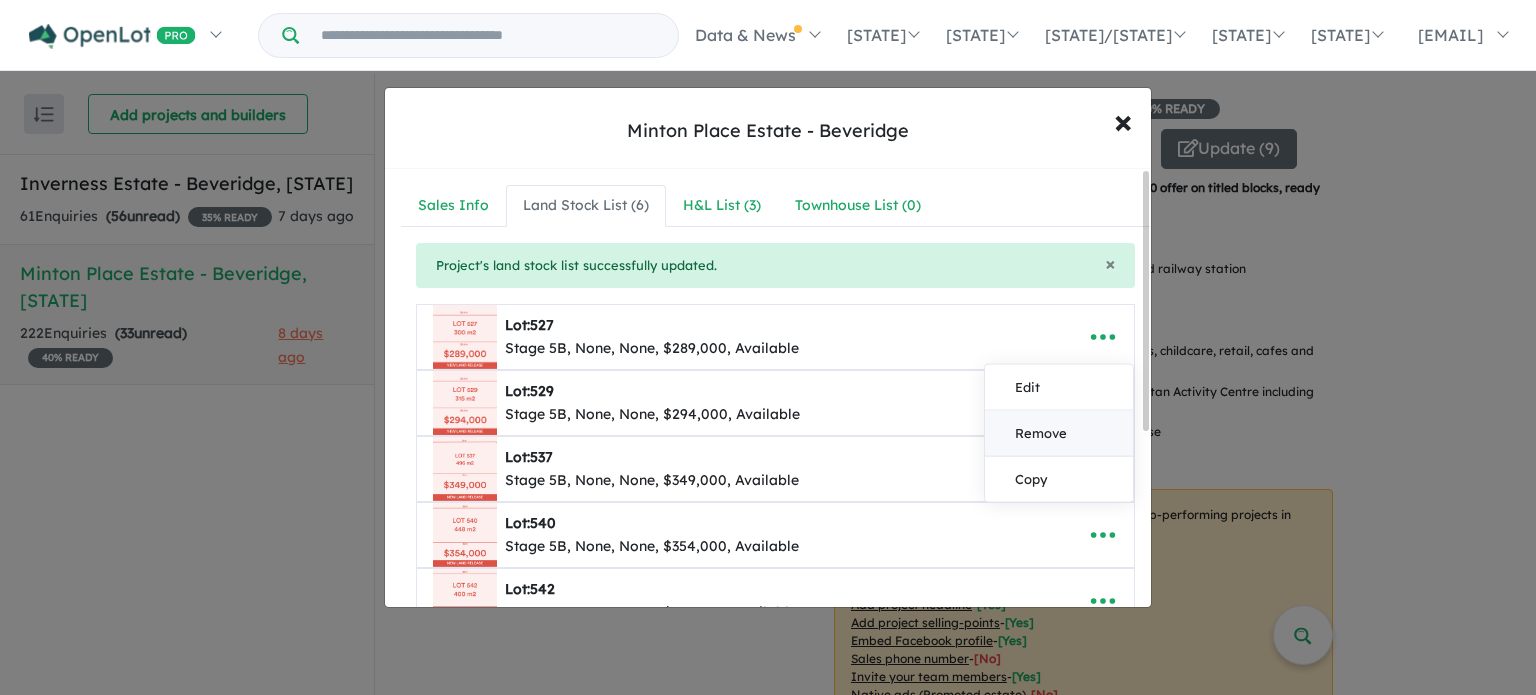 click on "Remove" at bounding box center (1059, 434) 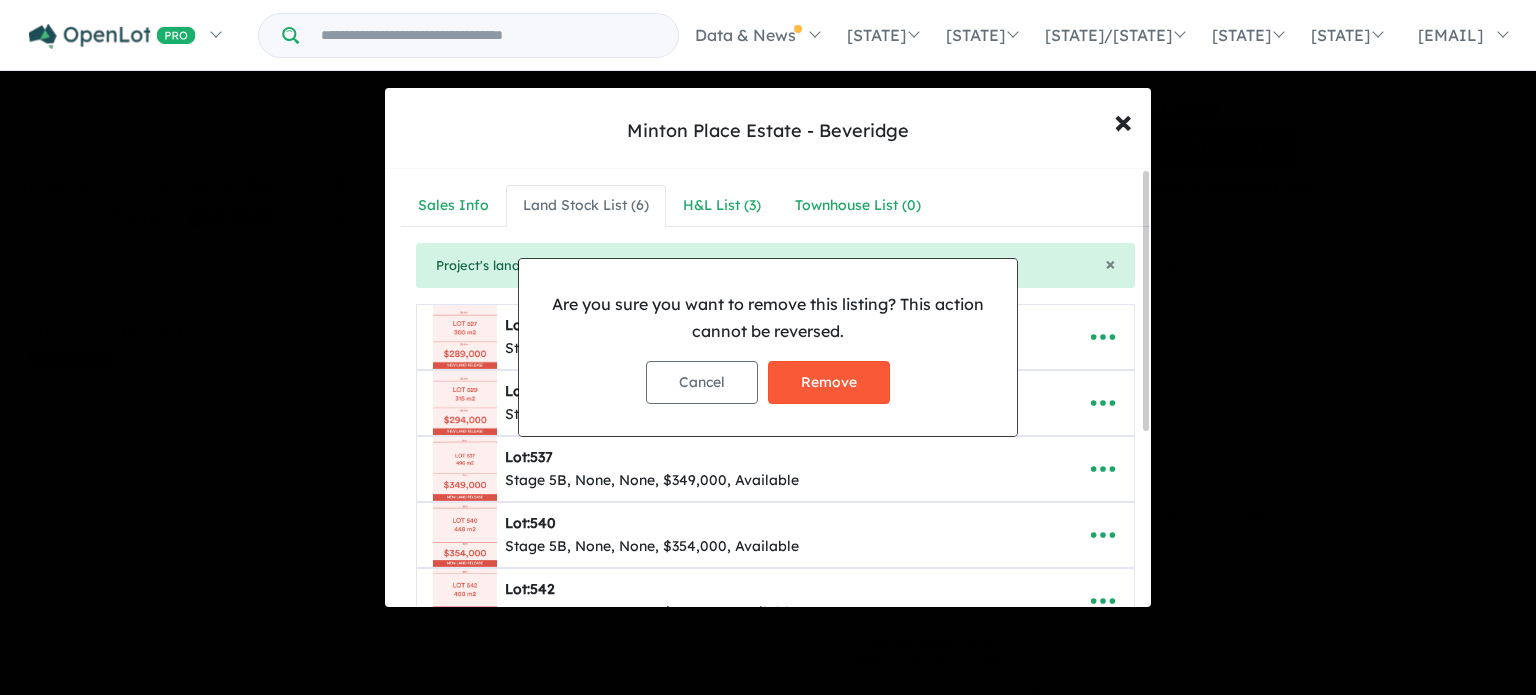 click on "Remove" at bounding box center (829, 382) 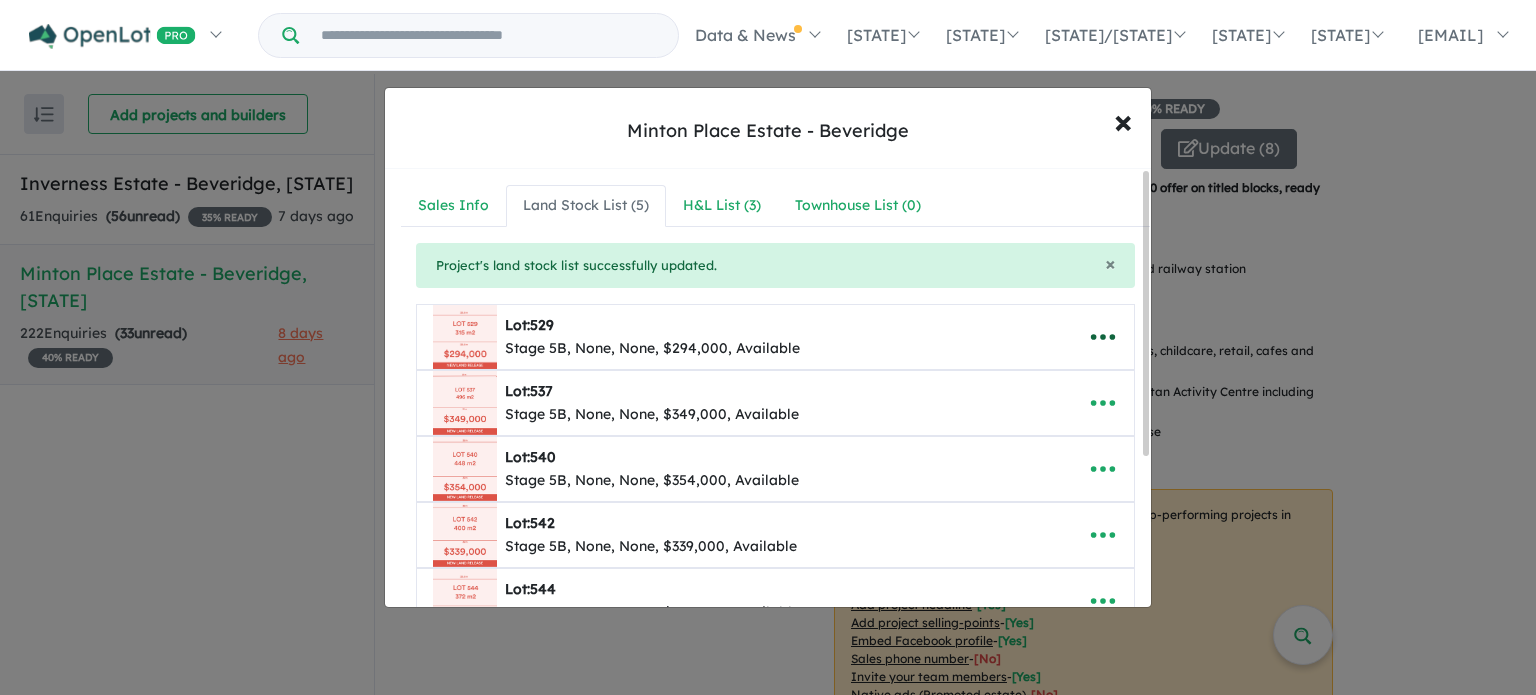 click at bounding box center [1103, 337] 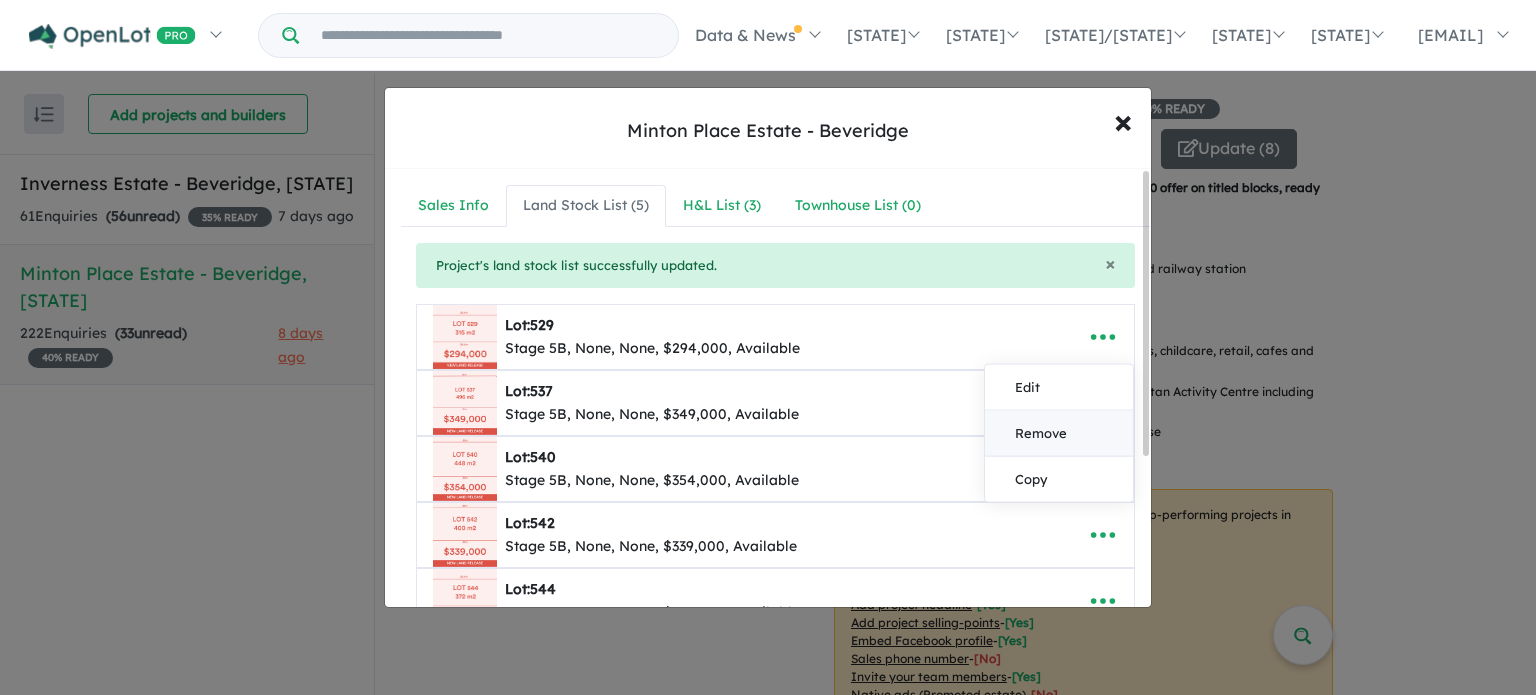 click on "Remove" at bounding box center [1059, 434] 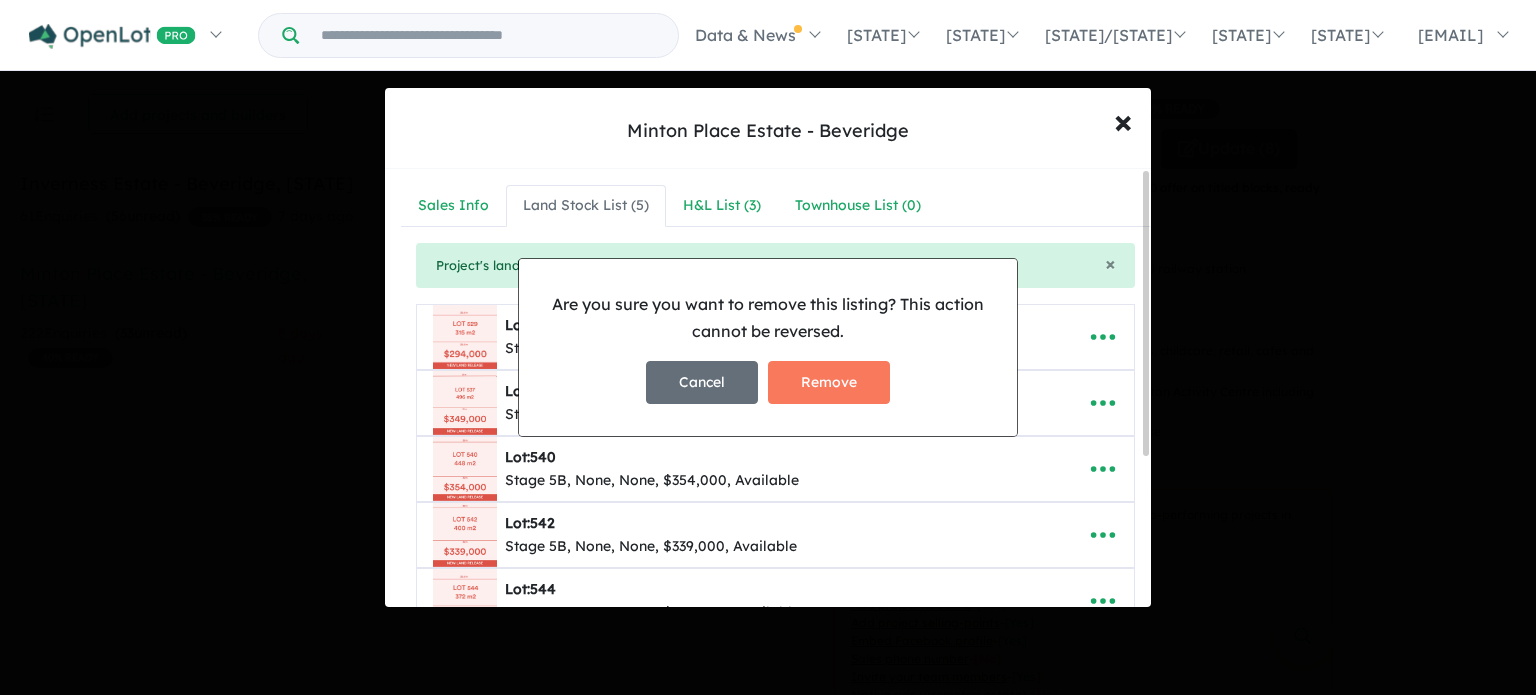 click on "Cancel" at bounding box center (702, 382) 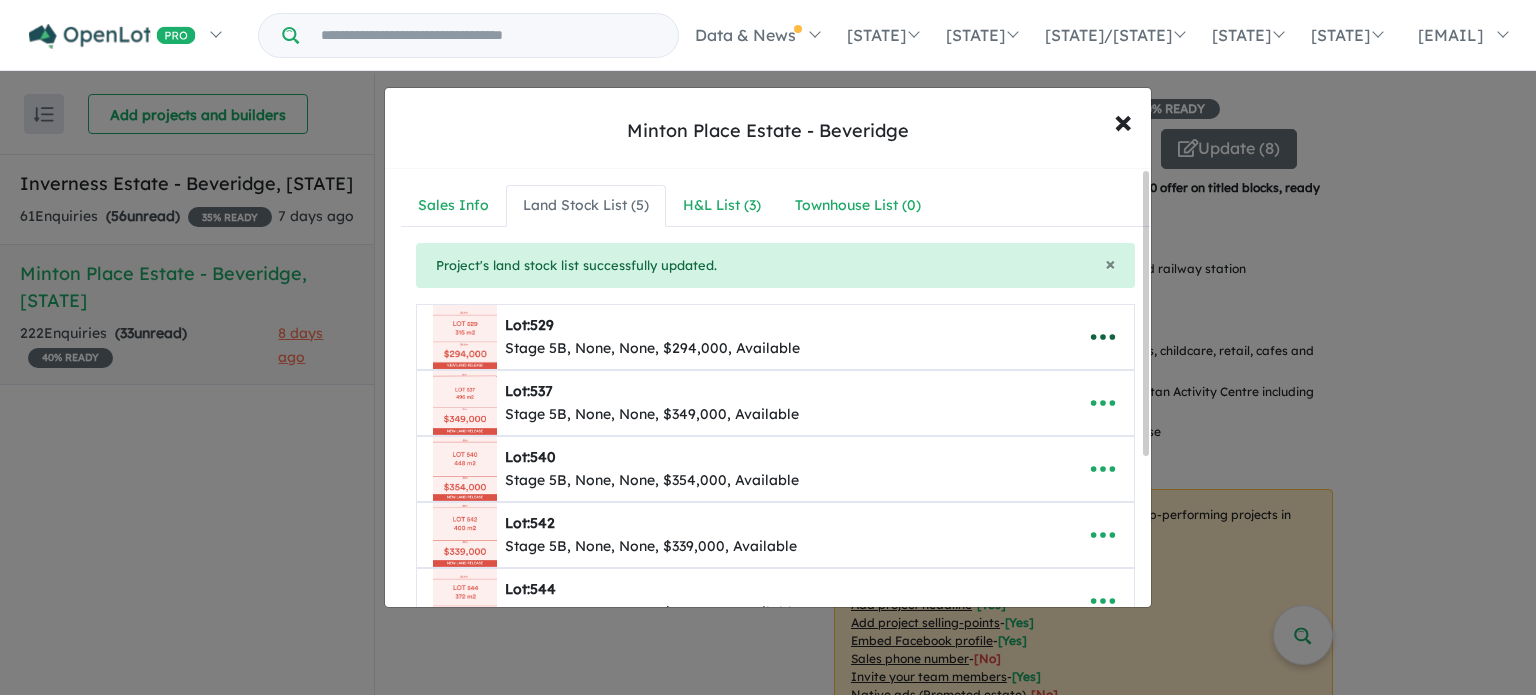 click at bounding box center (1103, 338) 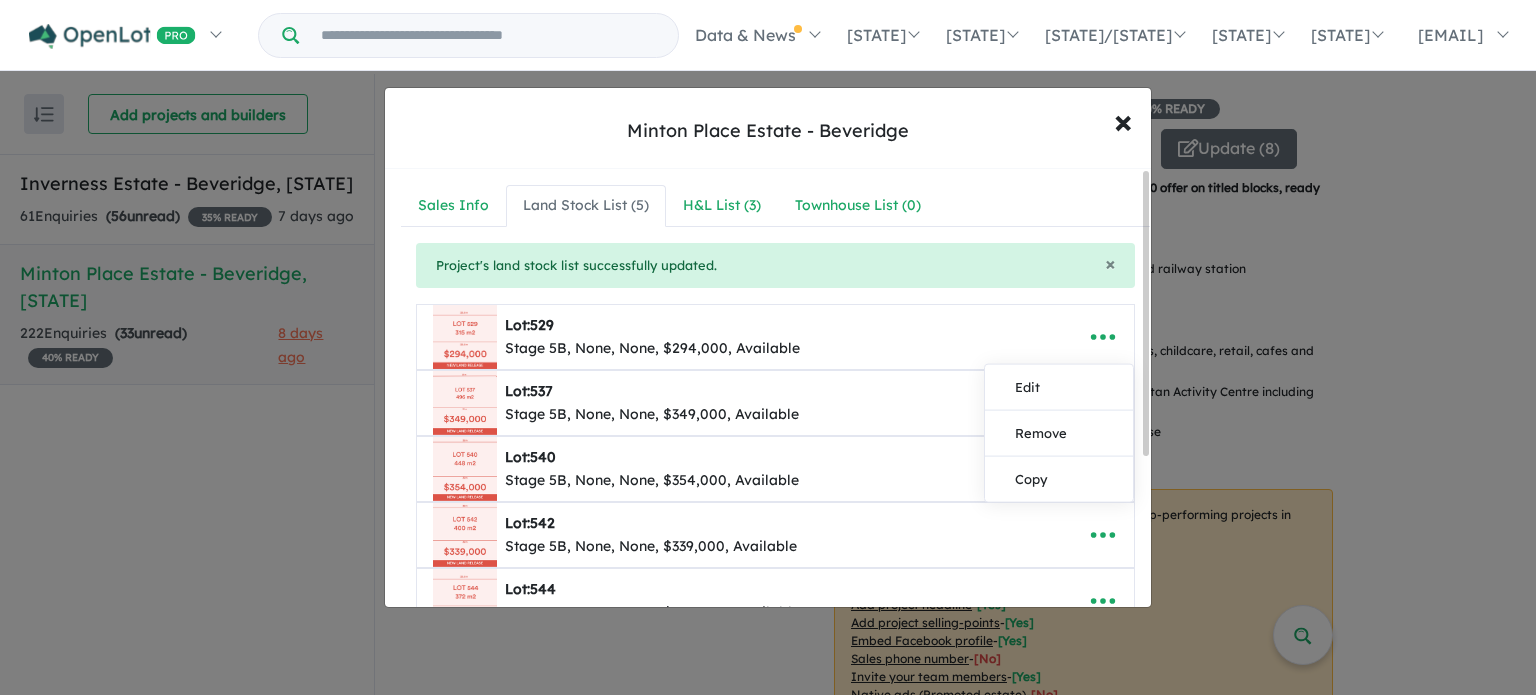 click at bounding box center (465, 337) 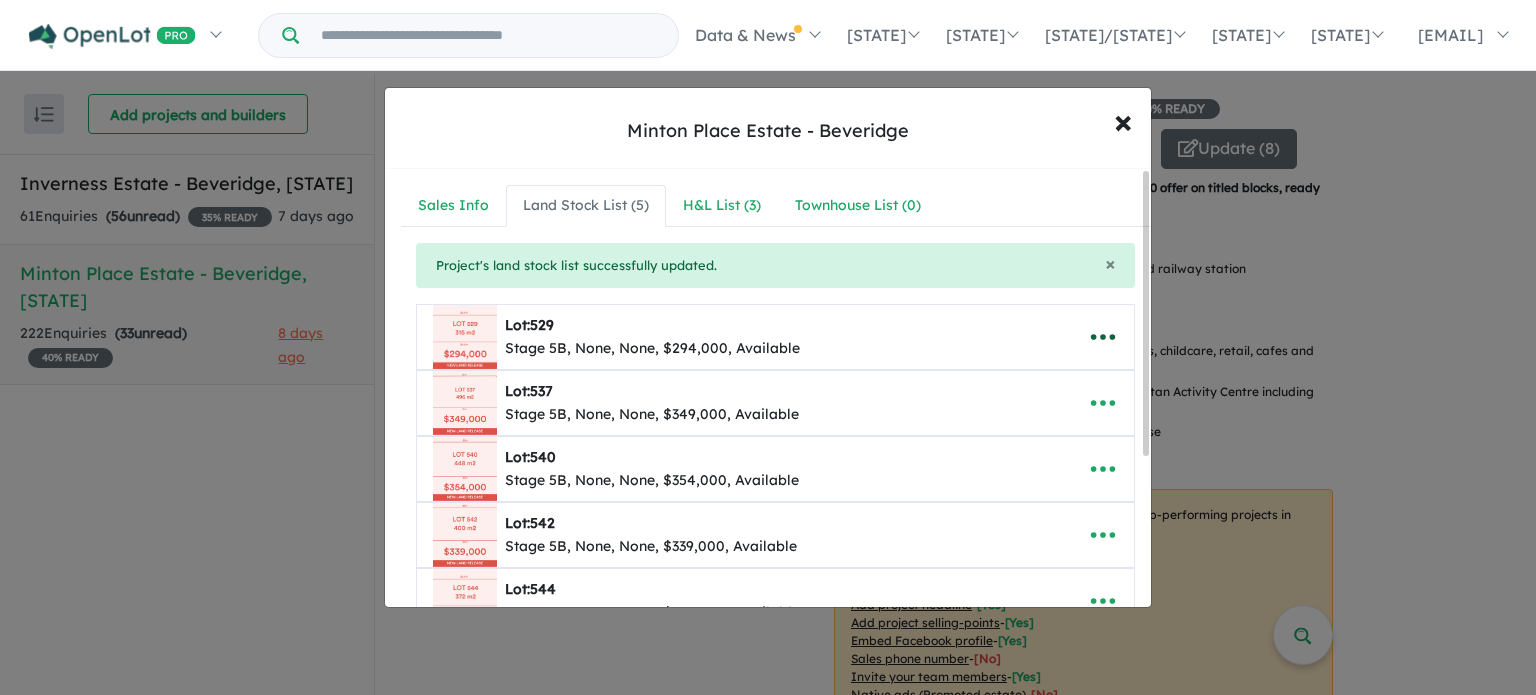 click at bounding box center (1103, 338) 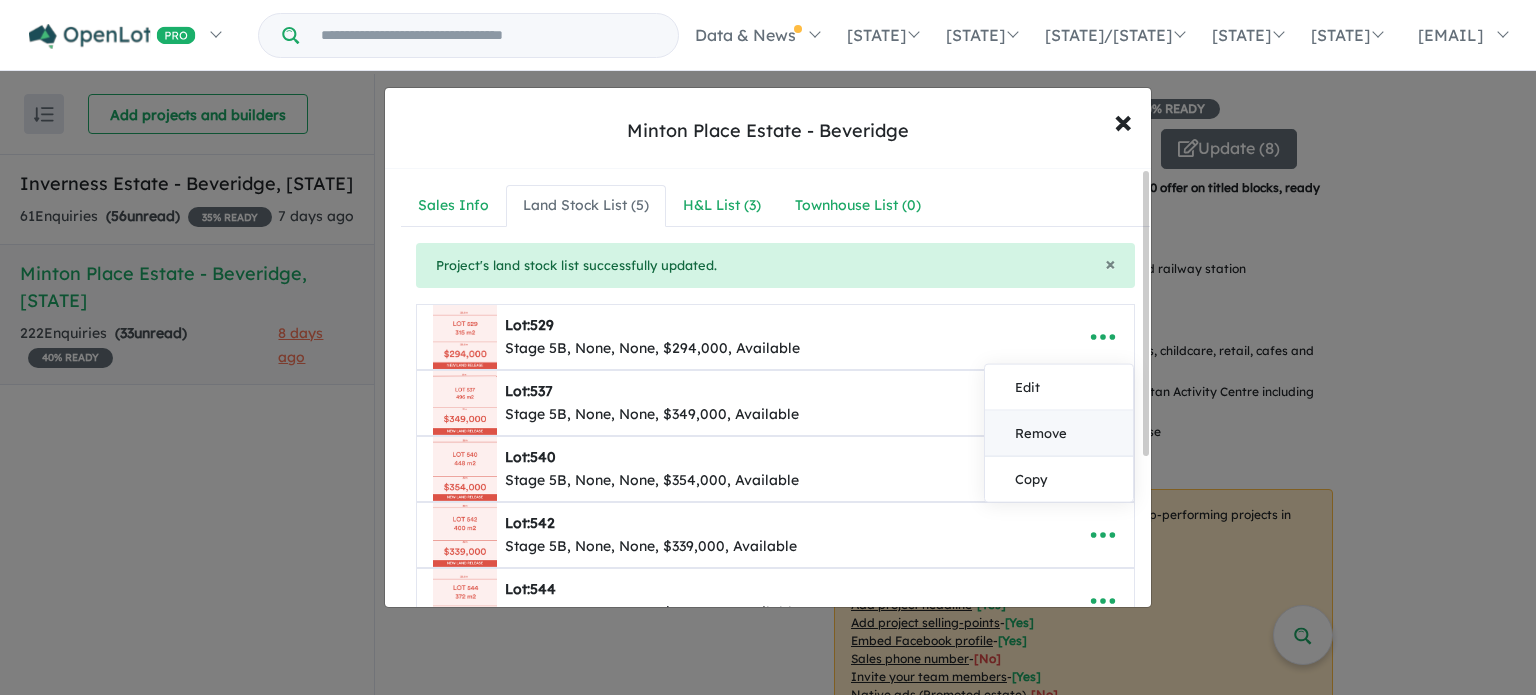 click on "Remove" at bounding box center [1059, 434] 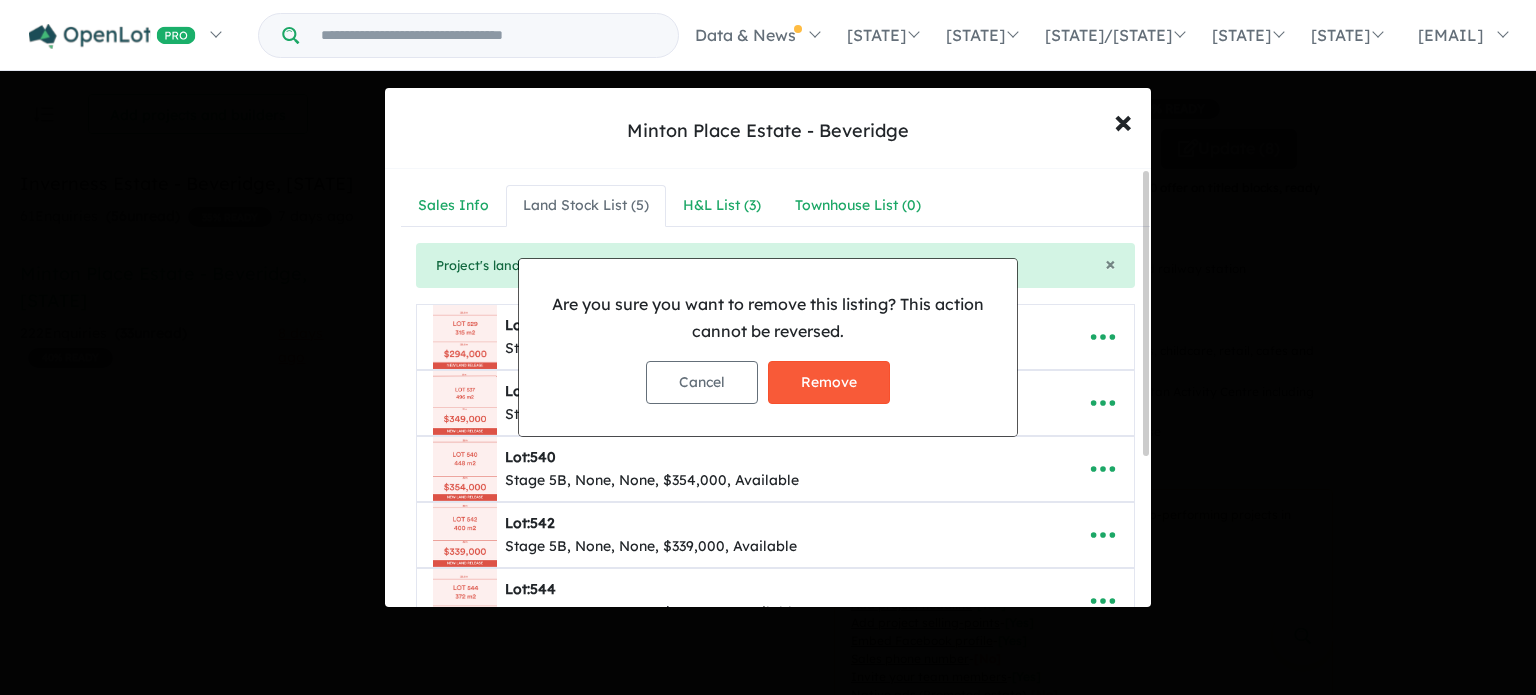 click on "Remove" at bounding box center (829, 382) 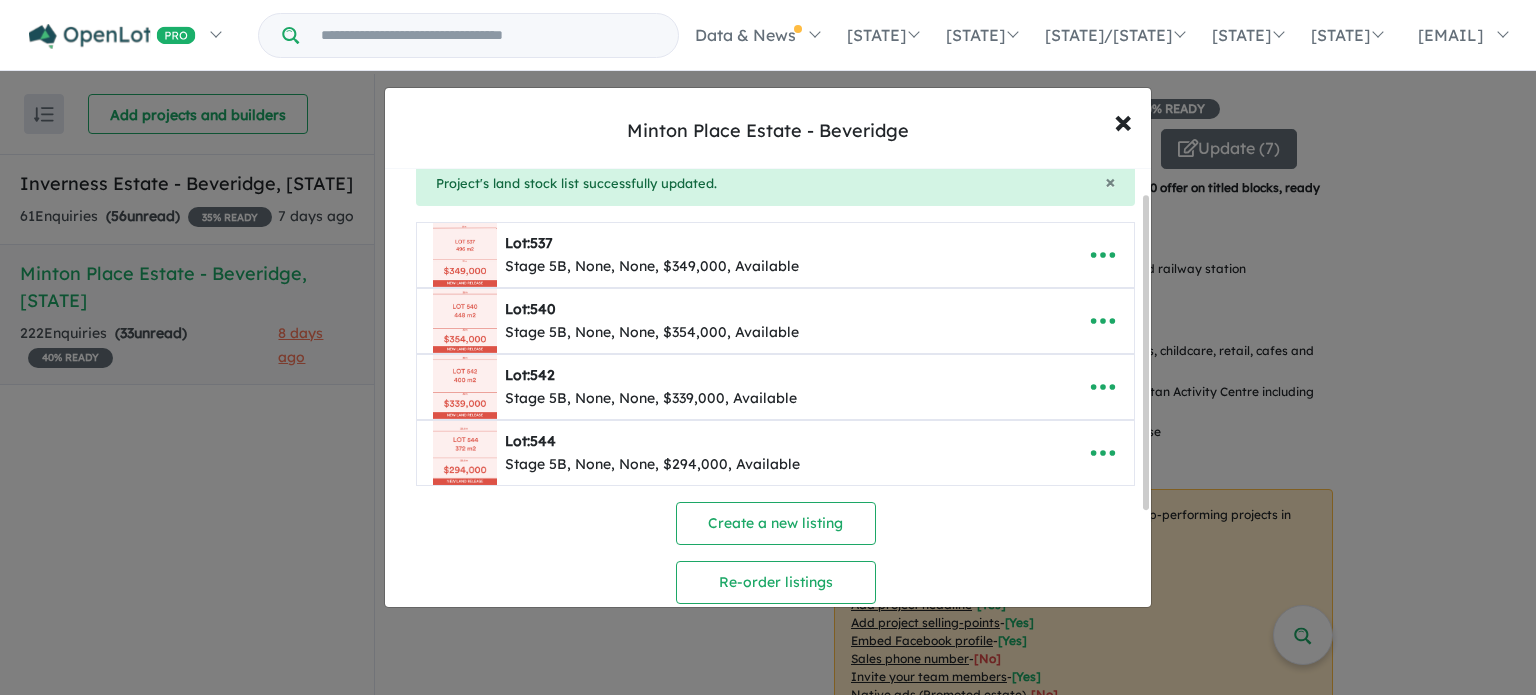 scroll, scrollTop: 0, scrollLeft: 0, axis: both 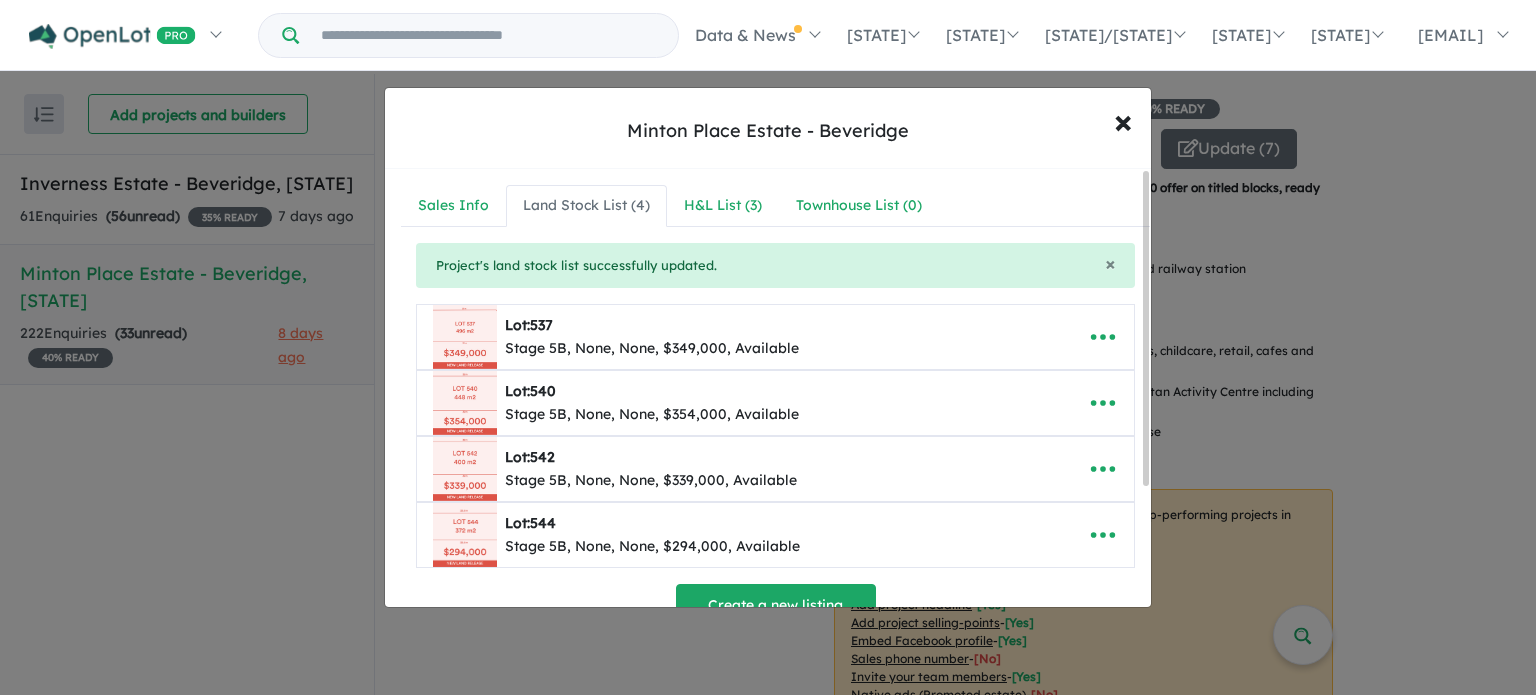 click on "Create a new listing" at bounding box center [776, 605] 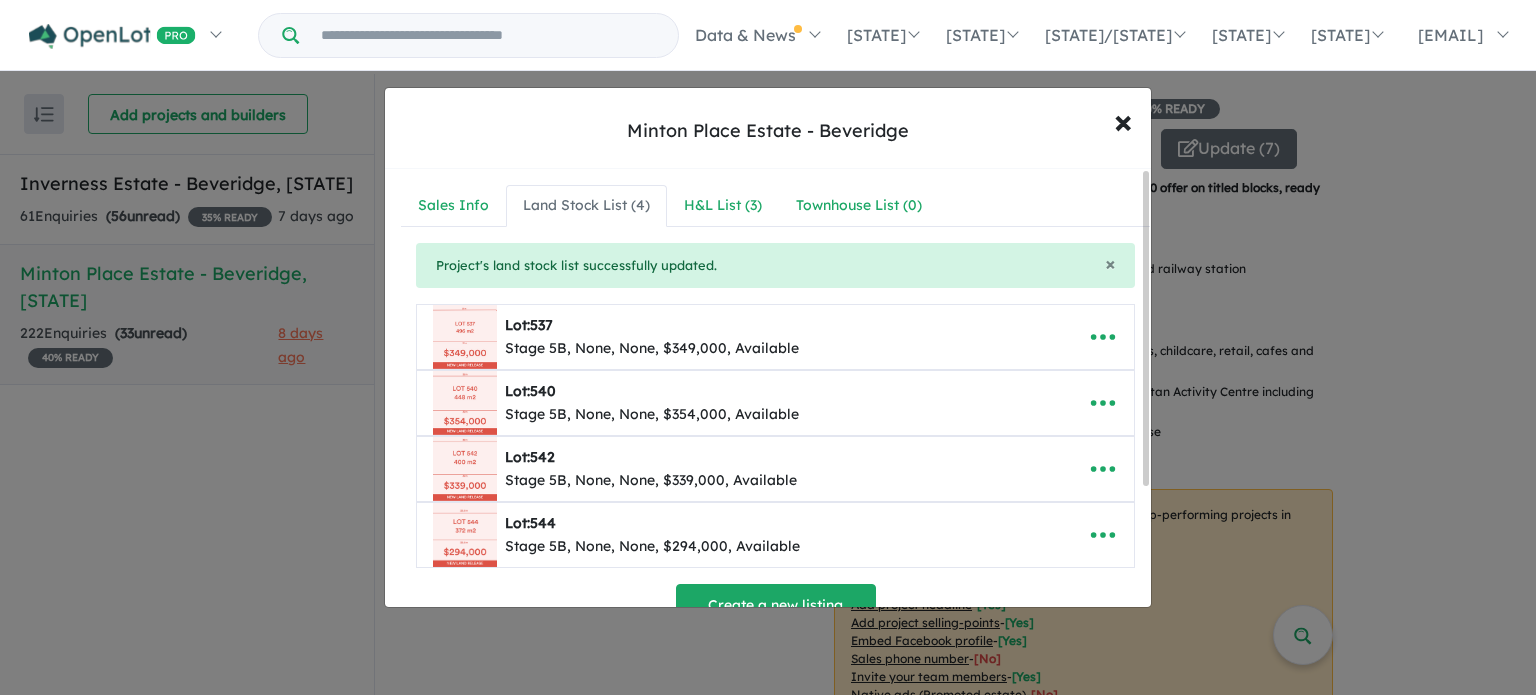 scroll, scrollTop: 270, scrollLeft: 0, axis: vertical 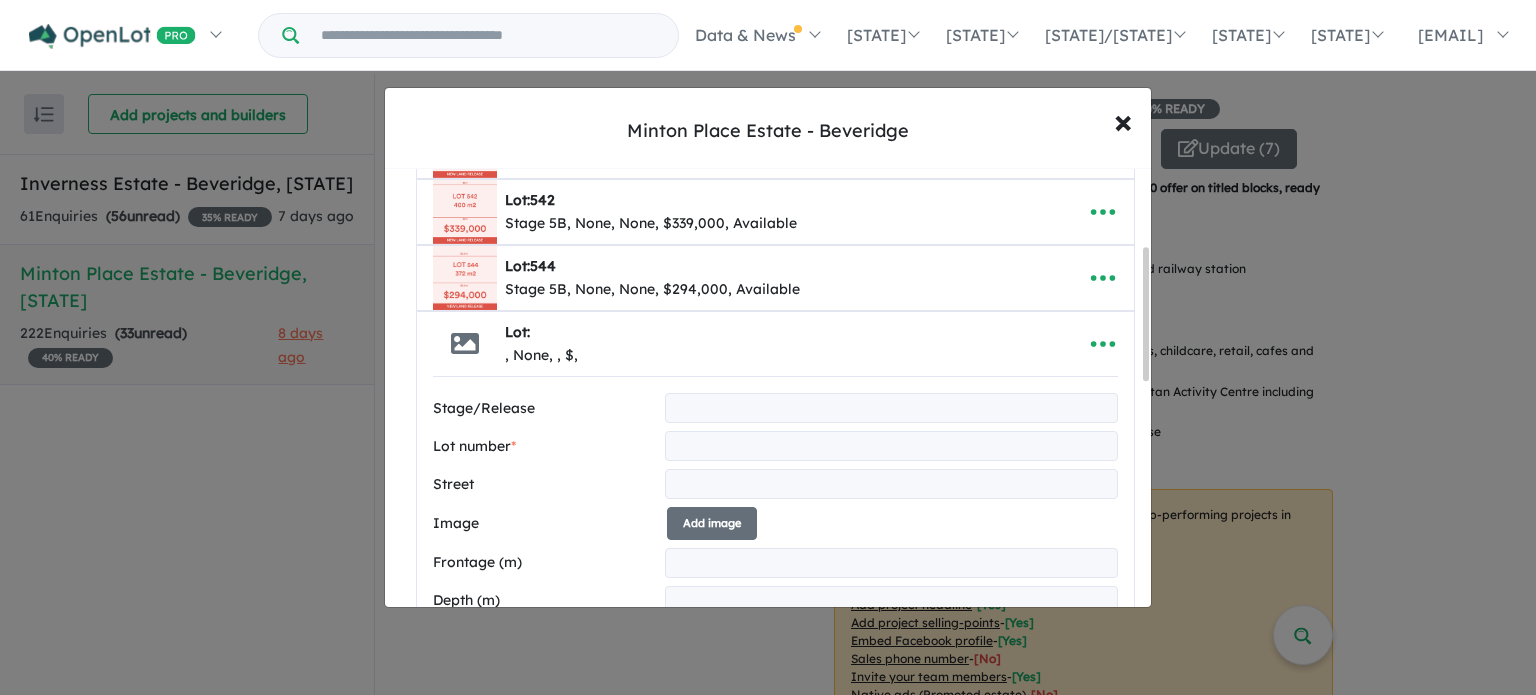 click on "Lot:  544   Stage 5B, None, None, $294,000, Available" at bounding box center [744, 80] 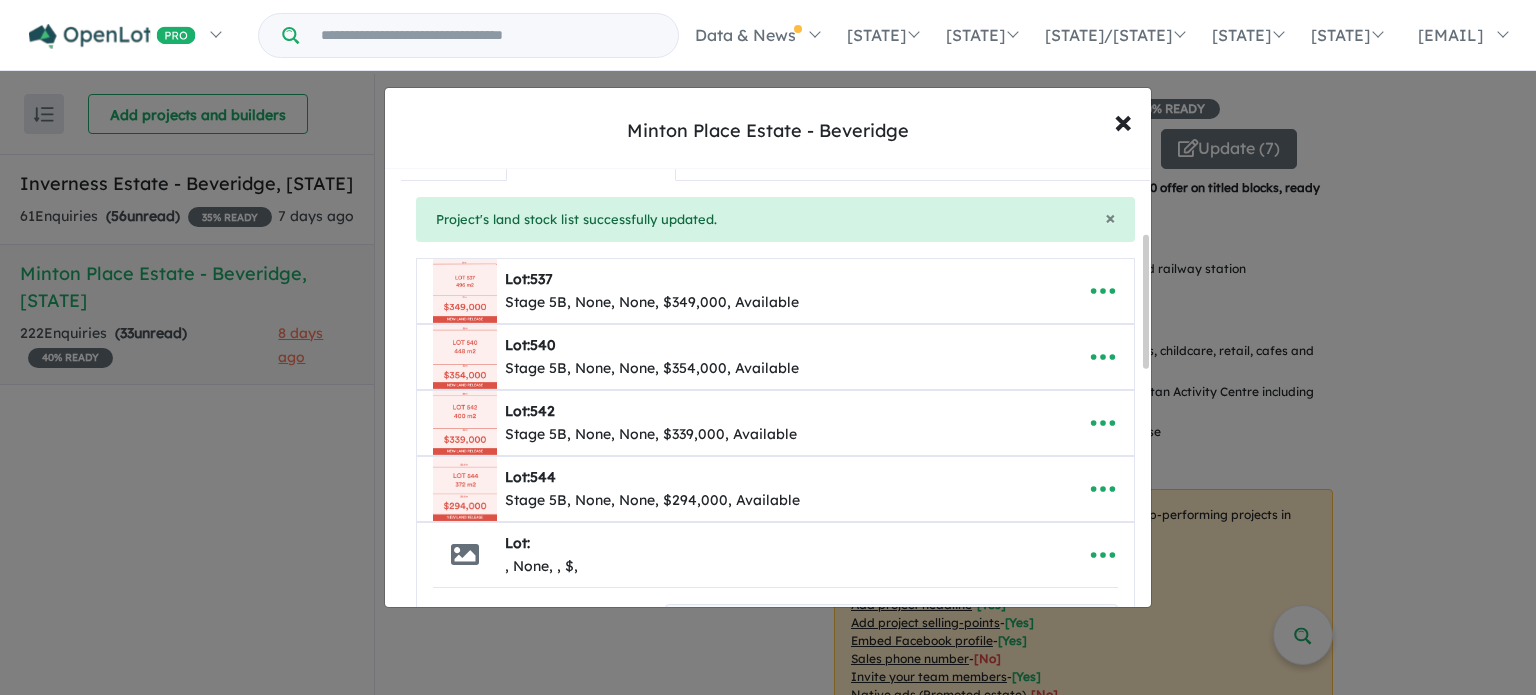 scroll, scrollTop: 0, scrollLeft: 0, axis: both 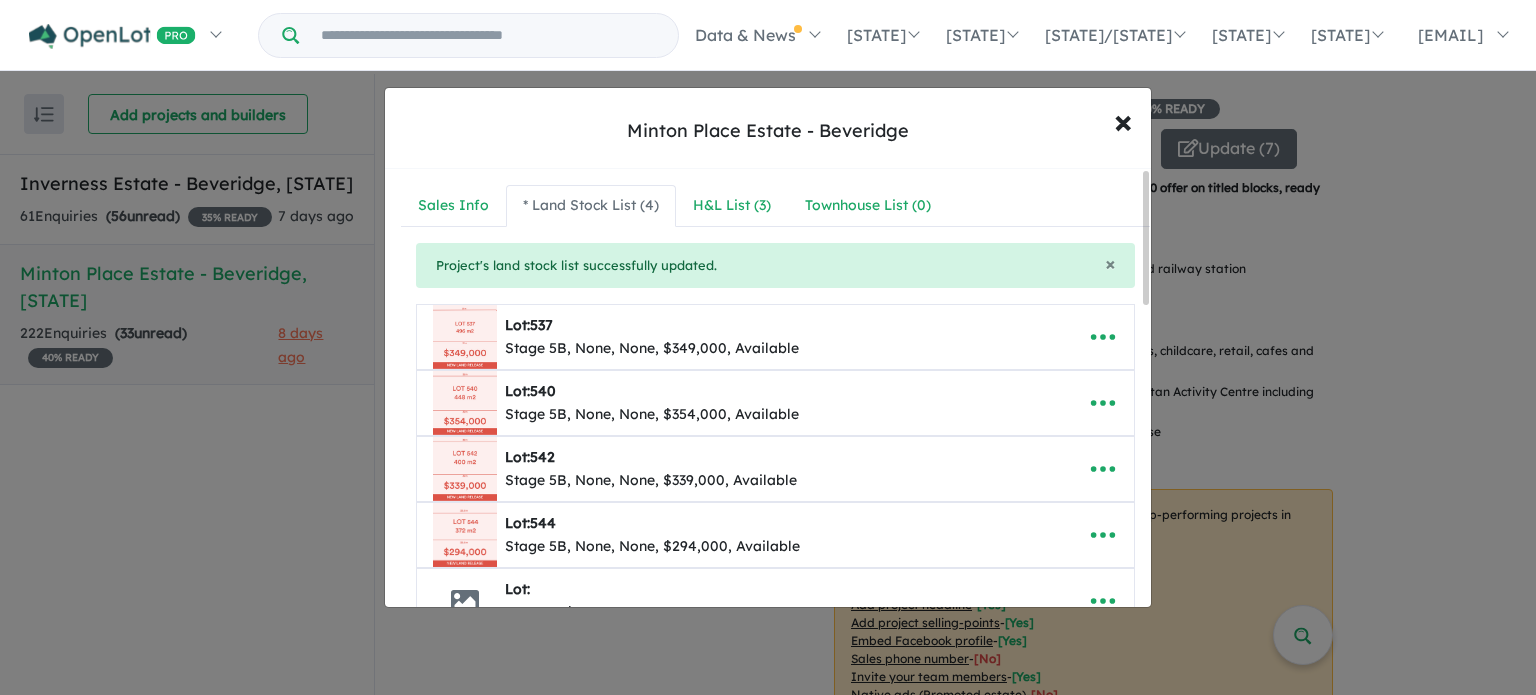 click on "Stage 5B, None, None, $349,000, Available" at bounding box center (652, 349) 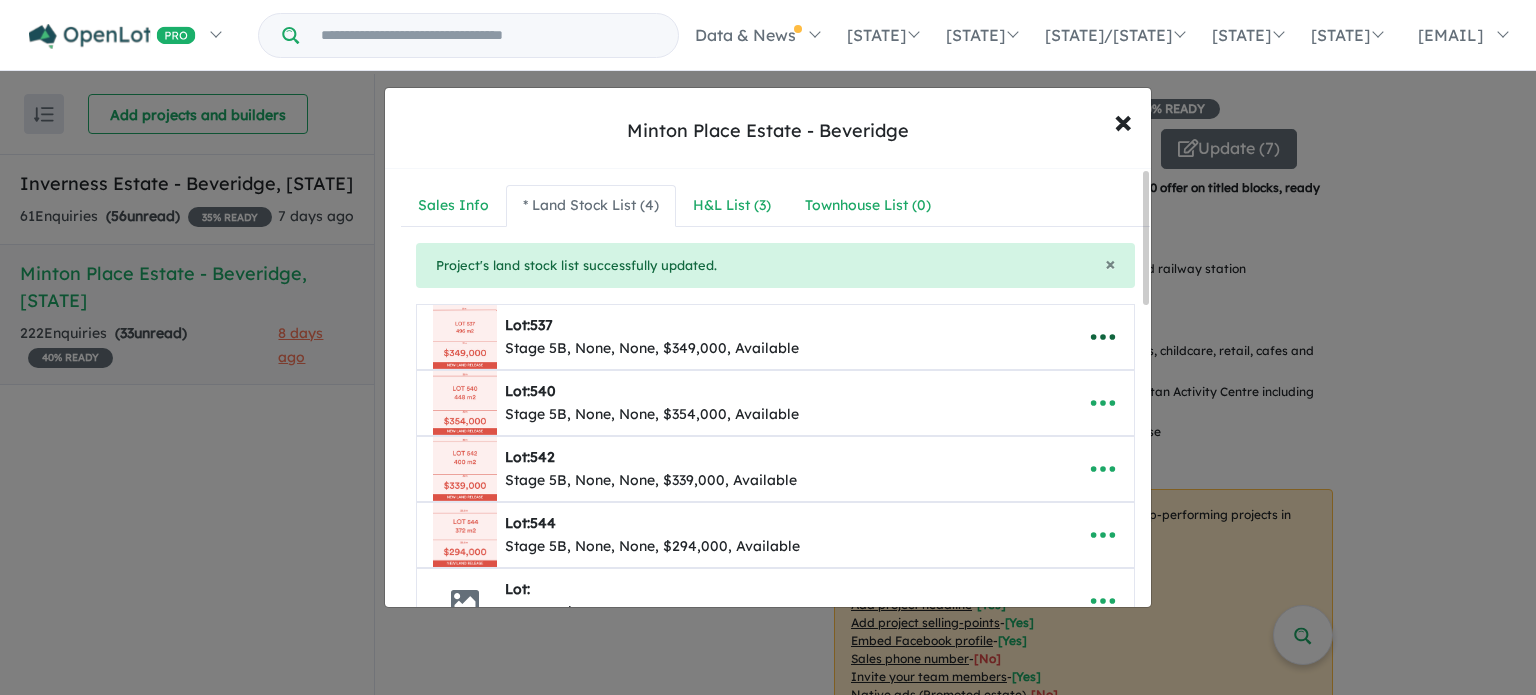 click at bounding box center [1103, 337] 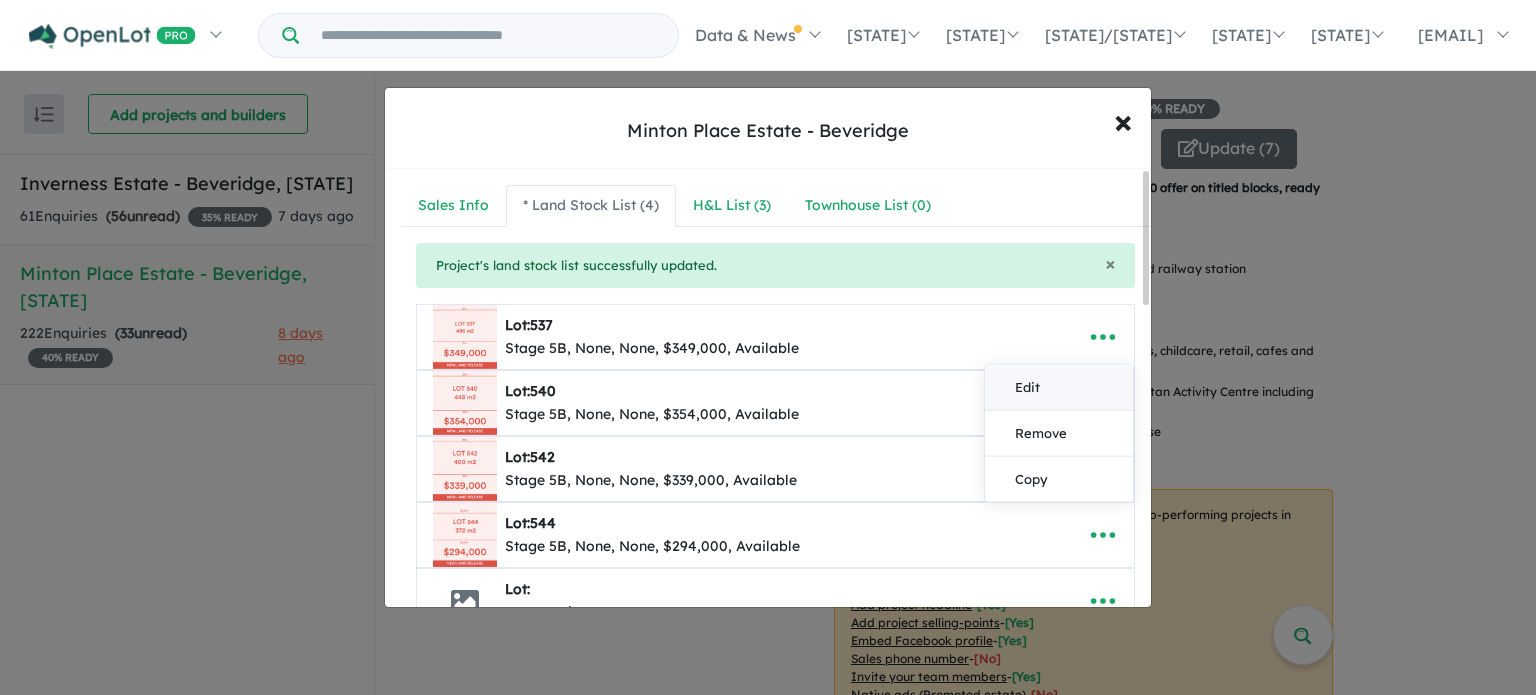 click on "Edit" at bounding box center [1059, 388] 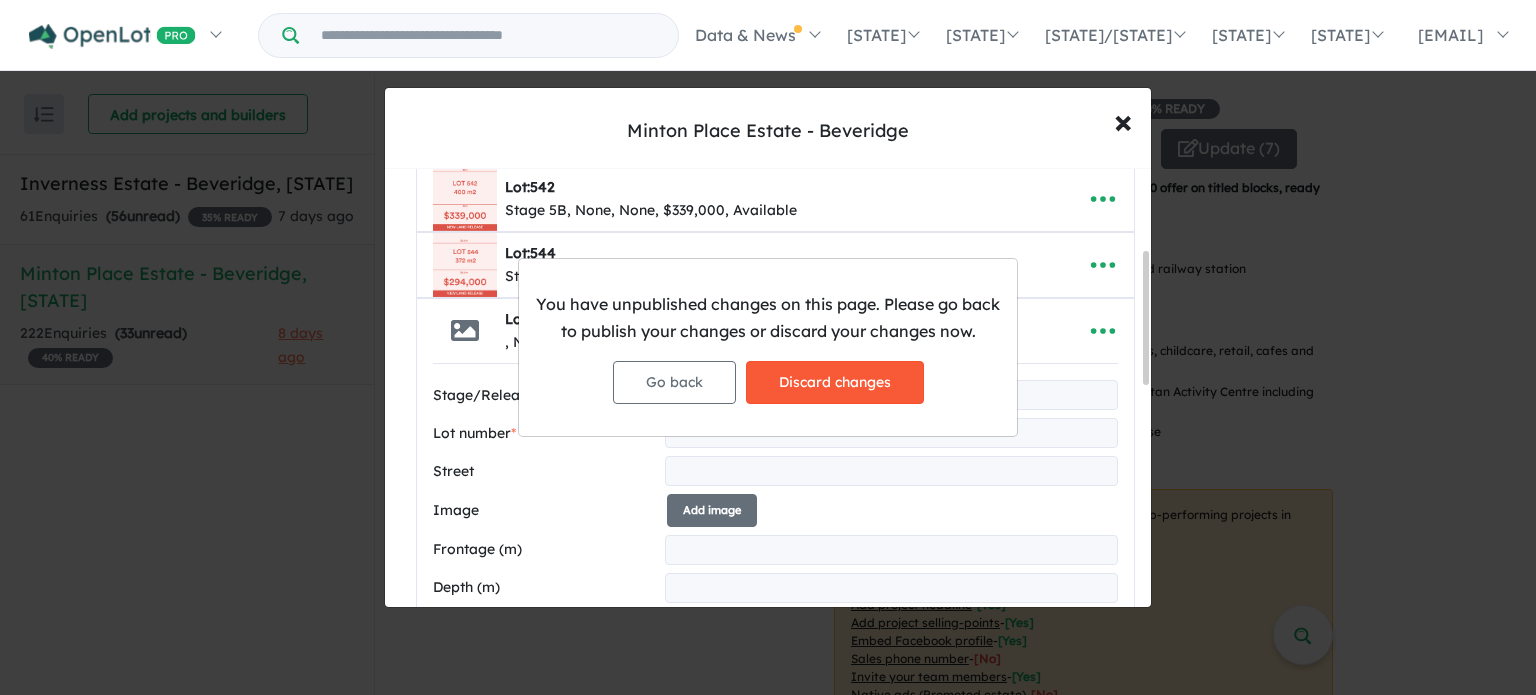 click on "Discard changes" at bounding box center [835, 382] 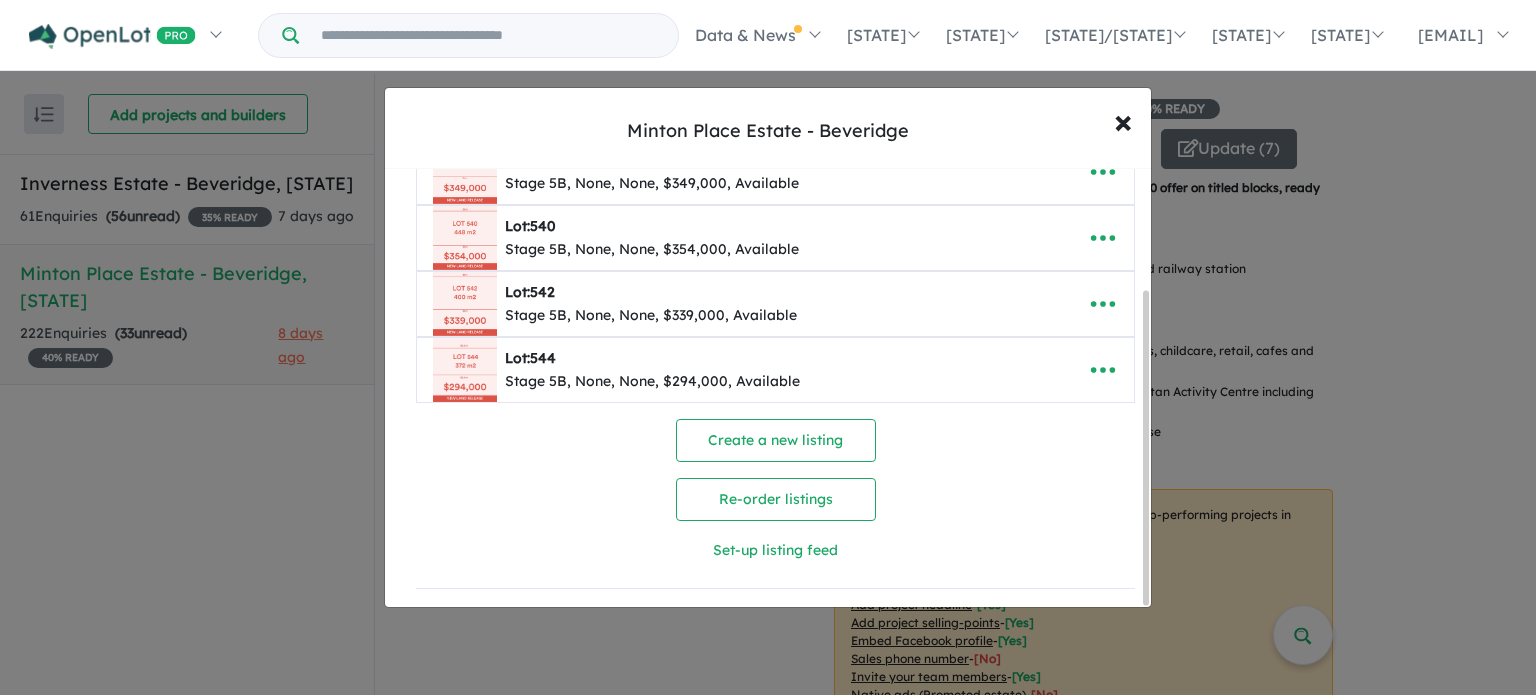 scroll, scrollTop: 0, scrollLeft: 0, axis: both 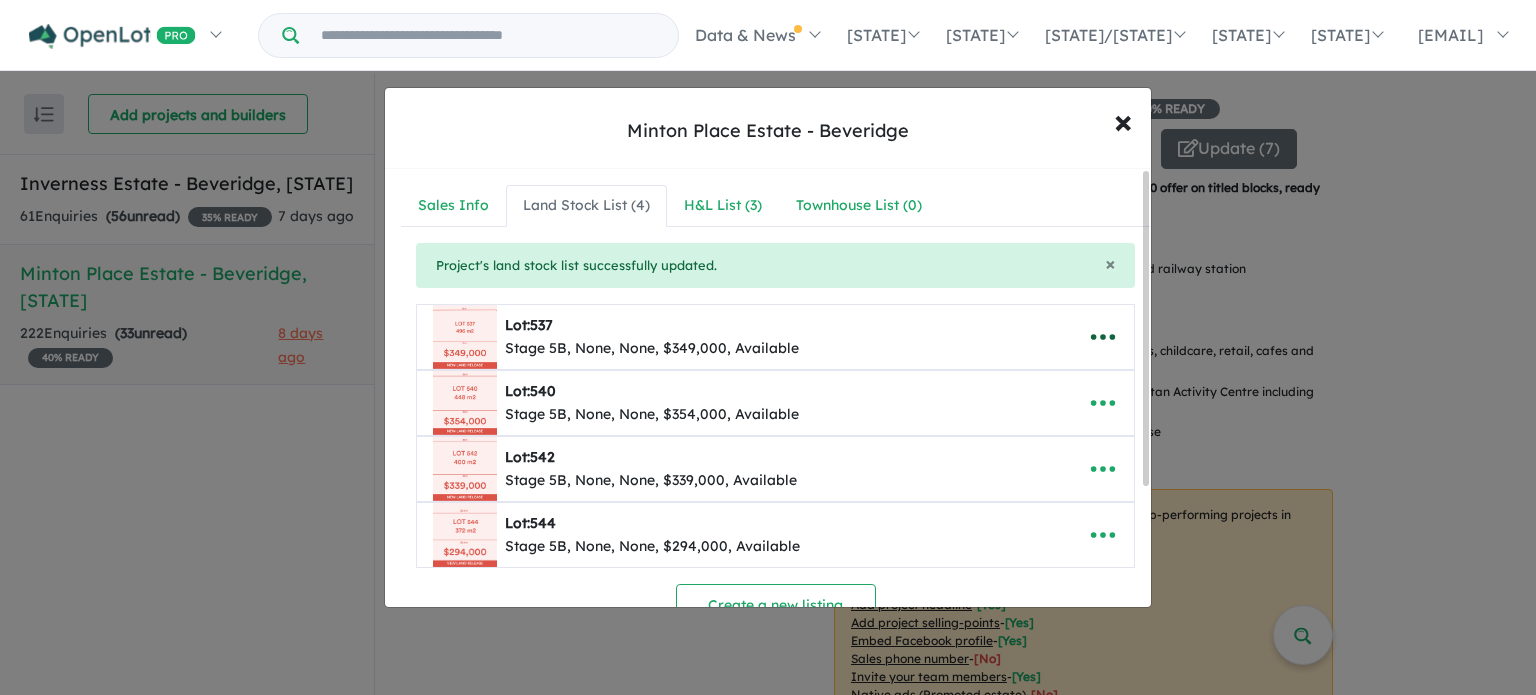 click at bounding box center (1103, 337) 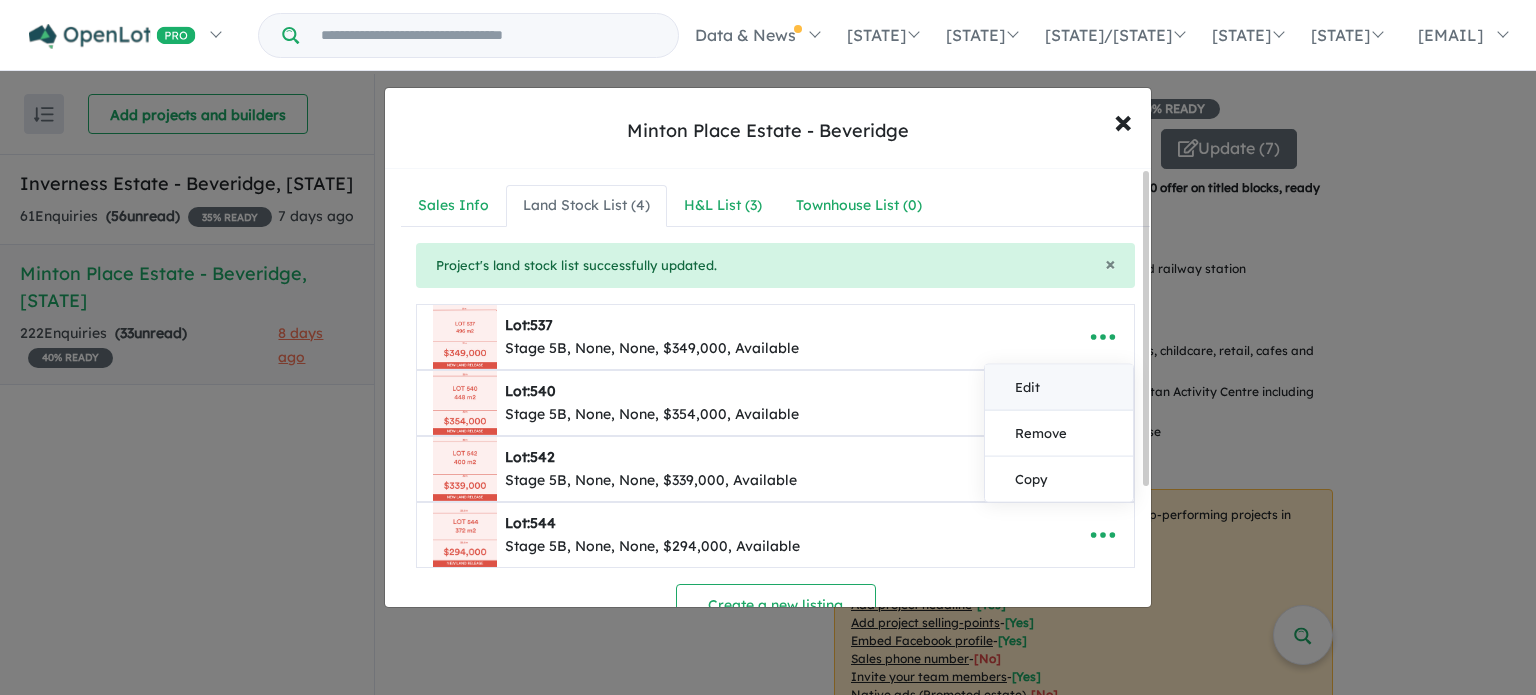 click on "Edit" at bounding box center [1059, 388] 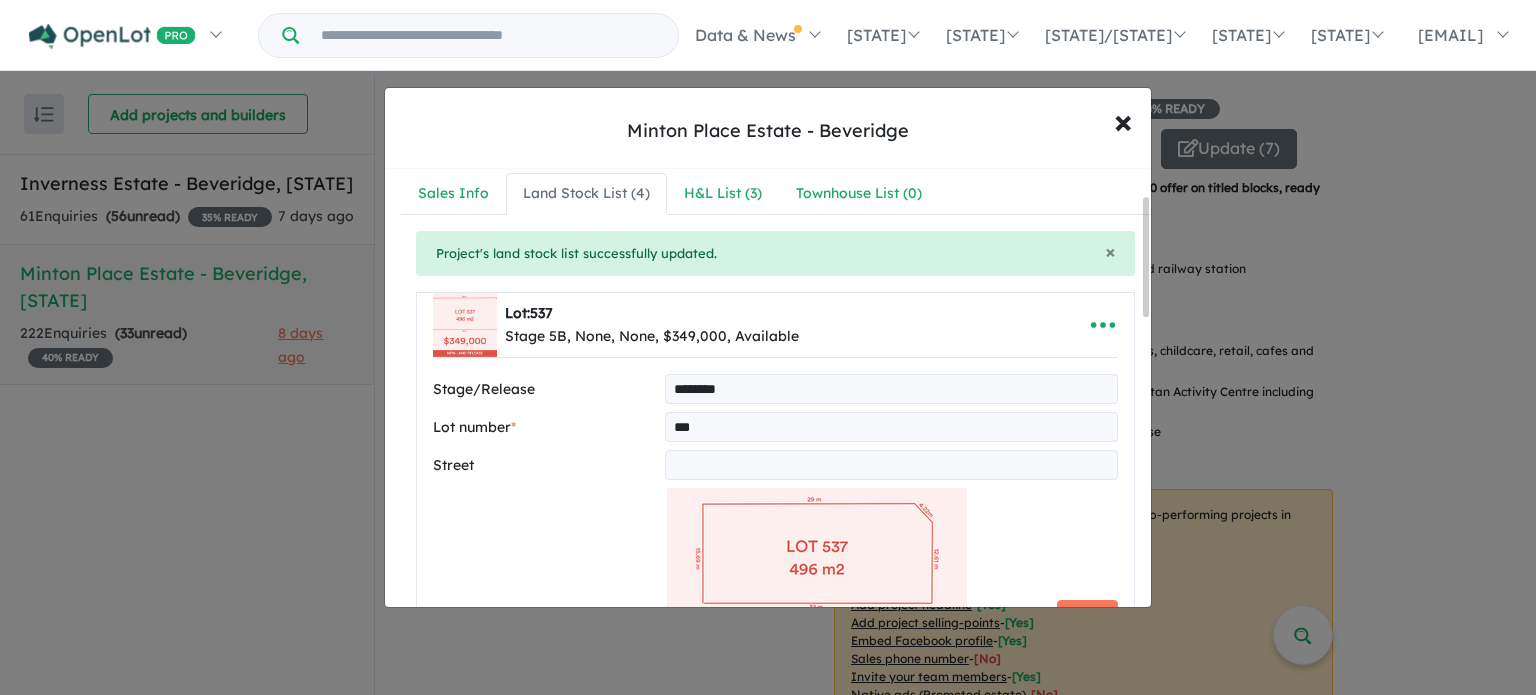 scroll, scrollTop: 0, scrollLeft: 0, axis: both 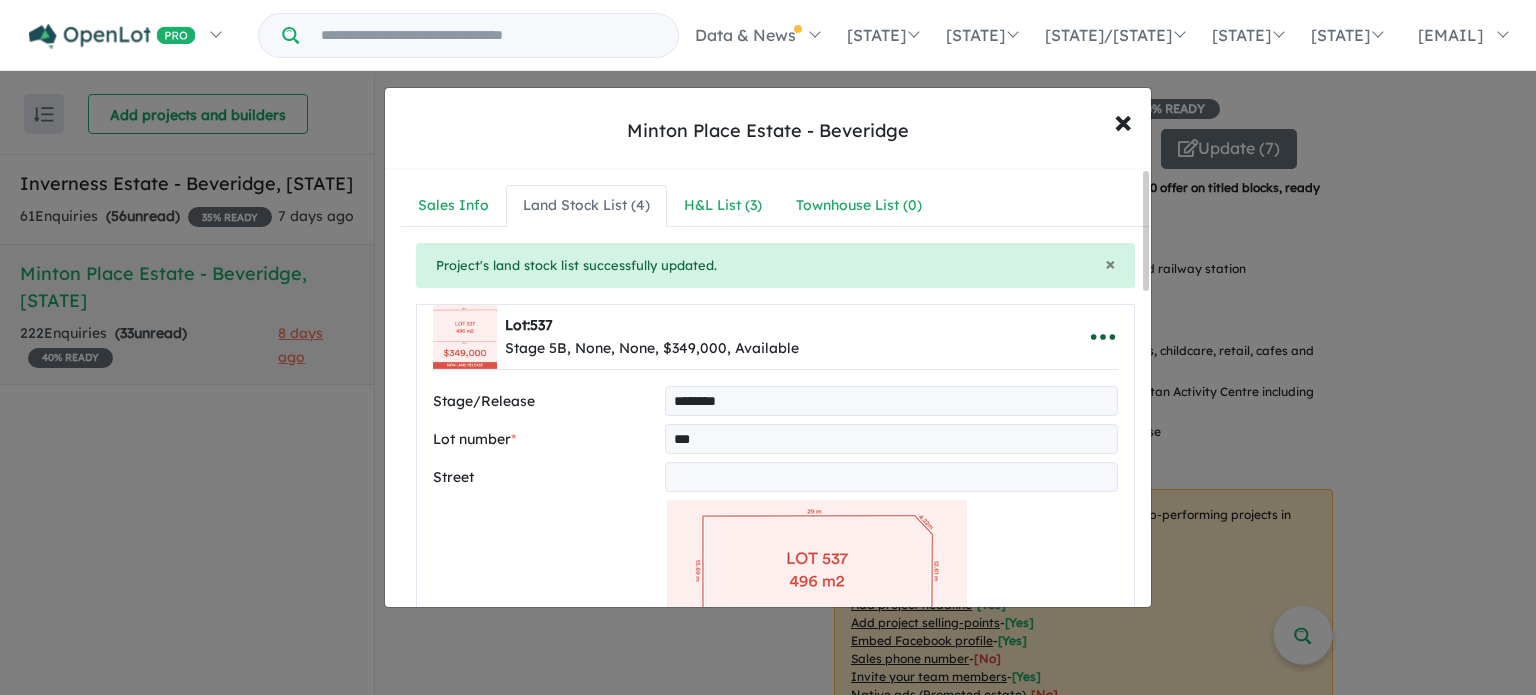 click at bounding box center [1103, 337] 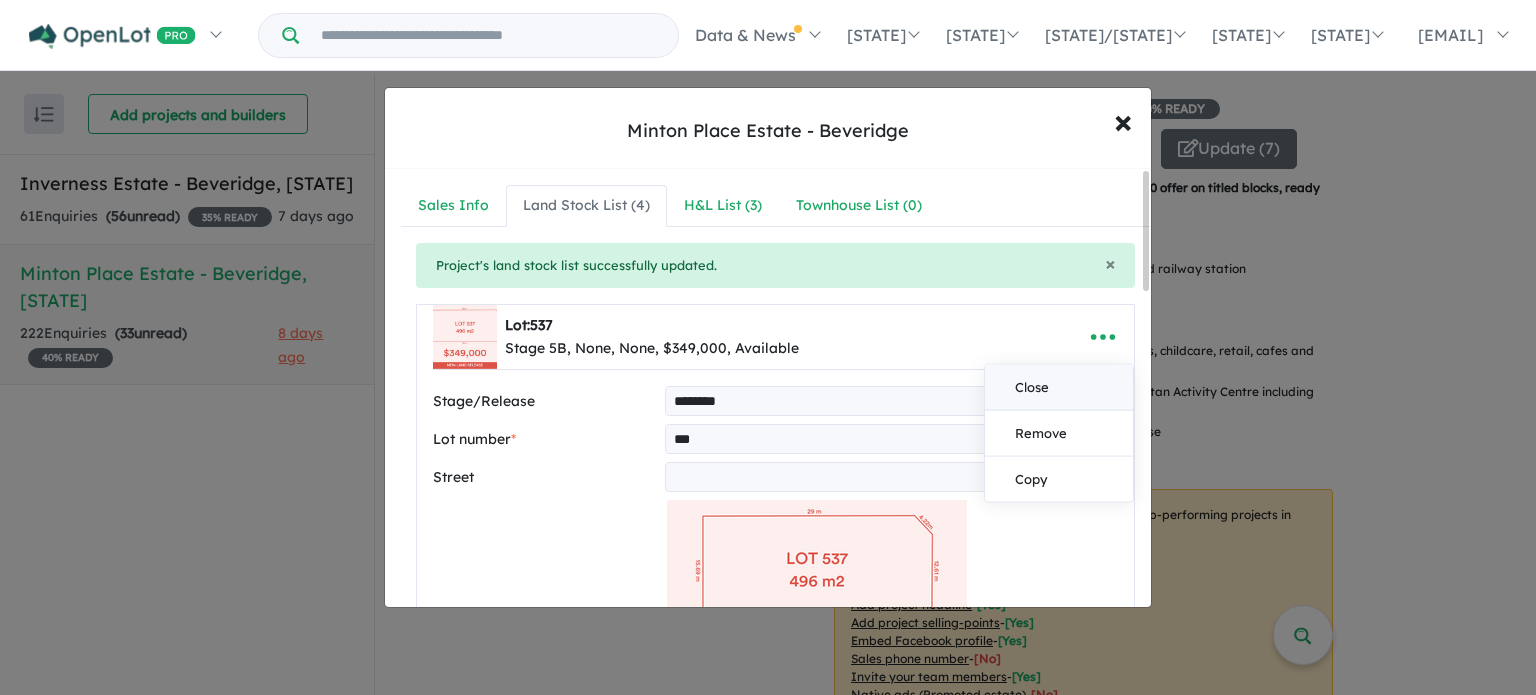 click on "Close" at bounding box center (1059, 388) 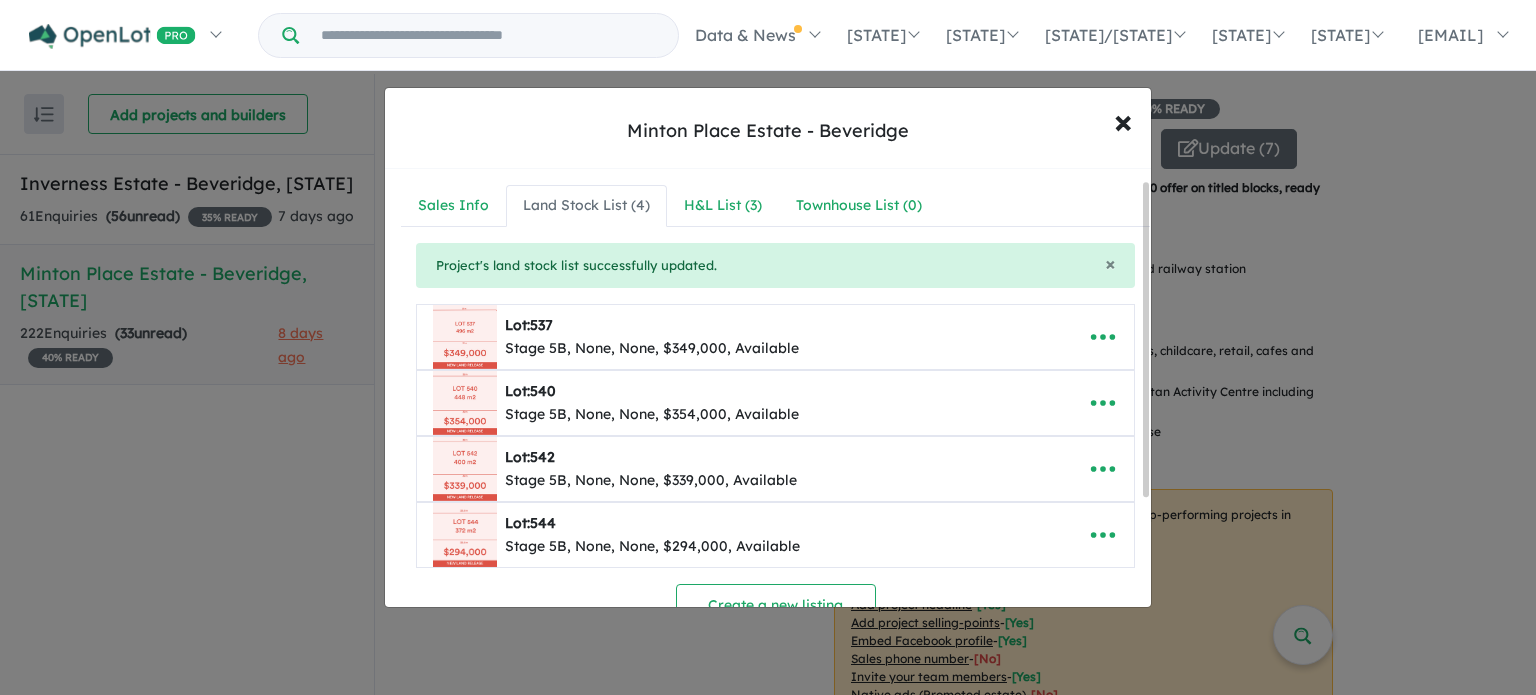 scroll, scrollTop: 170, scrollLeft: 0, axis: vertical 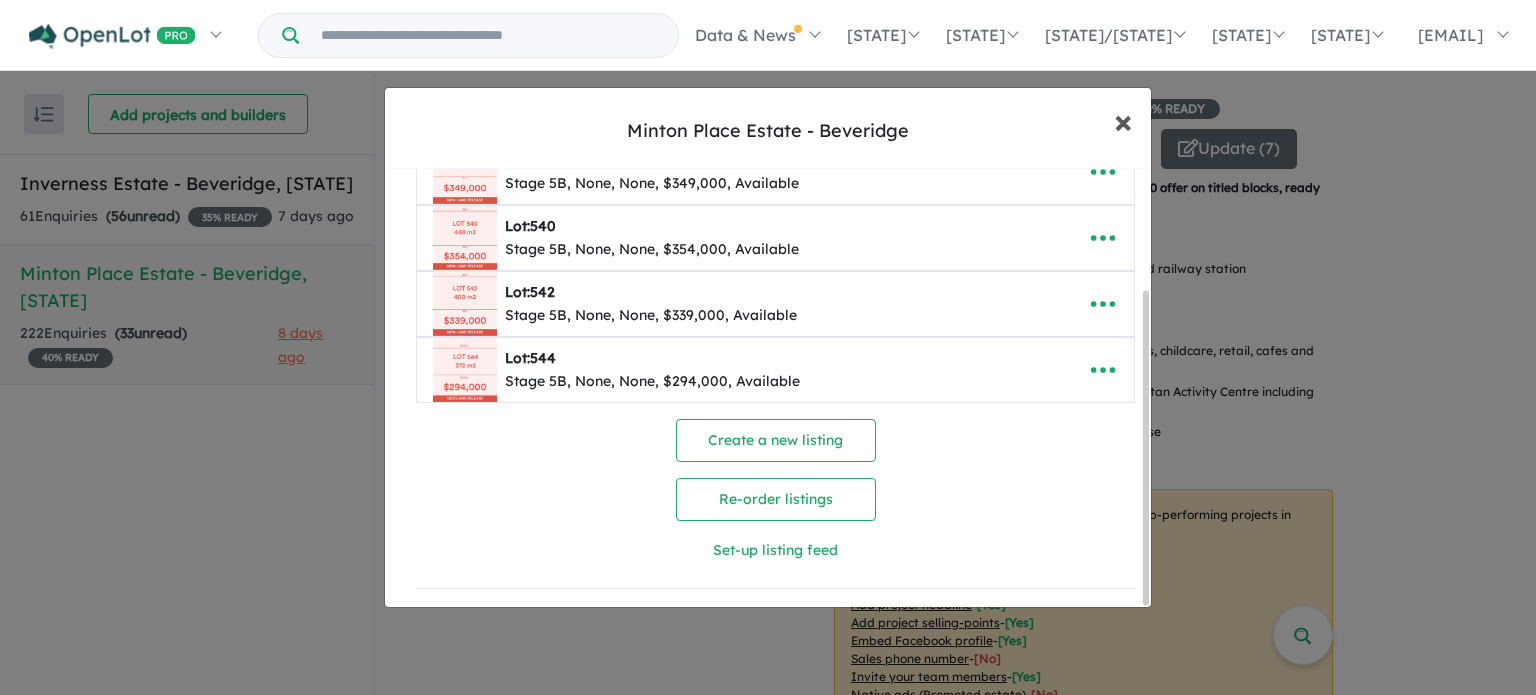 click on "×" at bounding box center [1123, 120] 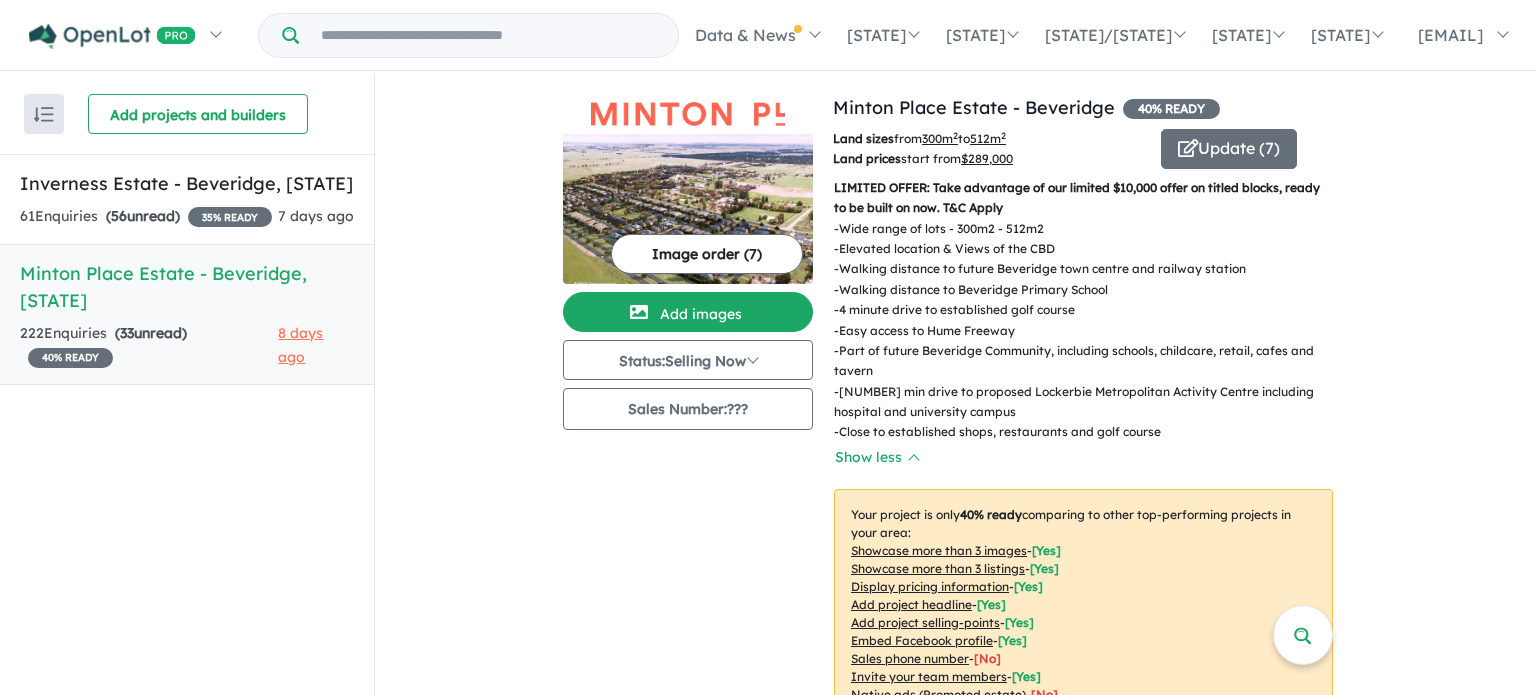 scroll, scrollTop: 0, scrollLeft: 0, axis: both 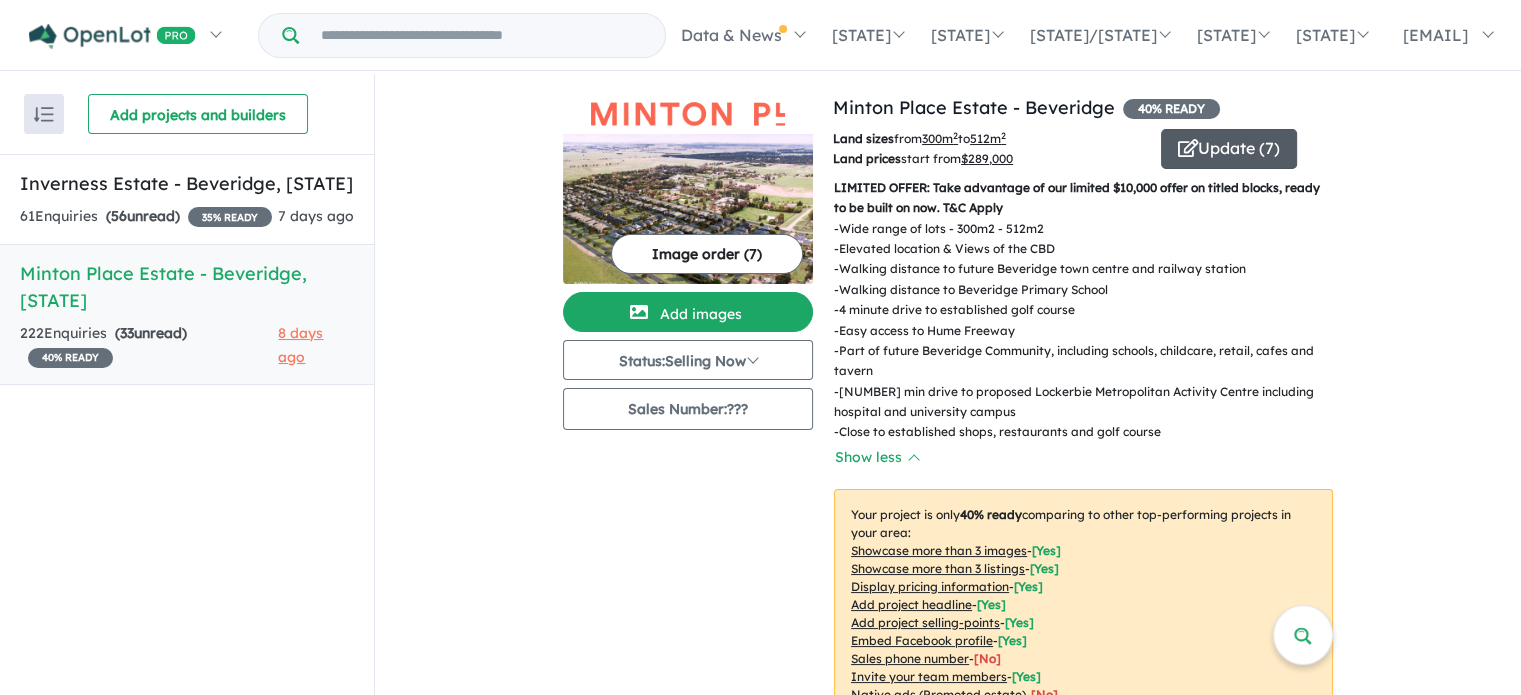 click at bounding box center [1188, 148] 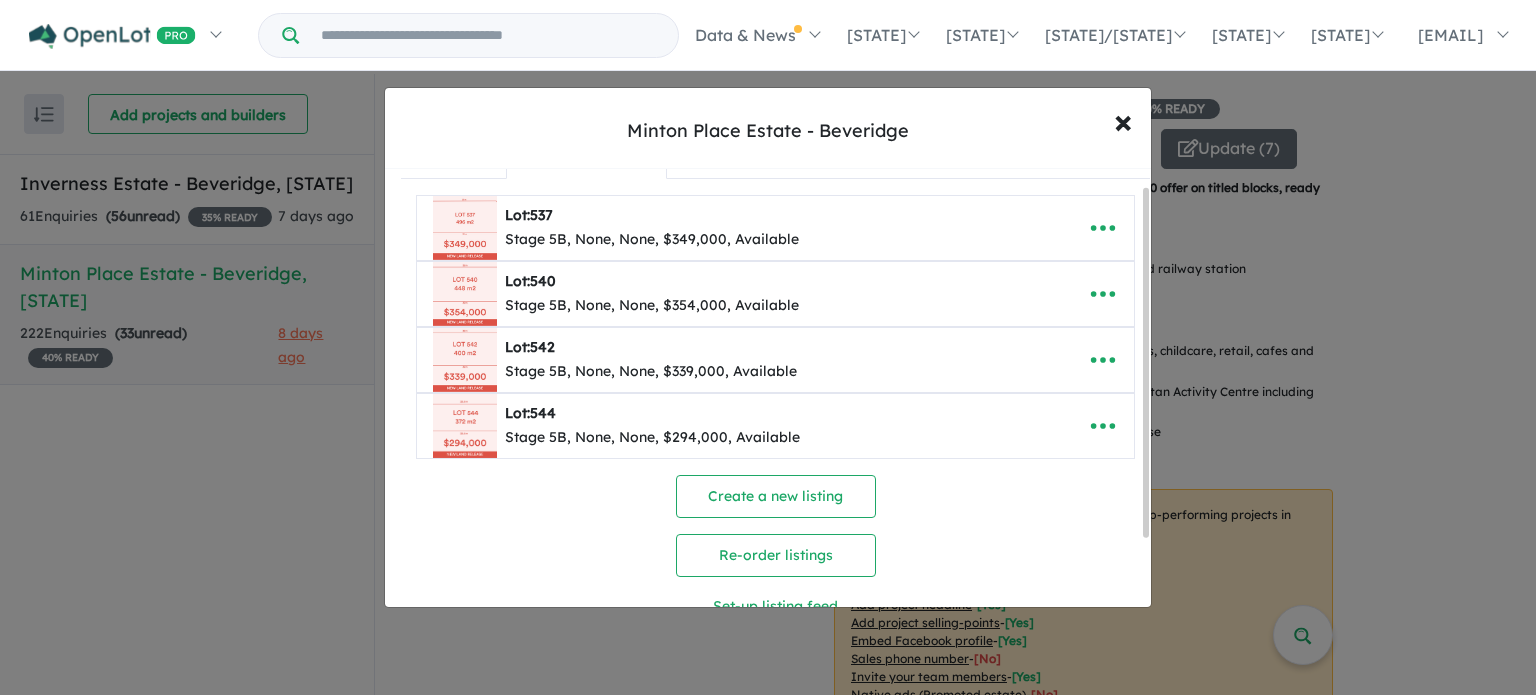 scroll, scrollTop: 108, scrollLeft: 0, axis: vertical 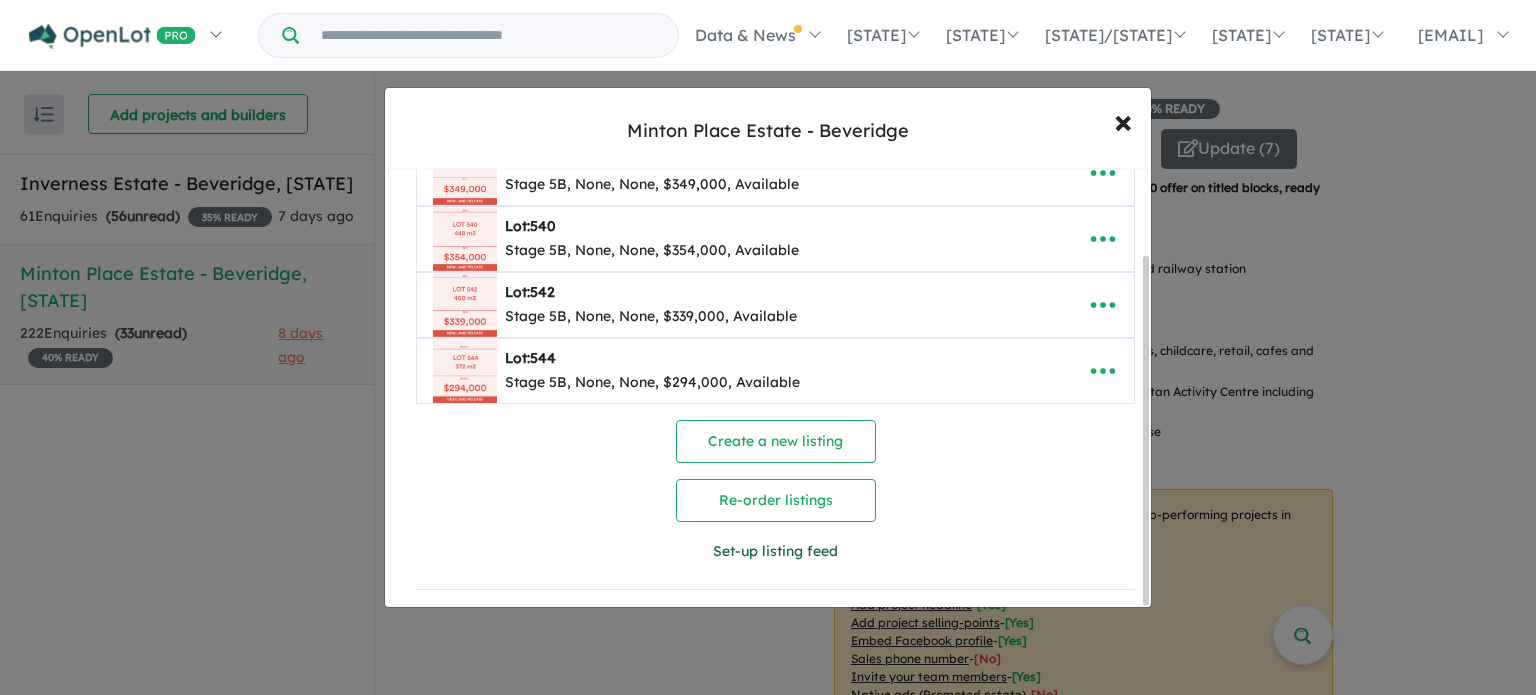 click on "Set-up listing feed" at bounding box center [776, 551] 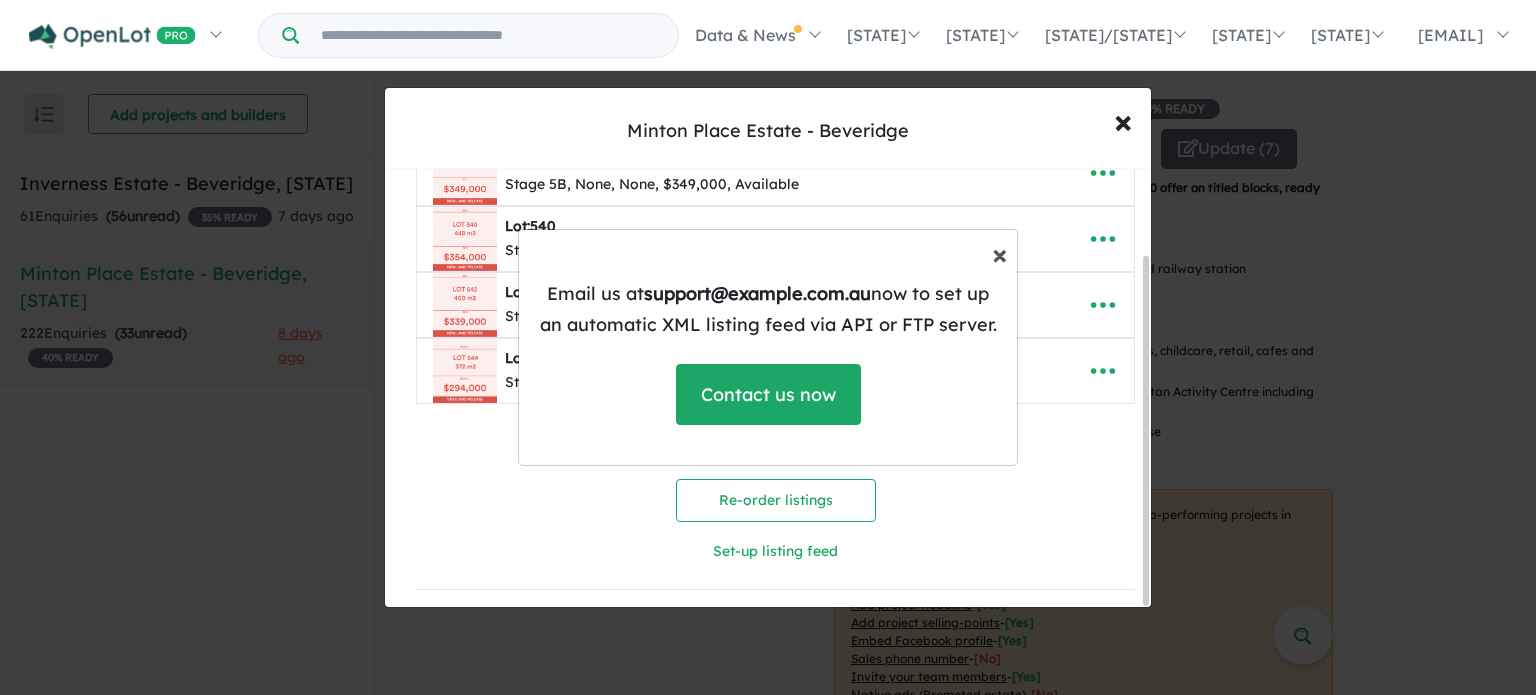 click on "×" at bounding box center (1000, 253) 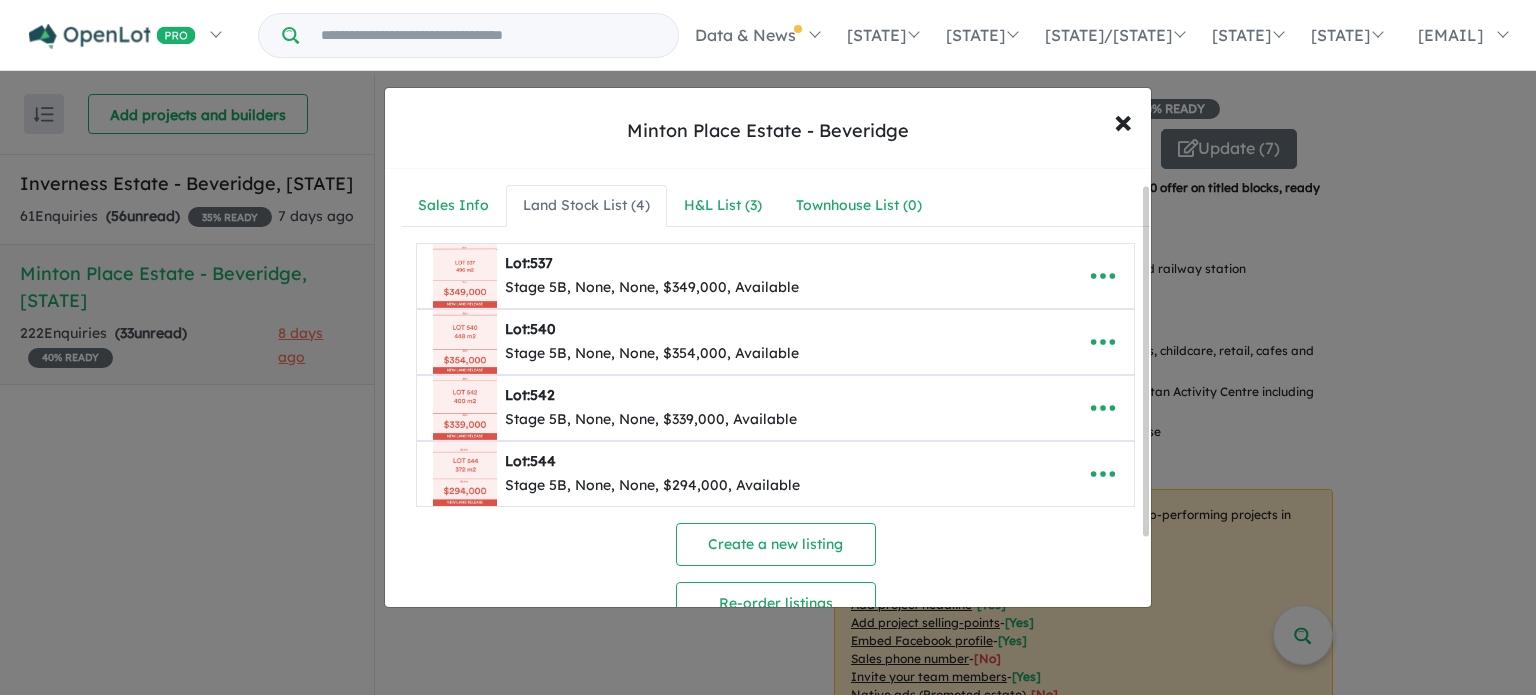 scroll, scrollTop: 0, scrollLeft: 0, axis: both 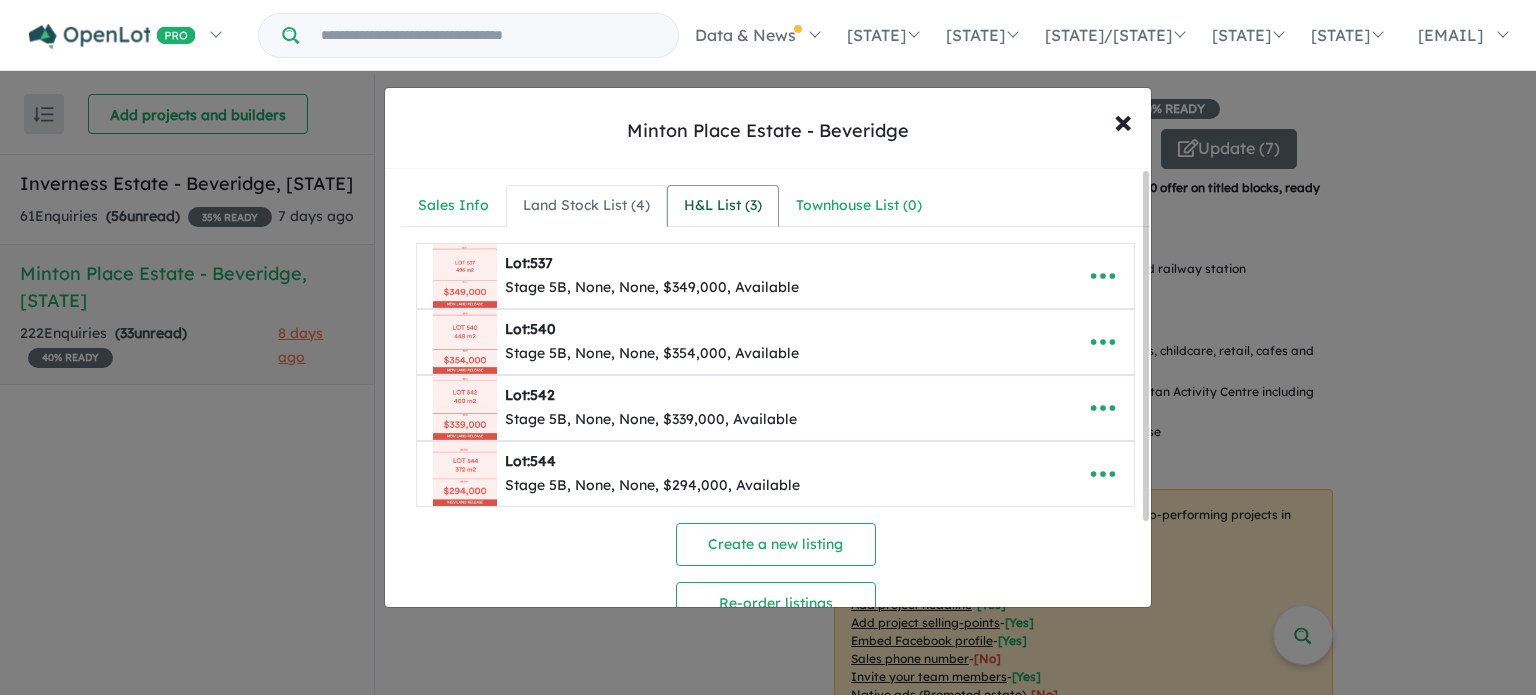 click on "H&L List ( 3 )" at bounding box center [723, 206] 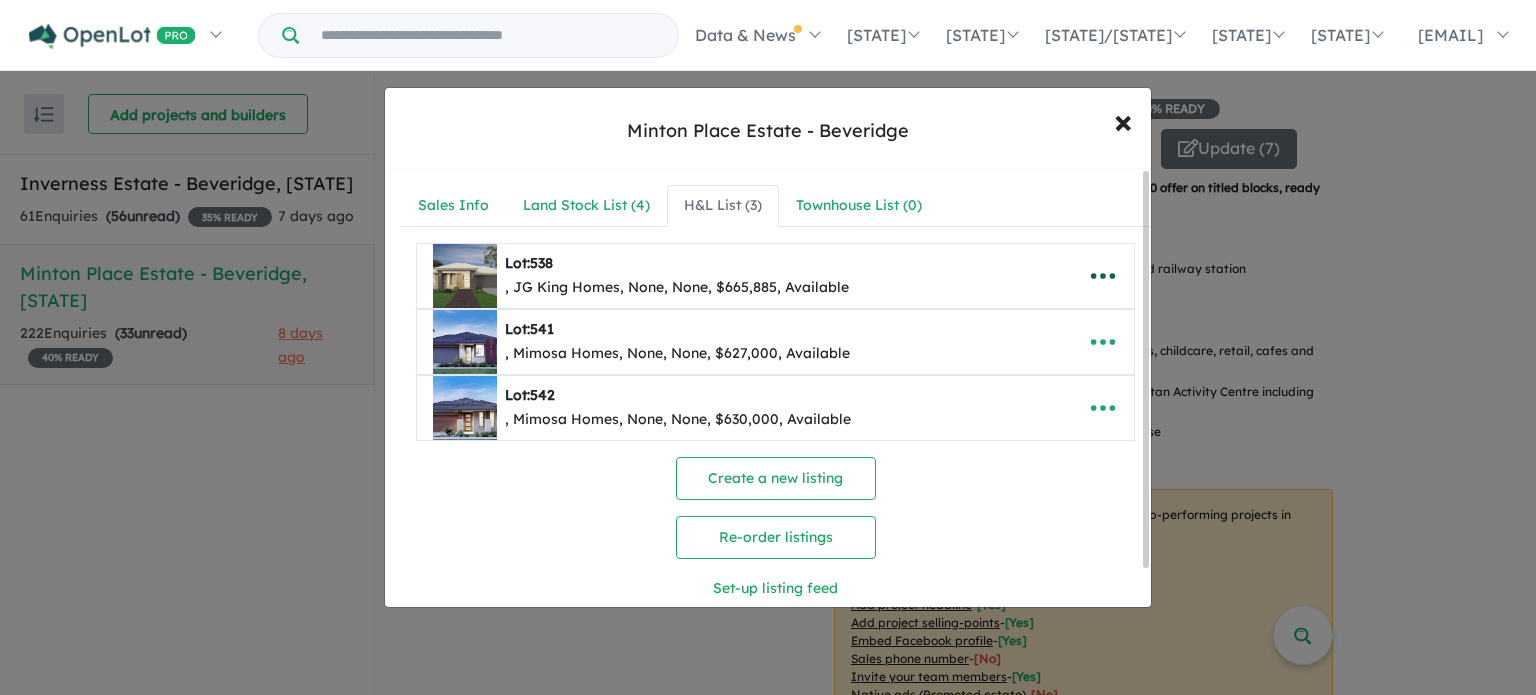 click at bounding box center (1103, 276) 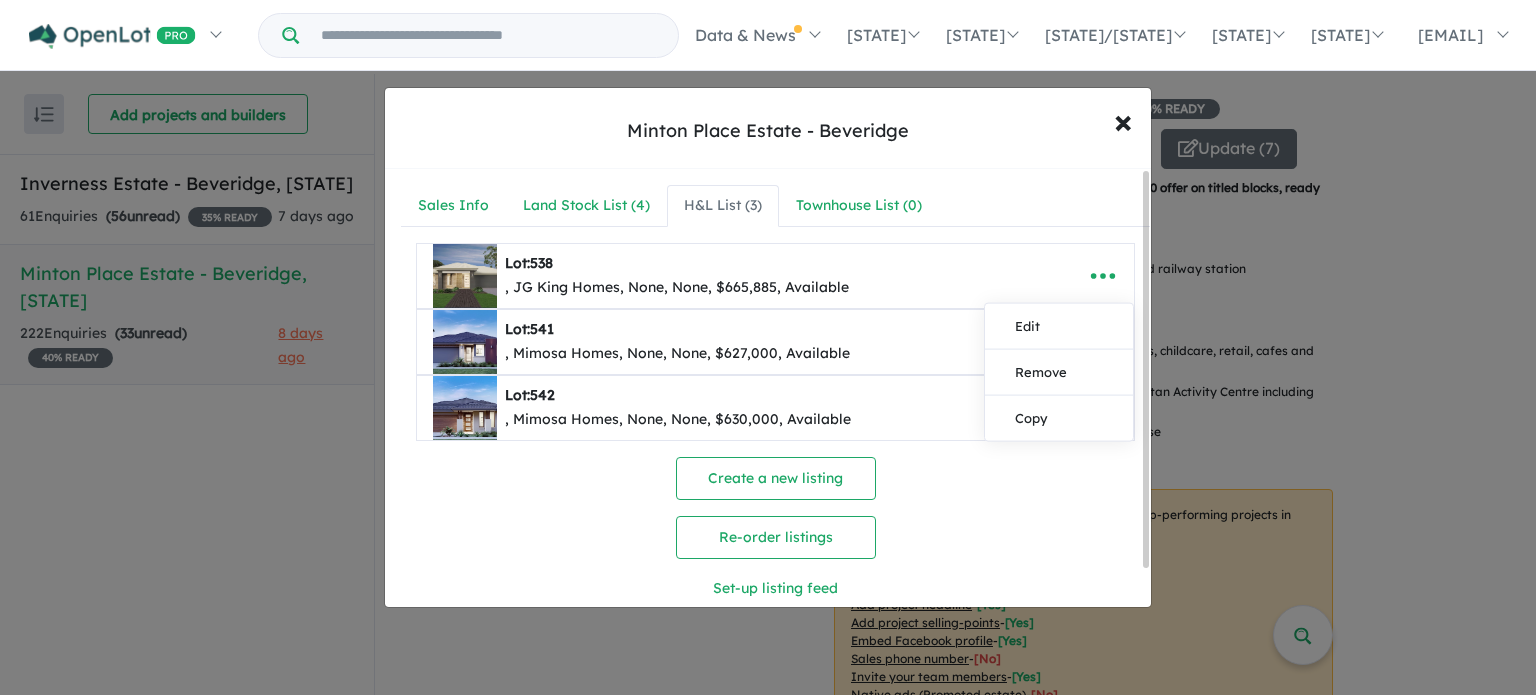 click on ", JG King Homes, None, None, $665,885, Available" at bounding box center [677, 288] 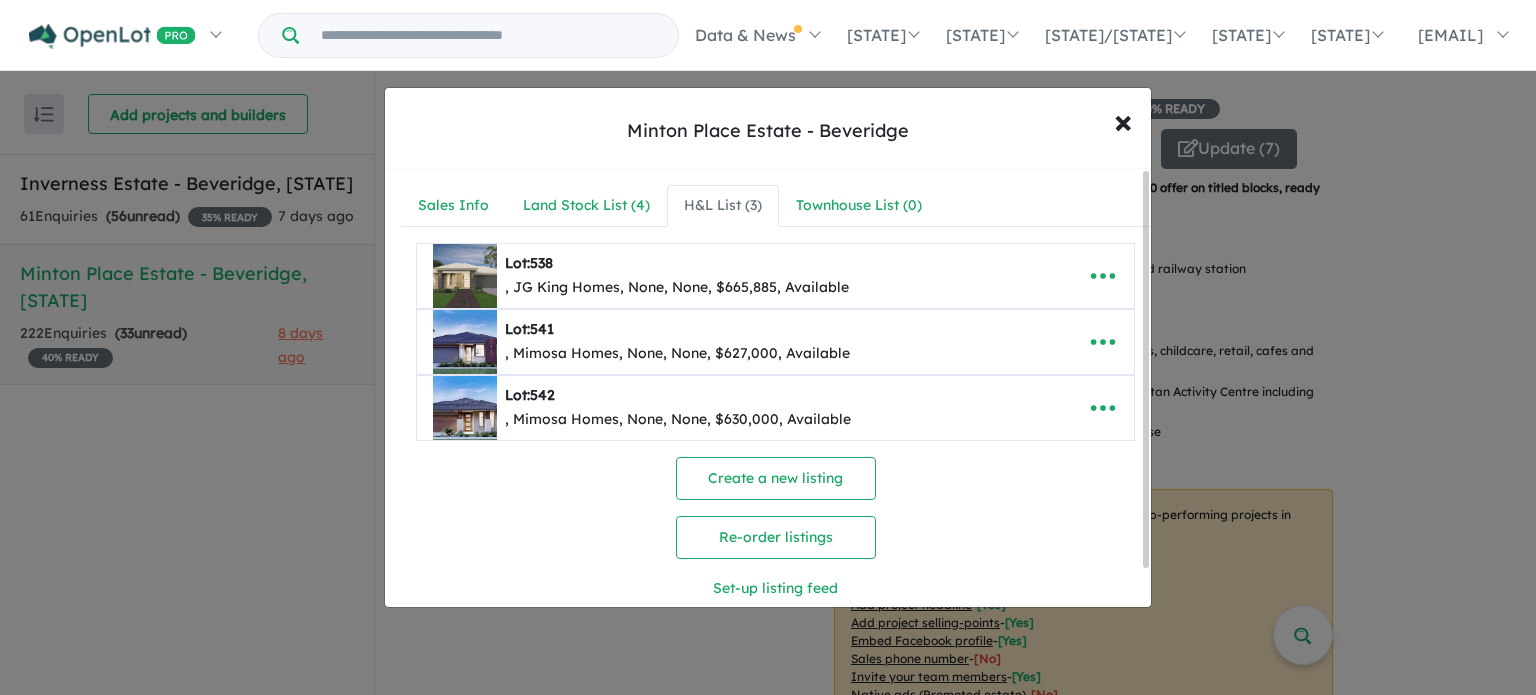click at bounding box center (465, 276) 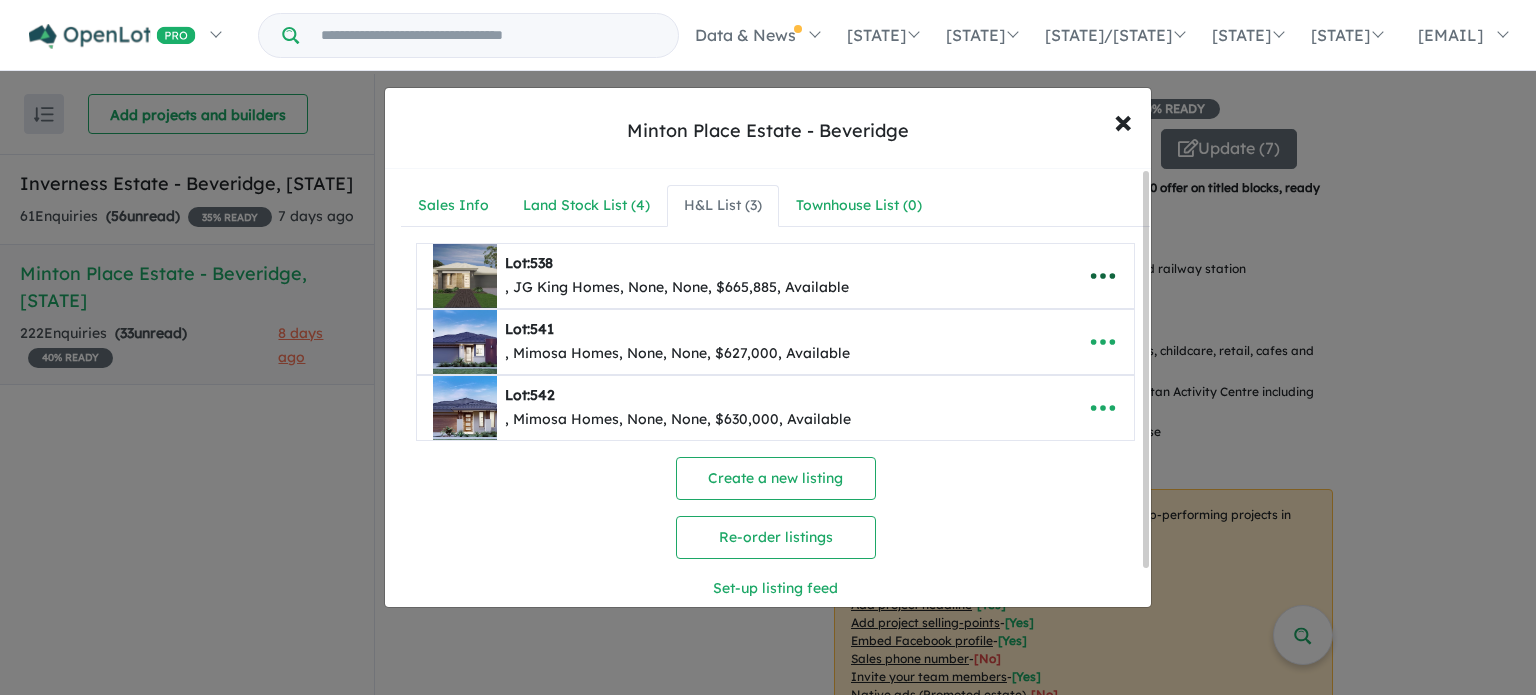 click at bounding box center [1103, 276] 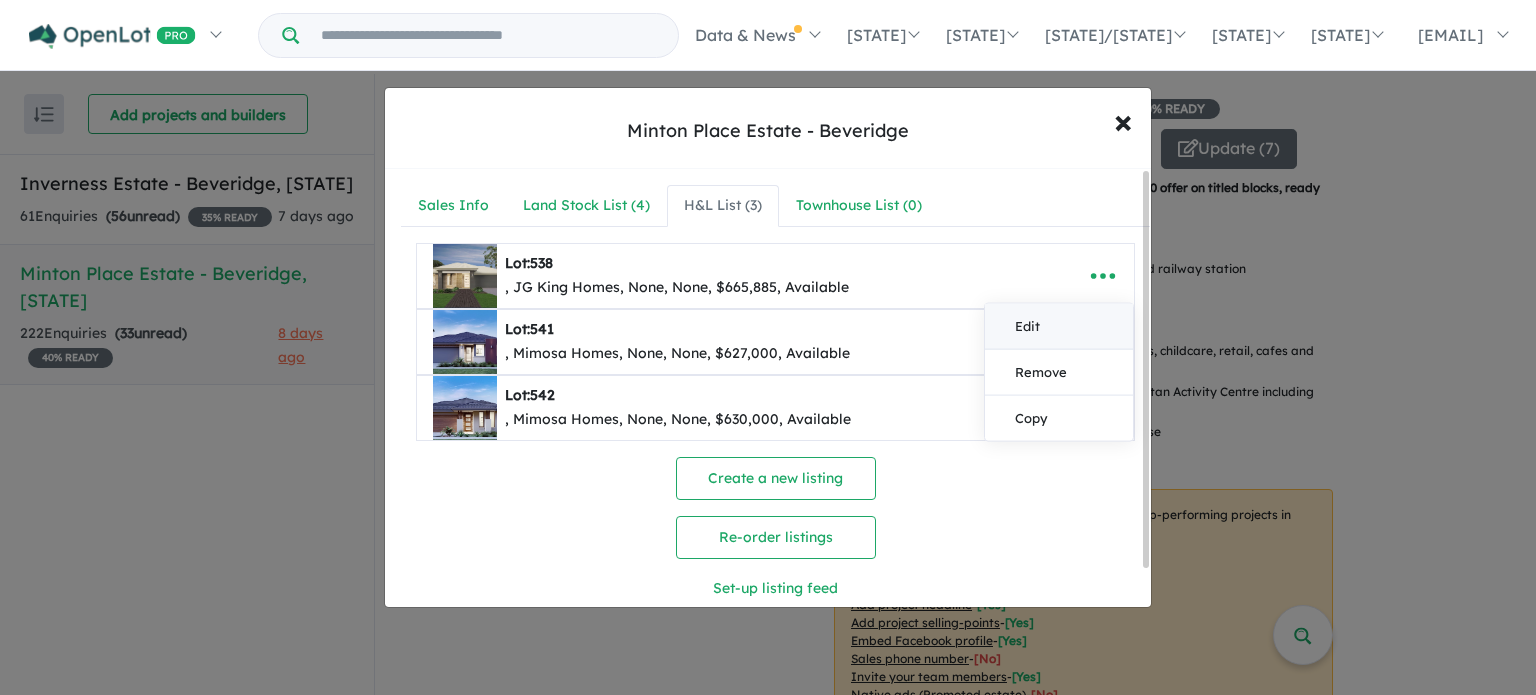 click on "Edit" at bounding box center [1059, 326] 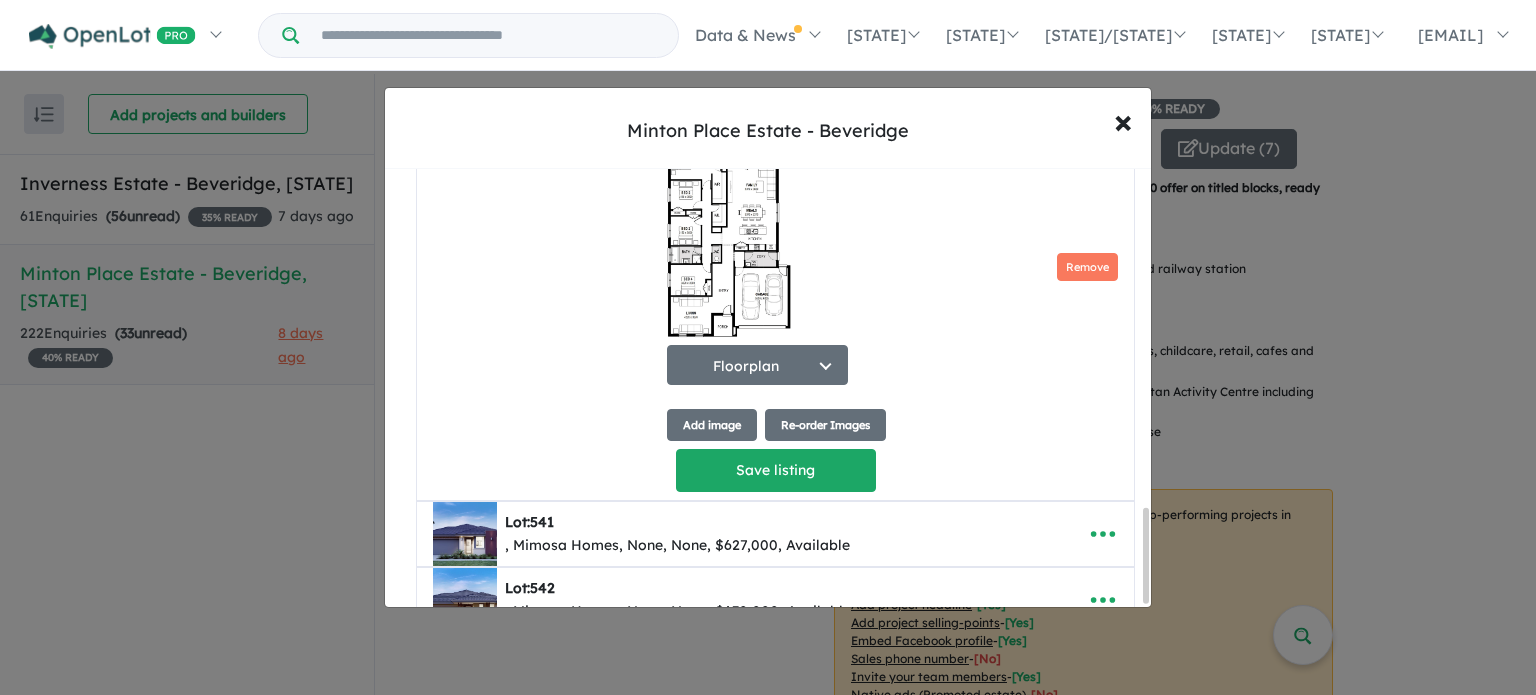 scroll, scrollTop: 1587, scrollLeft: 0, axis: vertical 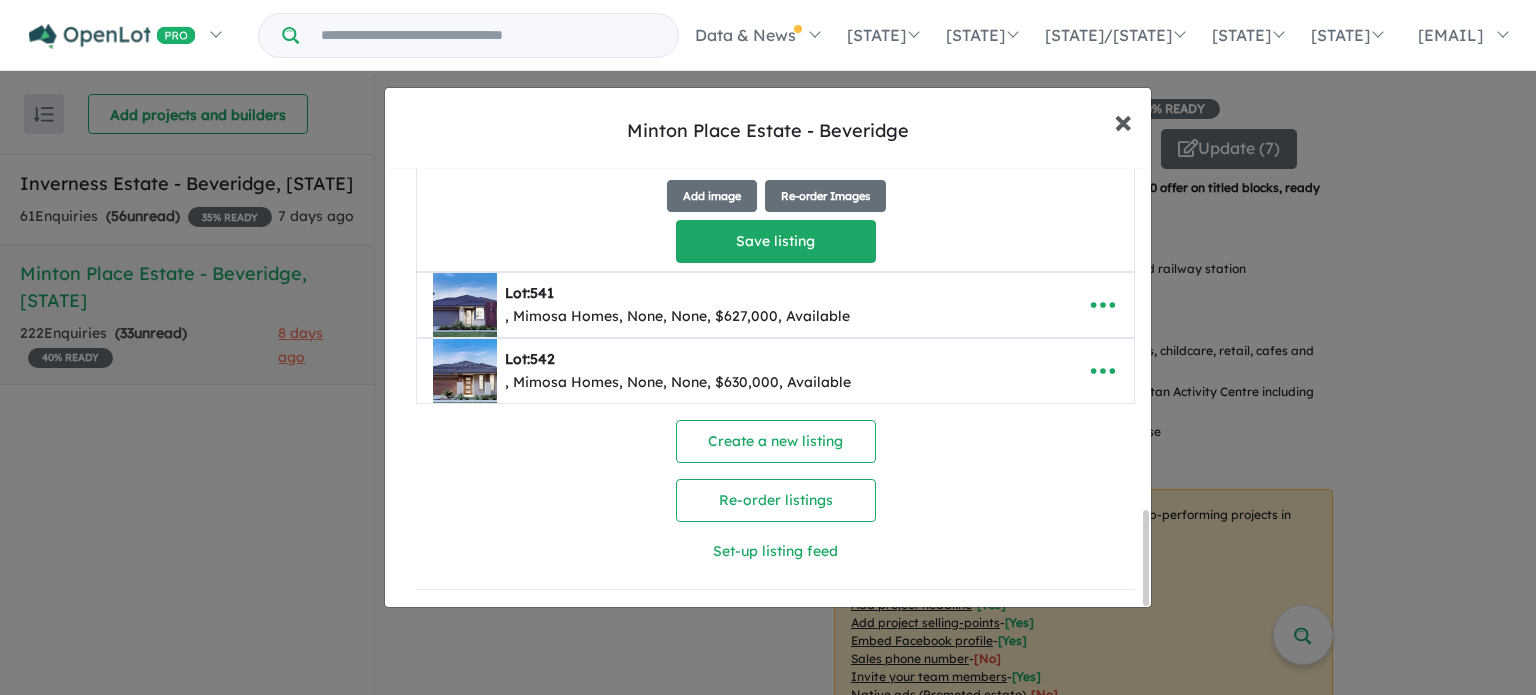 click on "× Close" at bounding box center (1123, 121) 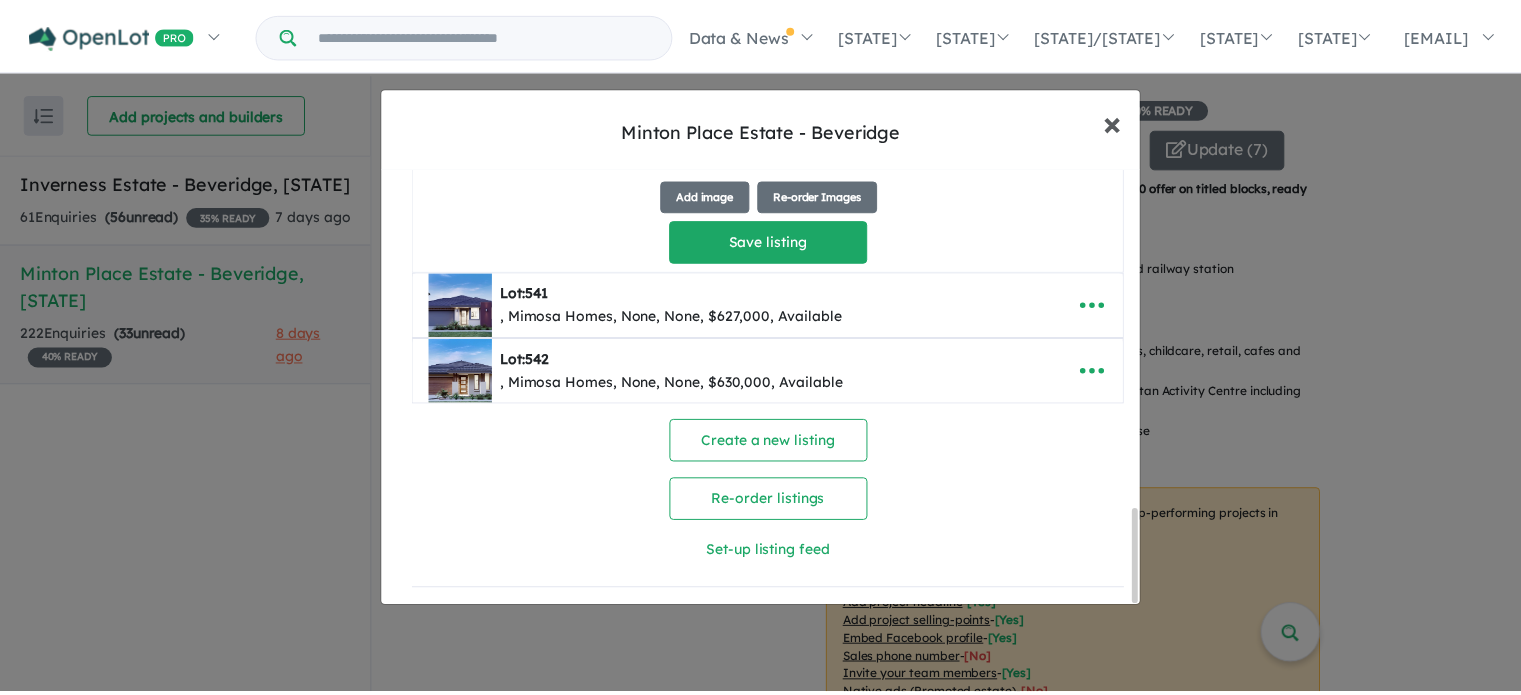 scroll, scrollTop: 0, scrollLeft: 0, axis: both 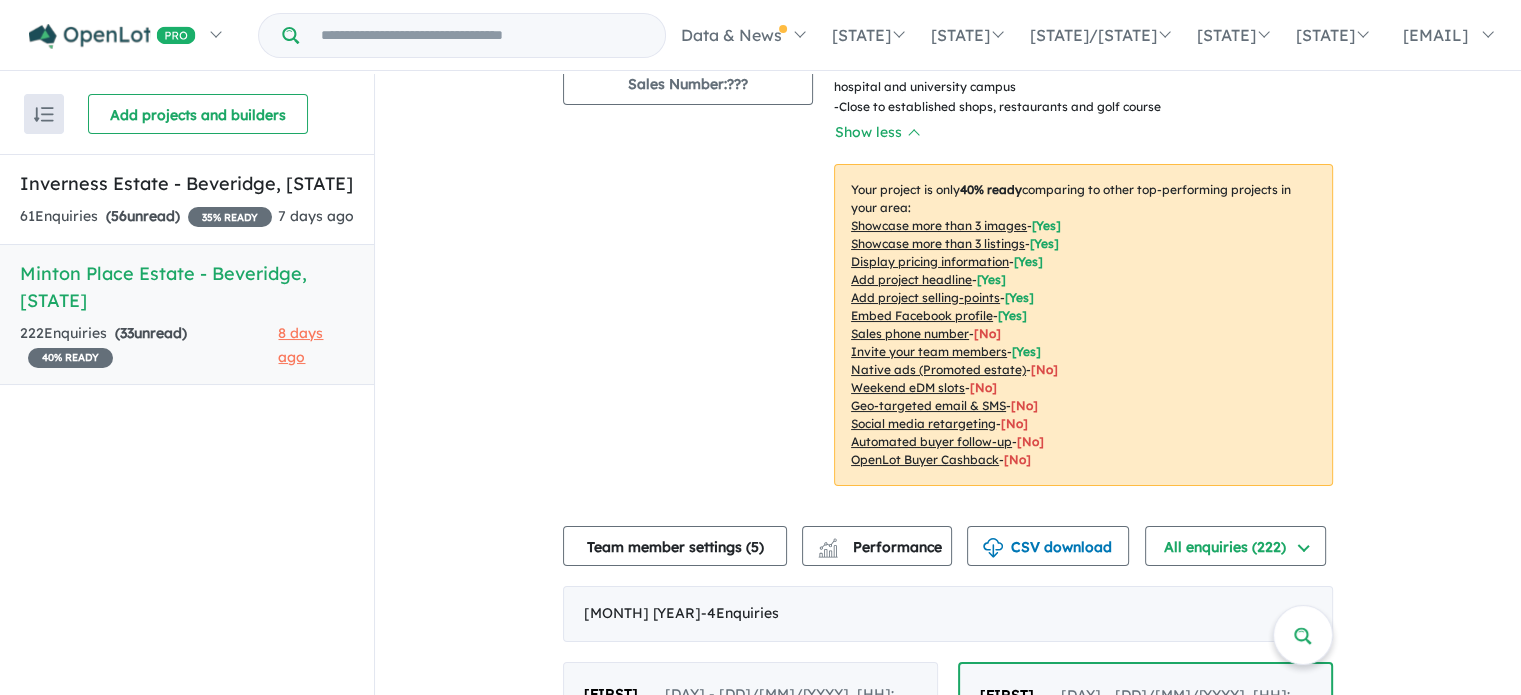 click on "Minton Place Estate - Beveridge , VIC 222  Enquir ies ( 33  unread) 40 % READY 8 days ago" at bounding box center (187, 315) 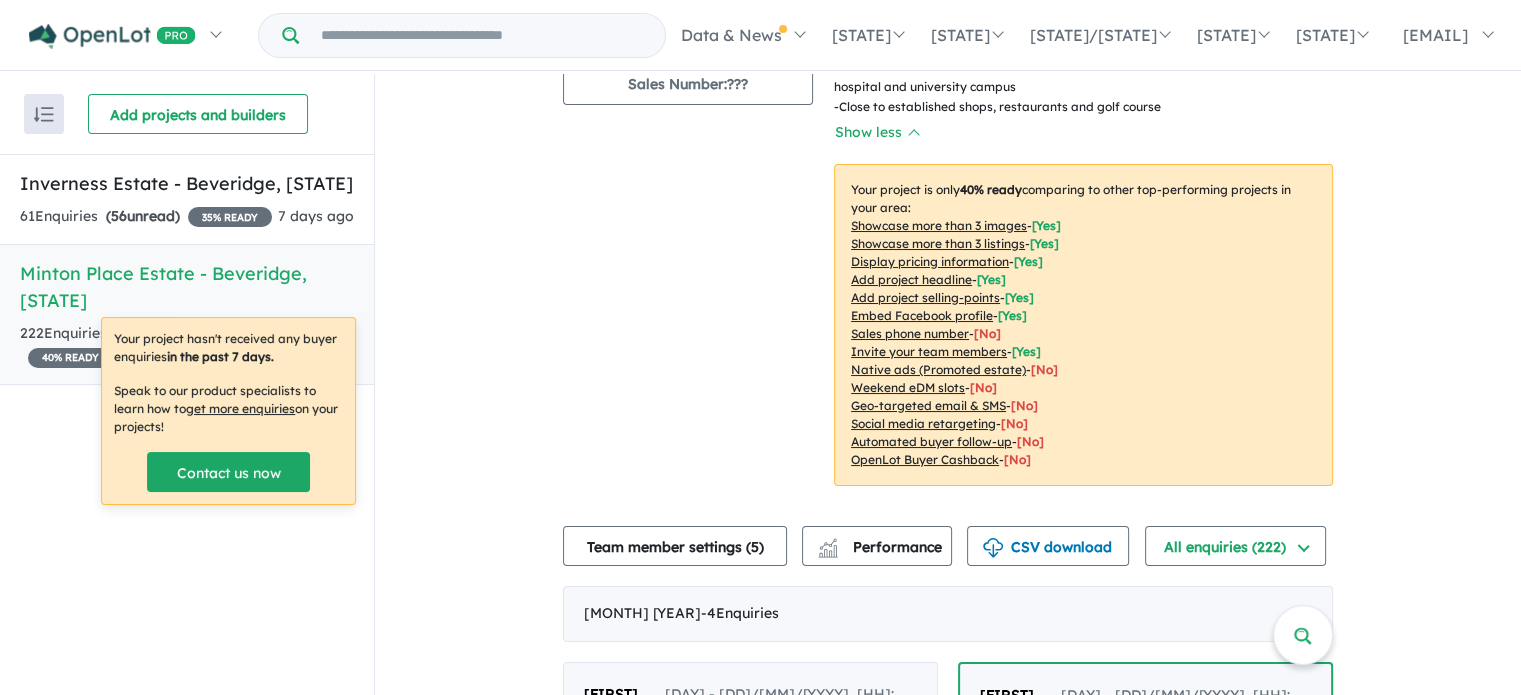 click on "Minton Place Estate - Beveridge , VIC" at bounding box center [187, 287] 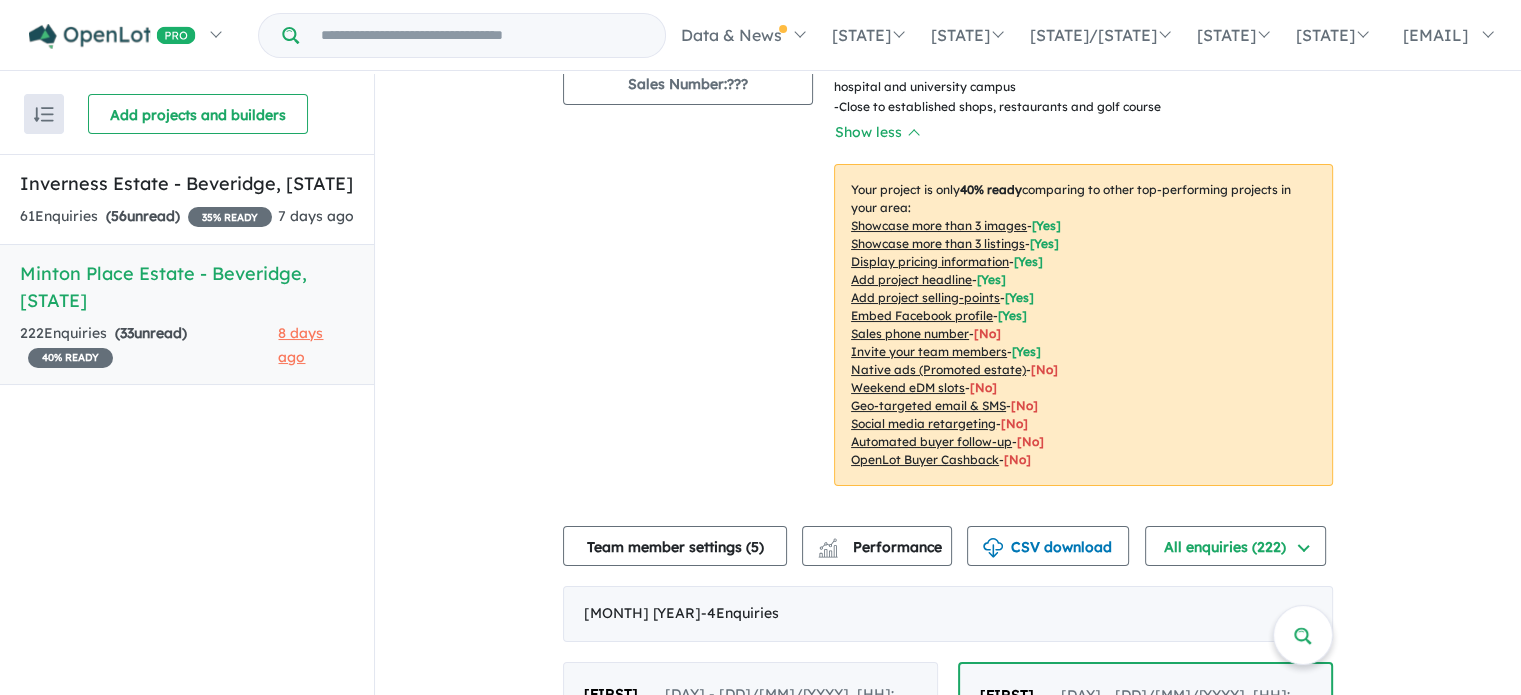 click on "Minton Place Estate - Beveridge , VIC" at bounding box center (187, 287) 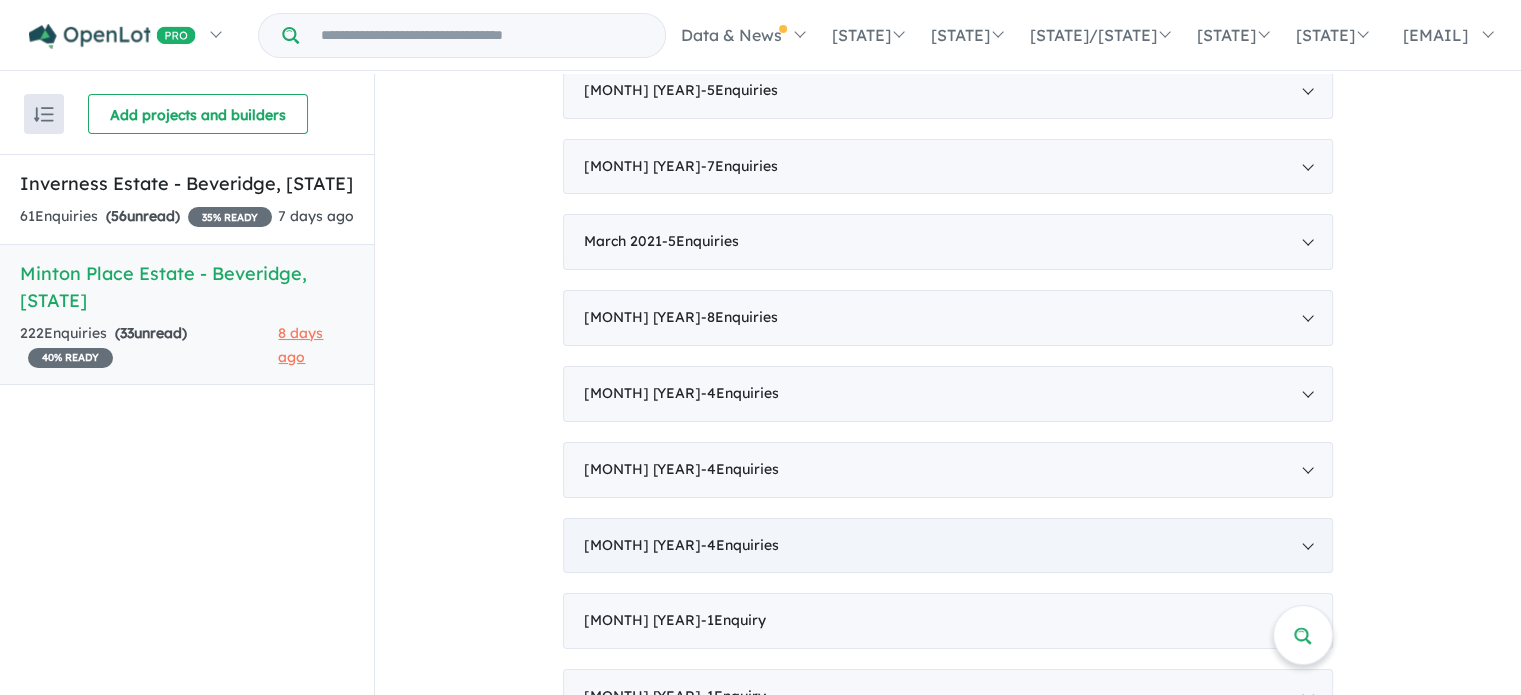 scroll, scrollTop: 4728, scrollLeft: 0, axis: vertical 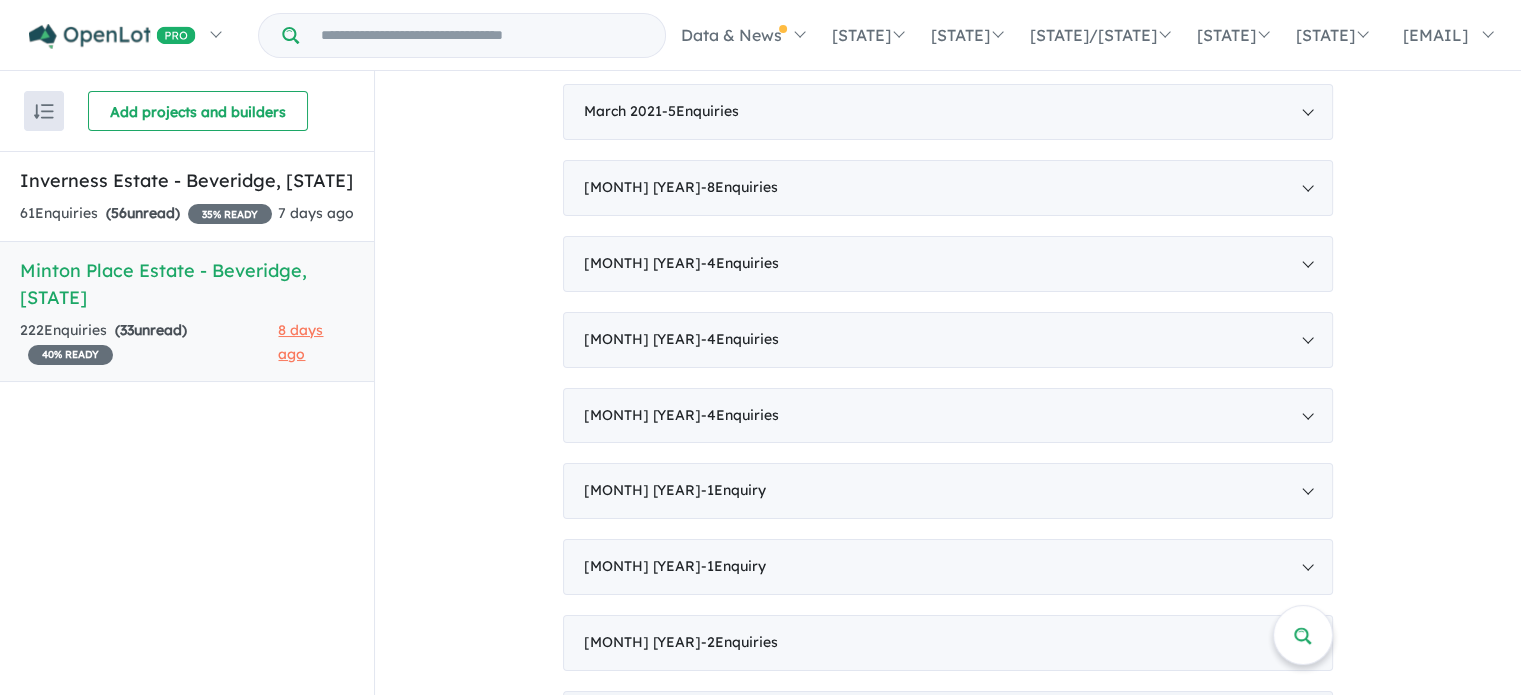 click on "April 2020  -  1  Enquir y   ( 0  unread)" at bounding box center [948, 719] 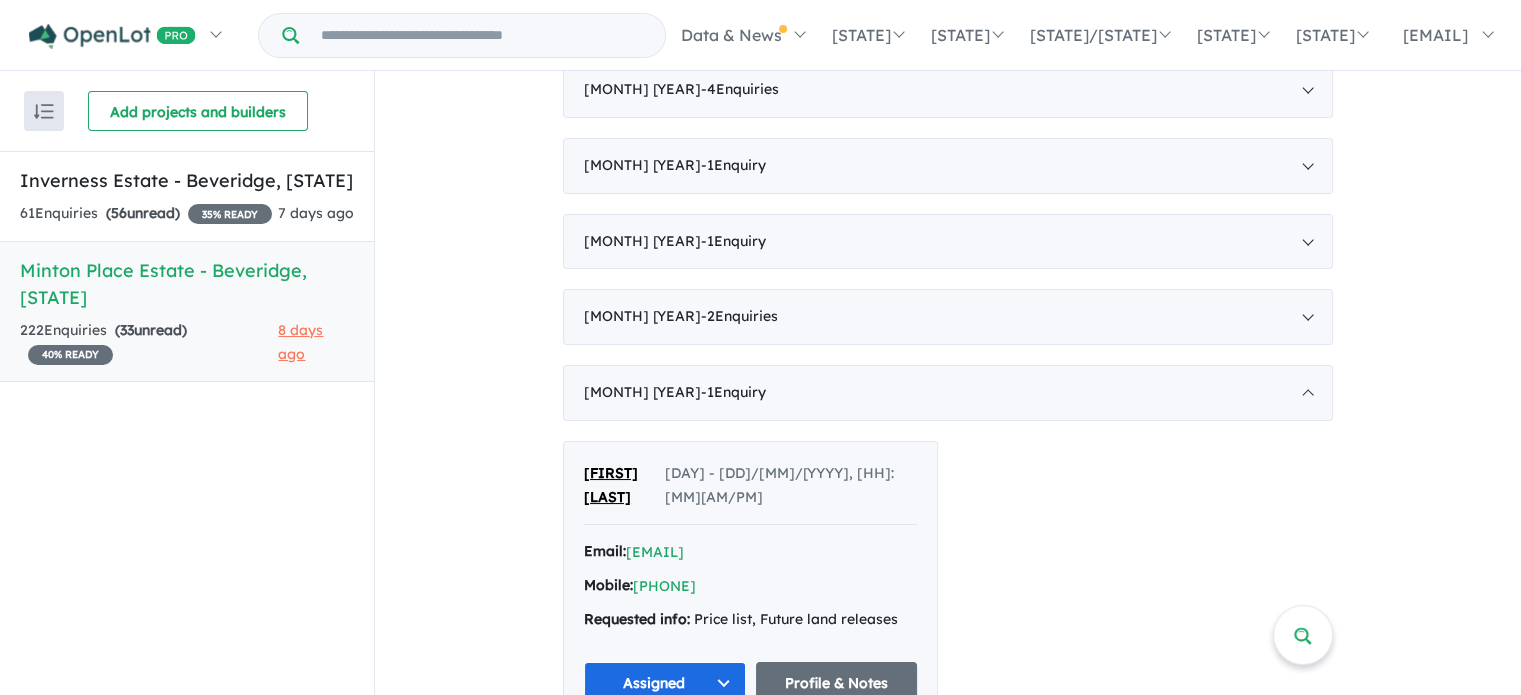 scroll, scrollTop: 4264, scrollLeft: 0, axis: vertical 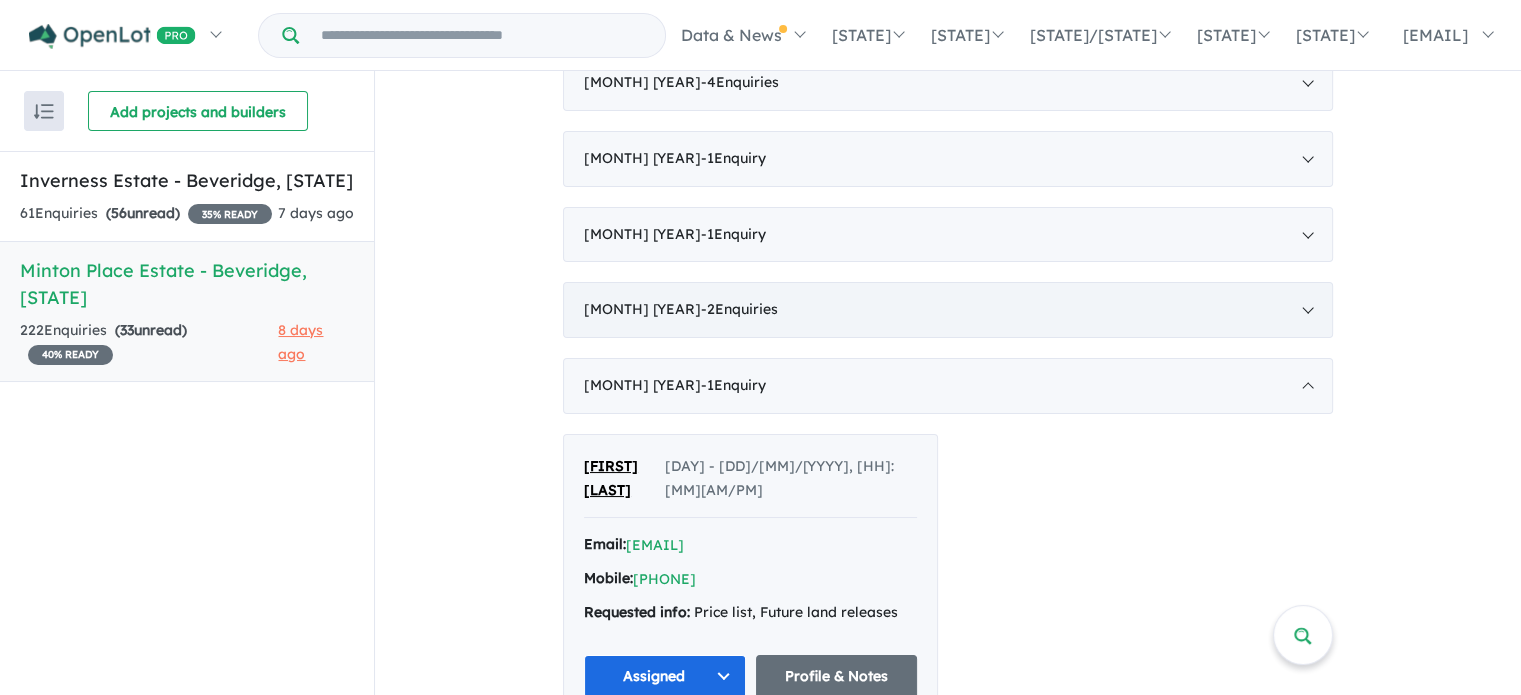 click on "June 2020  -  2  Enquir ies   ( 0  unread)" at bounding box center (948, 310) 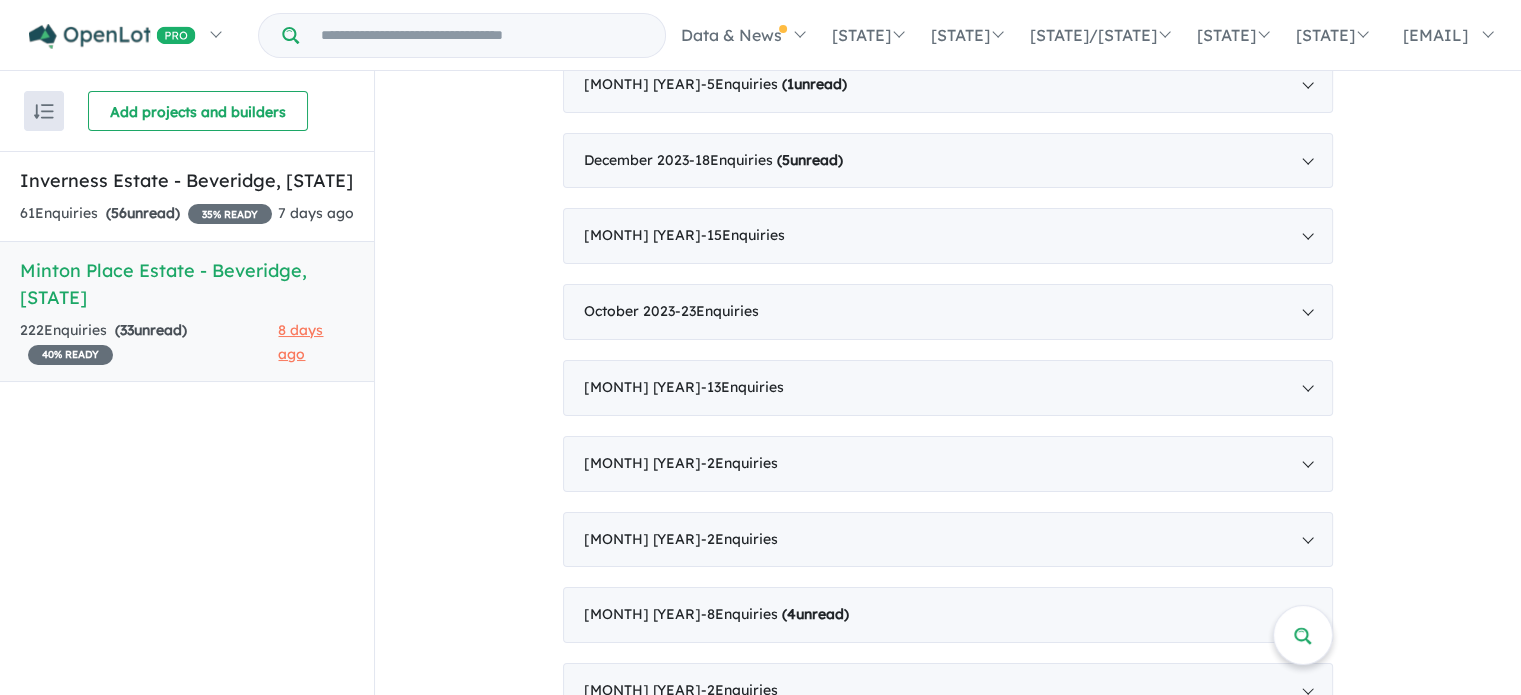 scroll, scrollTop: 1684, scrollLeft: 0, axis: vertical 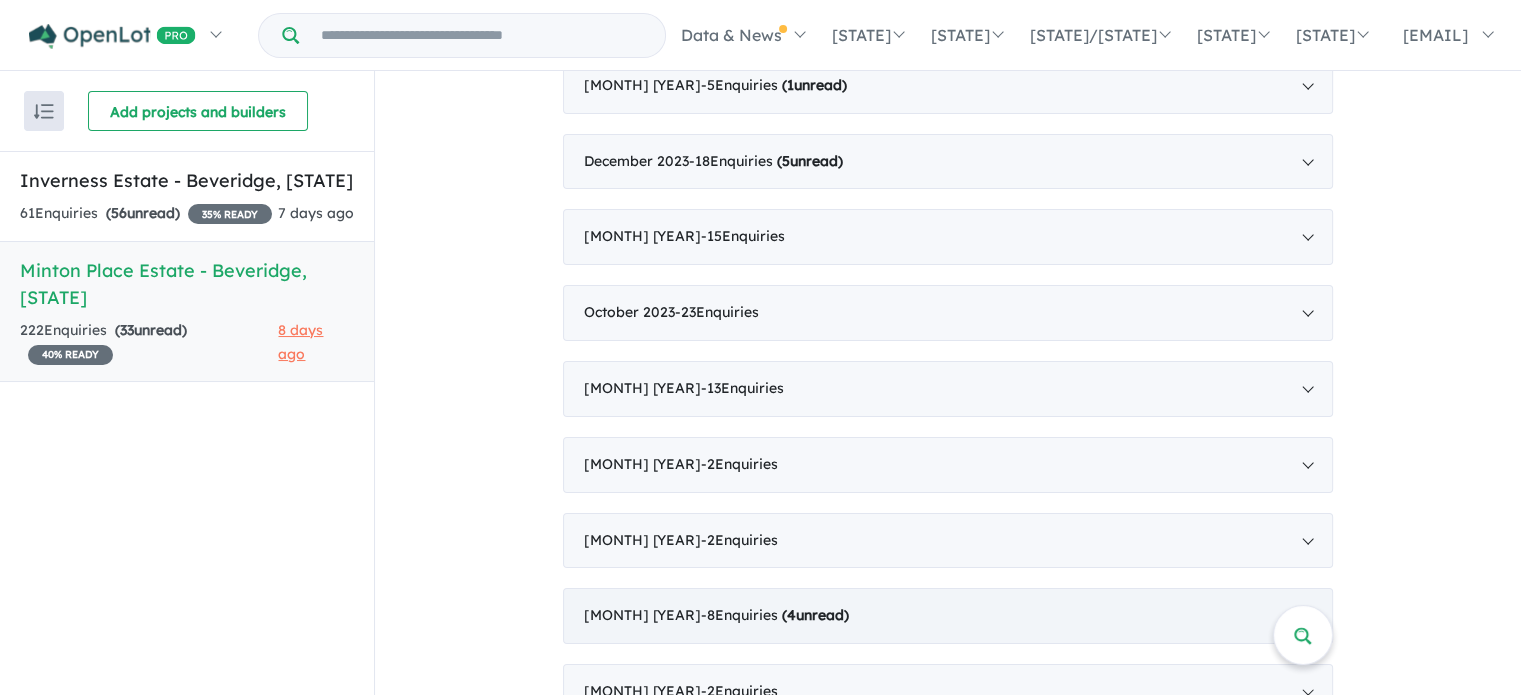 click on "June 2023  -  8  Enquir ies   ( 4  unread)" at bounding box center (948, 616) 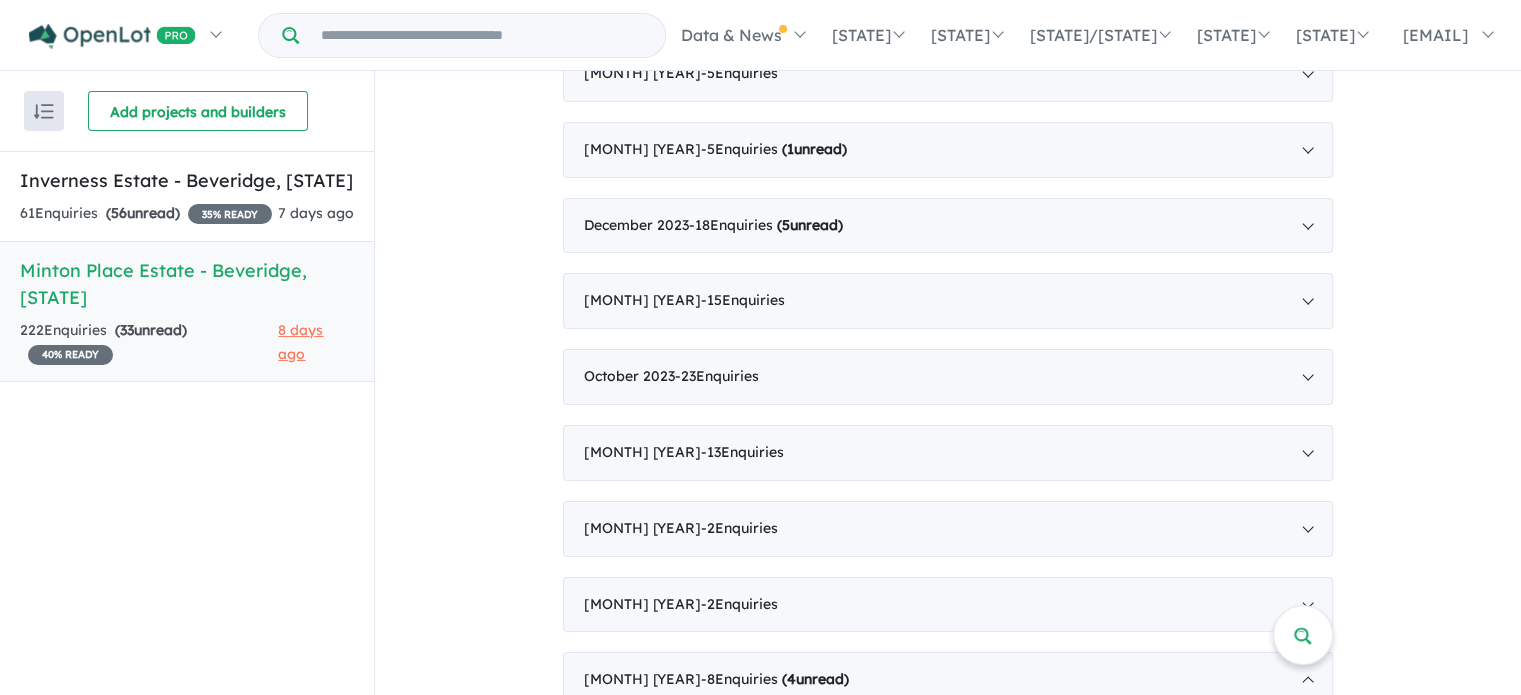 scroll, scrollTop: 1620, scrollLeft: 0, axis: vertical 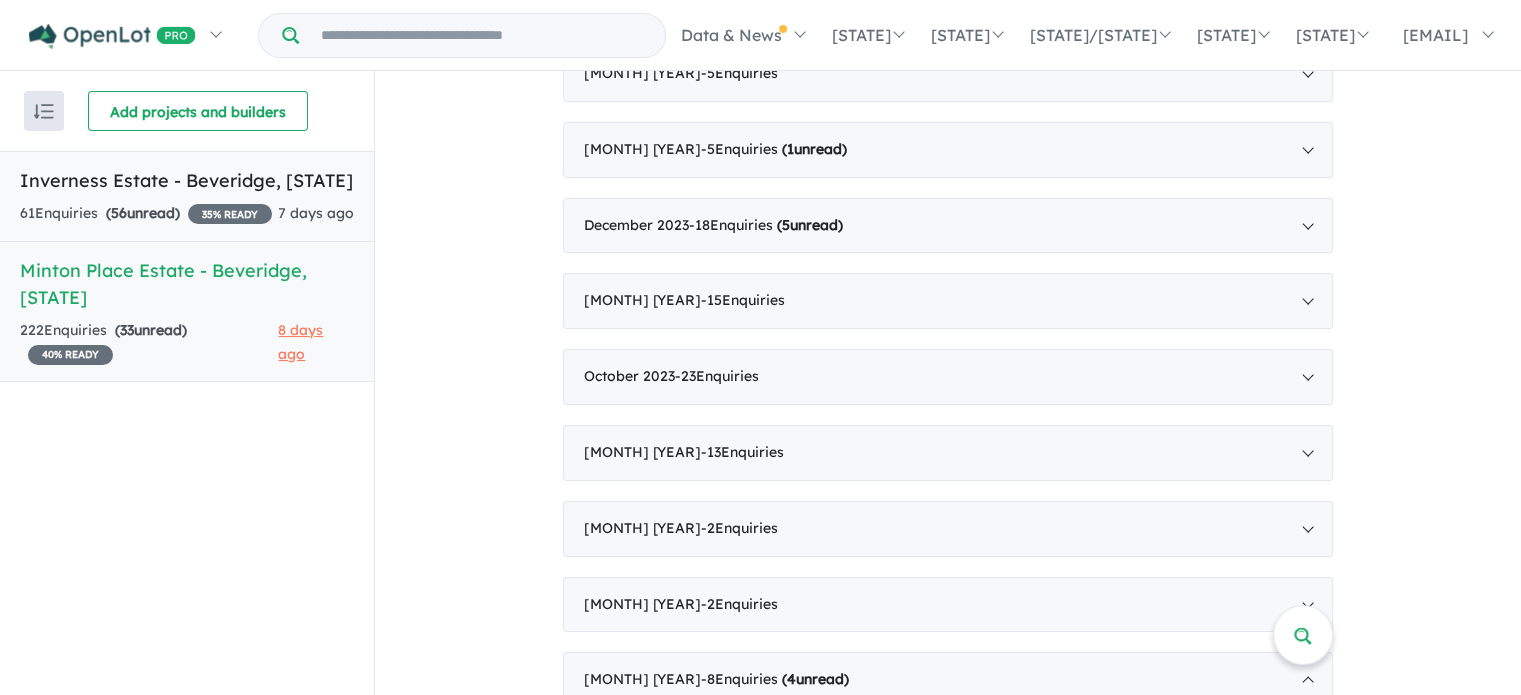 click on "Inverness Estate - Beveridge , VIC" at bounding box center (187, 180) 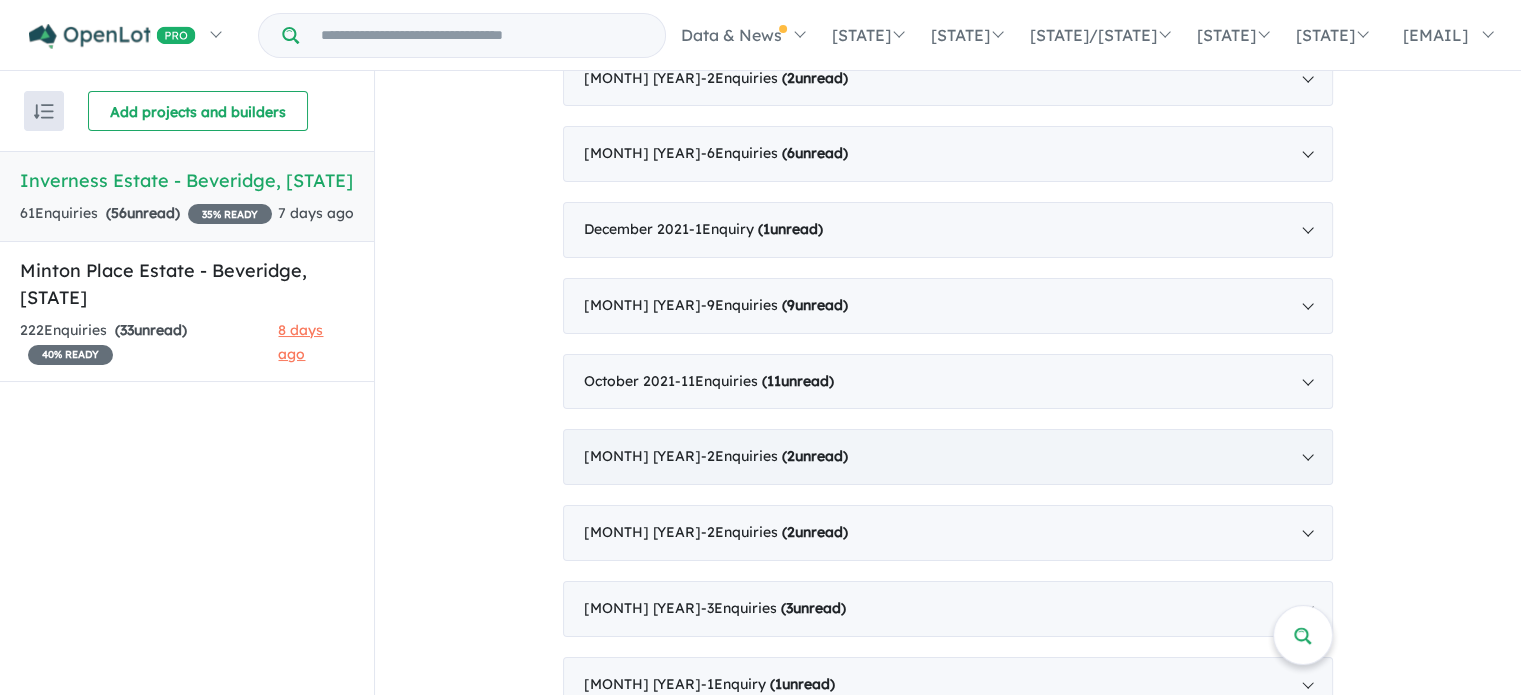 scroll, scrollTop: 2265, scrollLeft: 0, axis: vertical 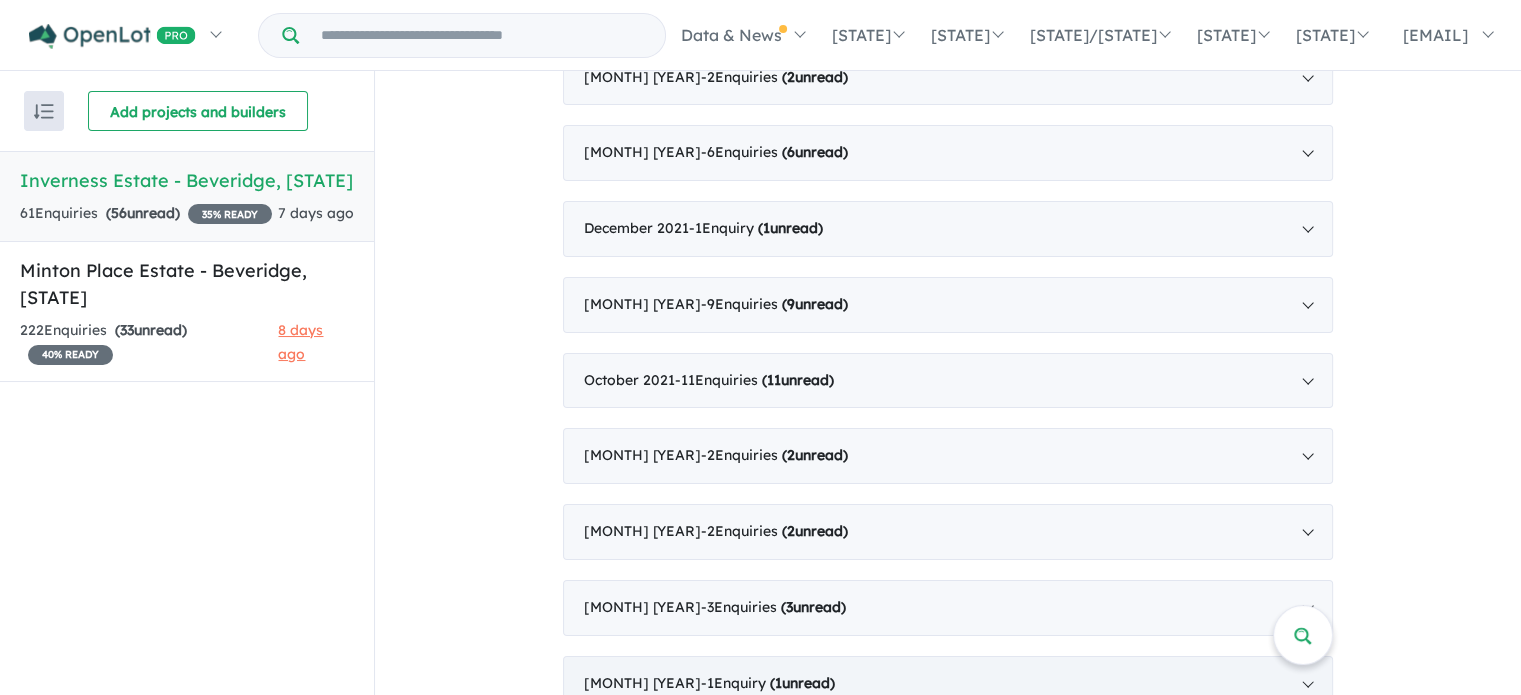 click on "April 2021  -  1  Enquir y   ( 1  unread)" at bounding box center [948, 684] 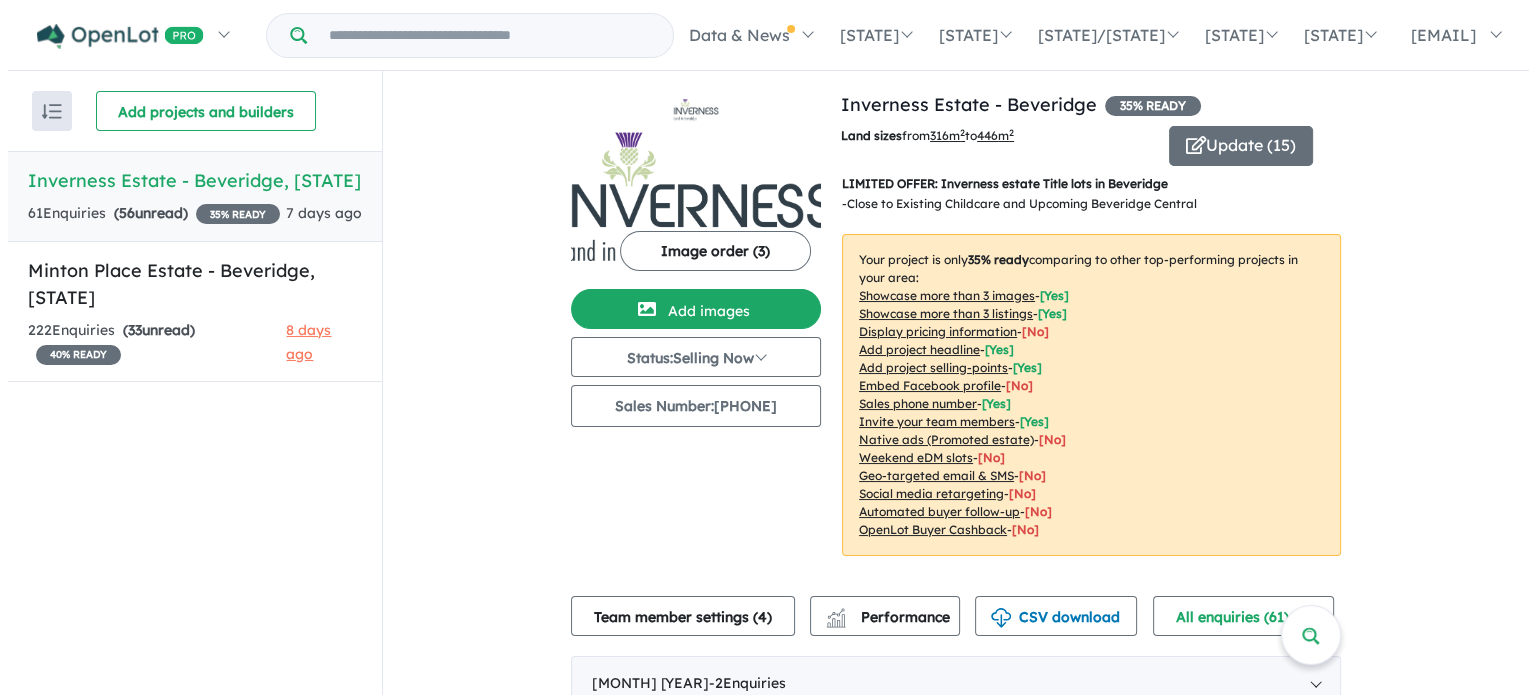 scroll, scrollTop: 0, scrollLeft: 0, axis: both 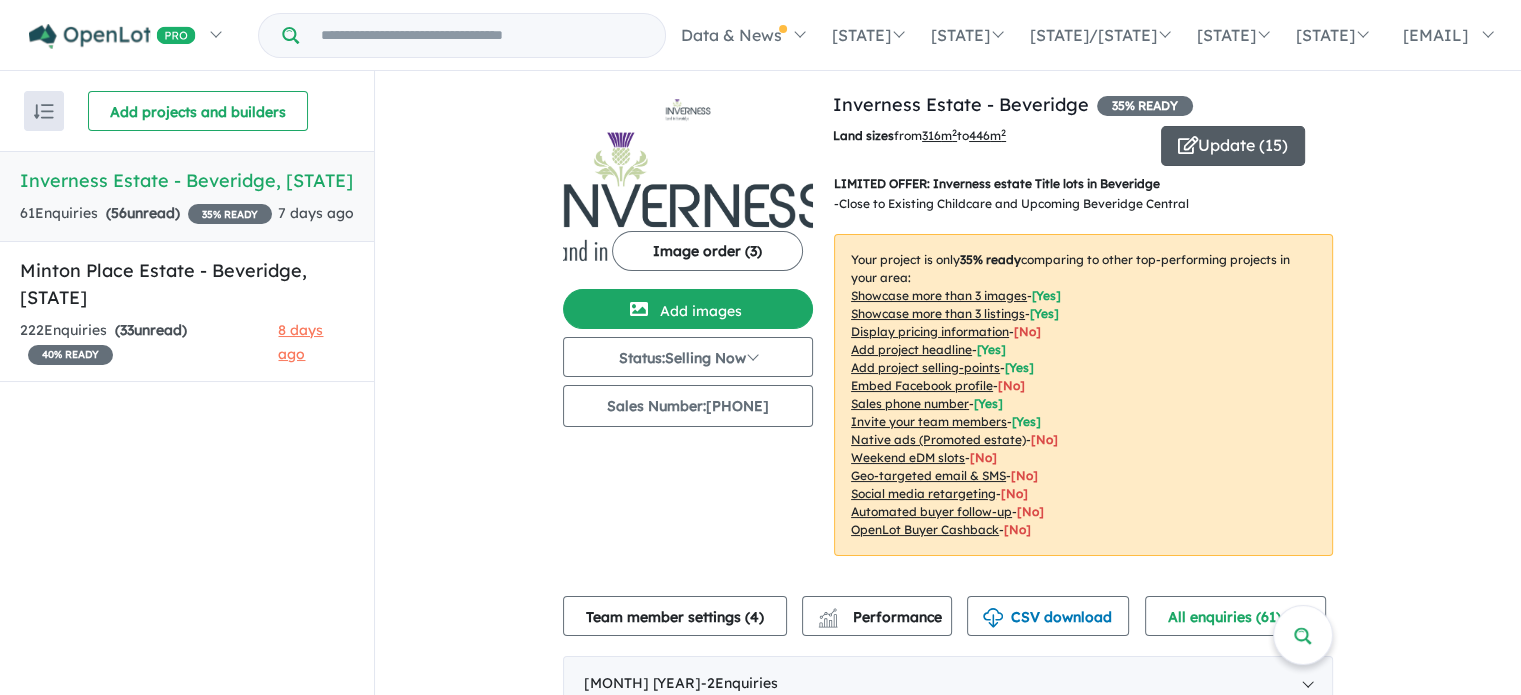 click on "Update ( 15 )" at bounding box center (1233, 146) 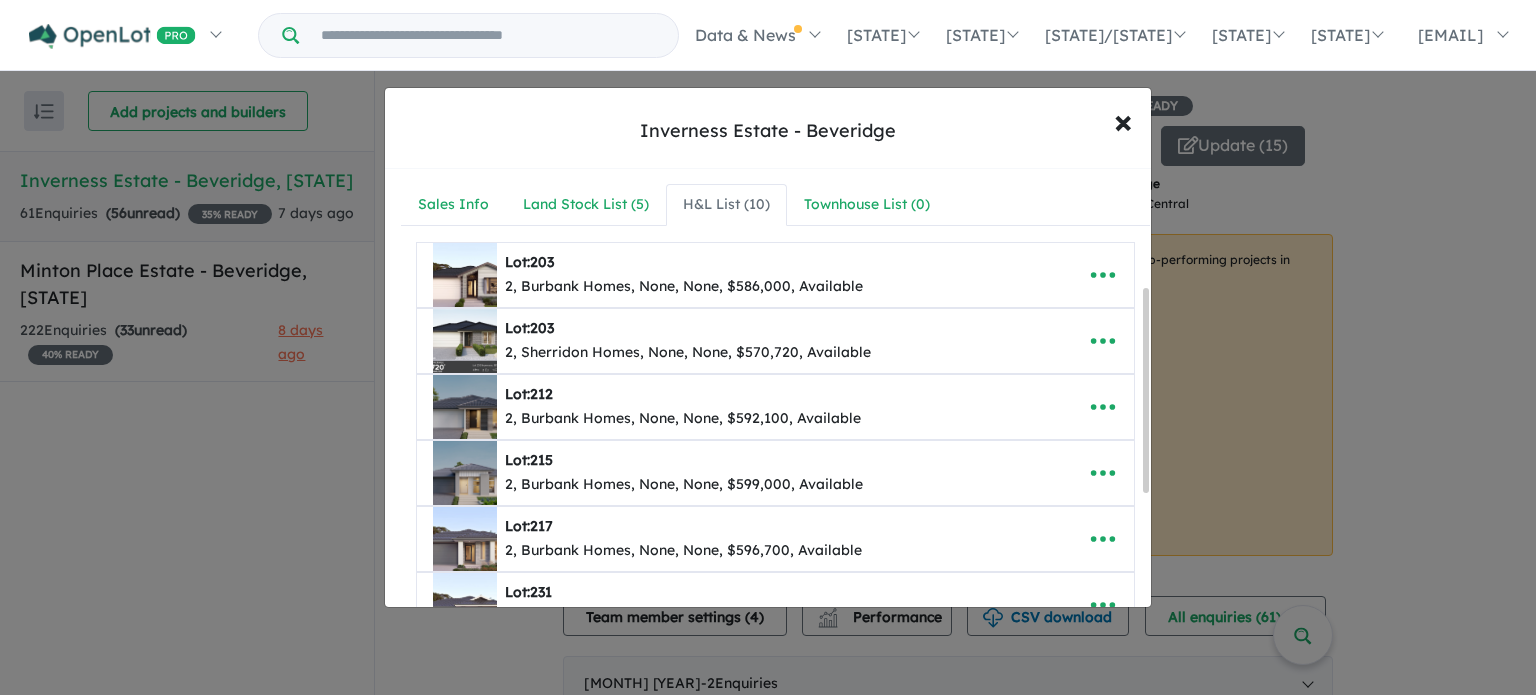 scroll, scrollTop: 0, scrollLeft: 0, axis: both 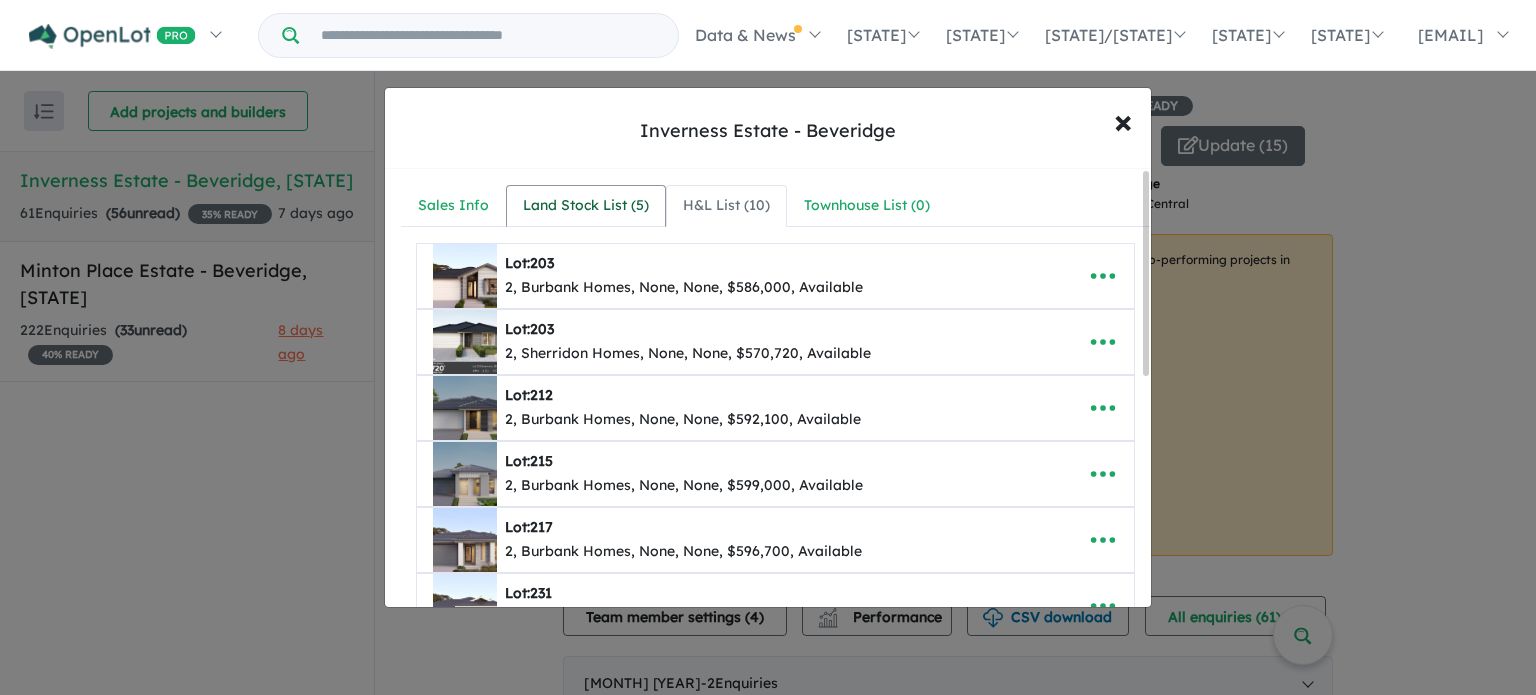 click on "Land Stock List ( 5 )" at bounding box center [586, 206] 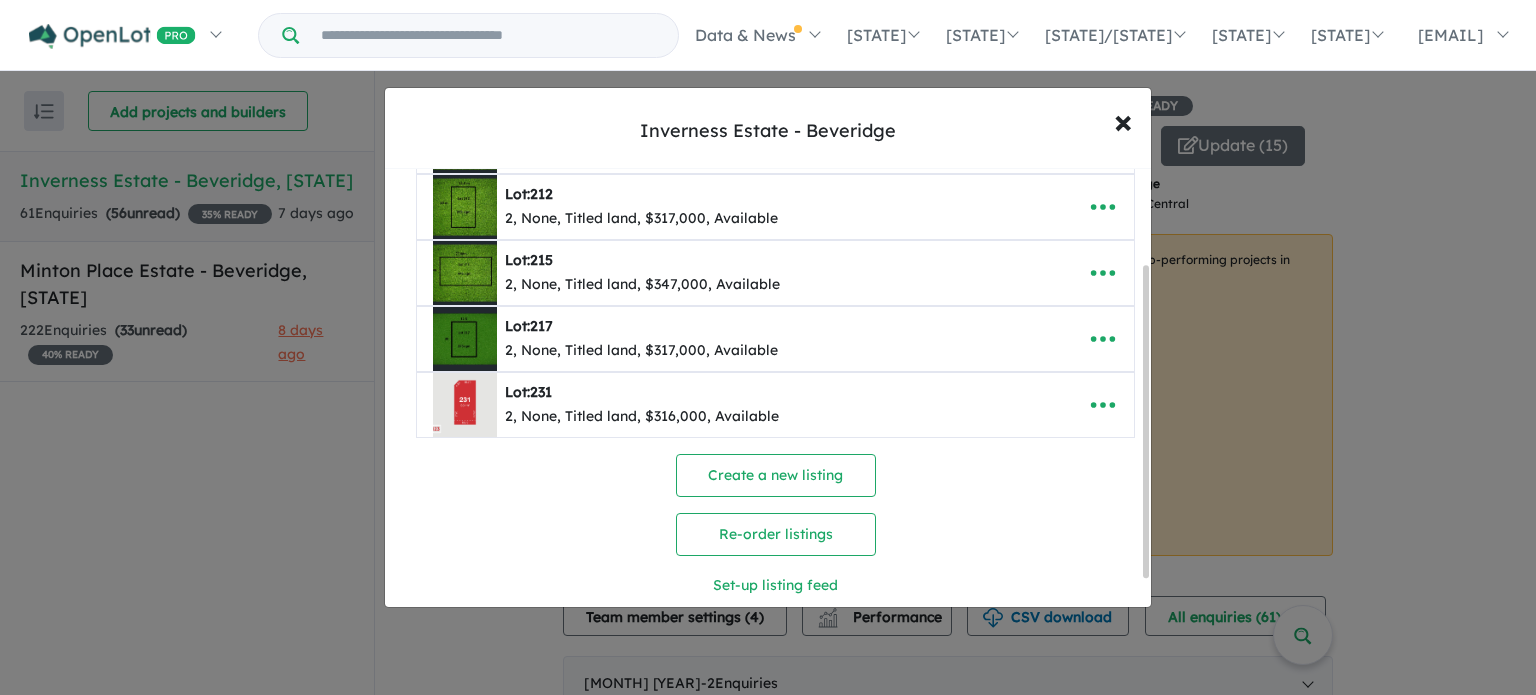 scroll, scrollTop: 174, scrollLeft: 0, axis: vertical 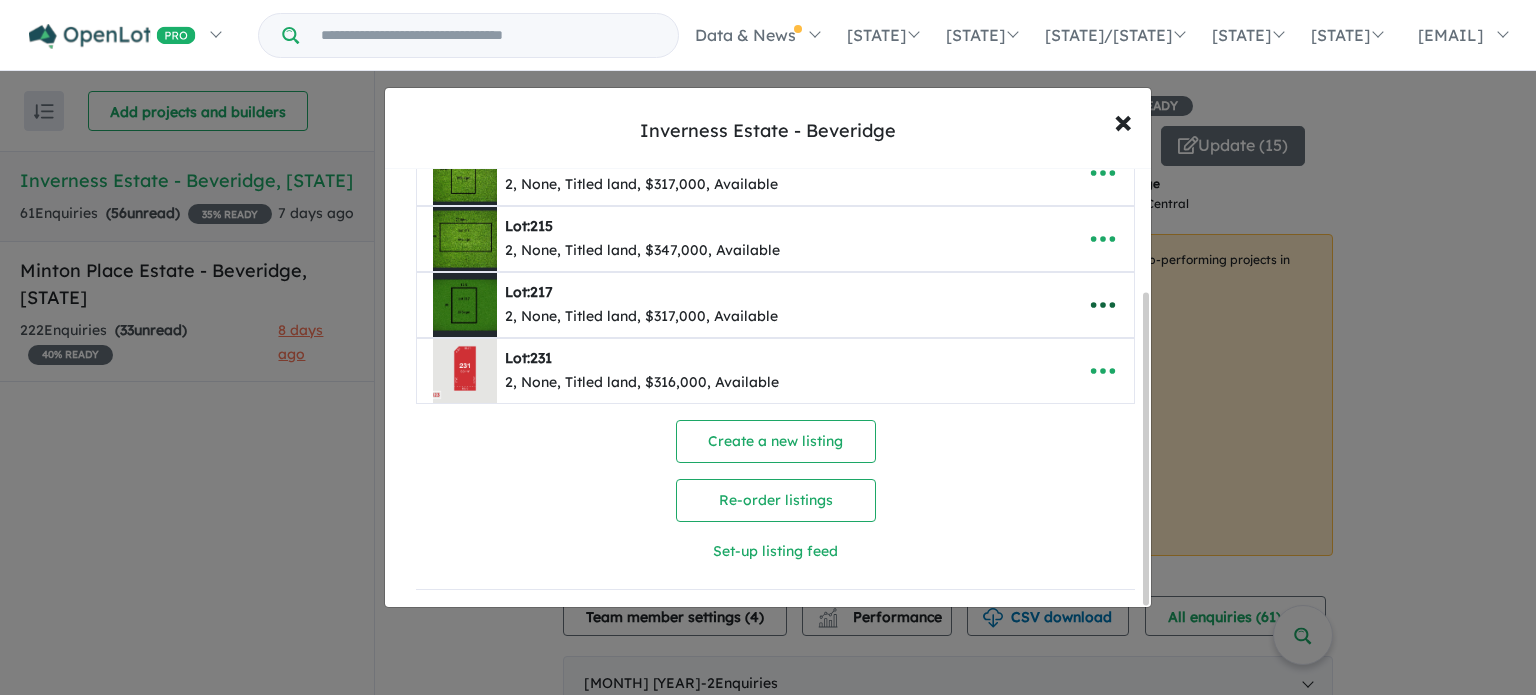 click at bounding box center [1103, 305] 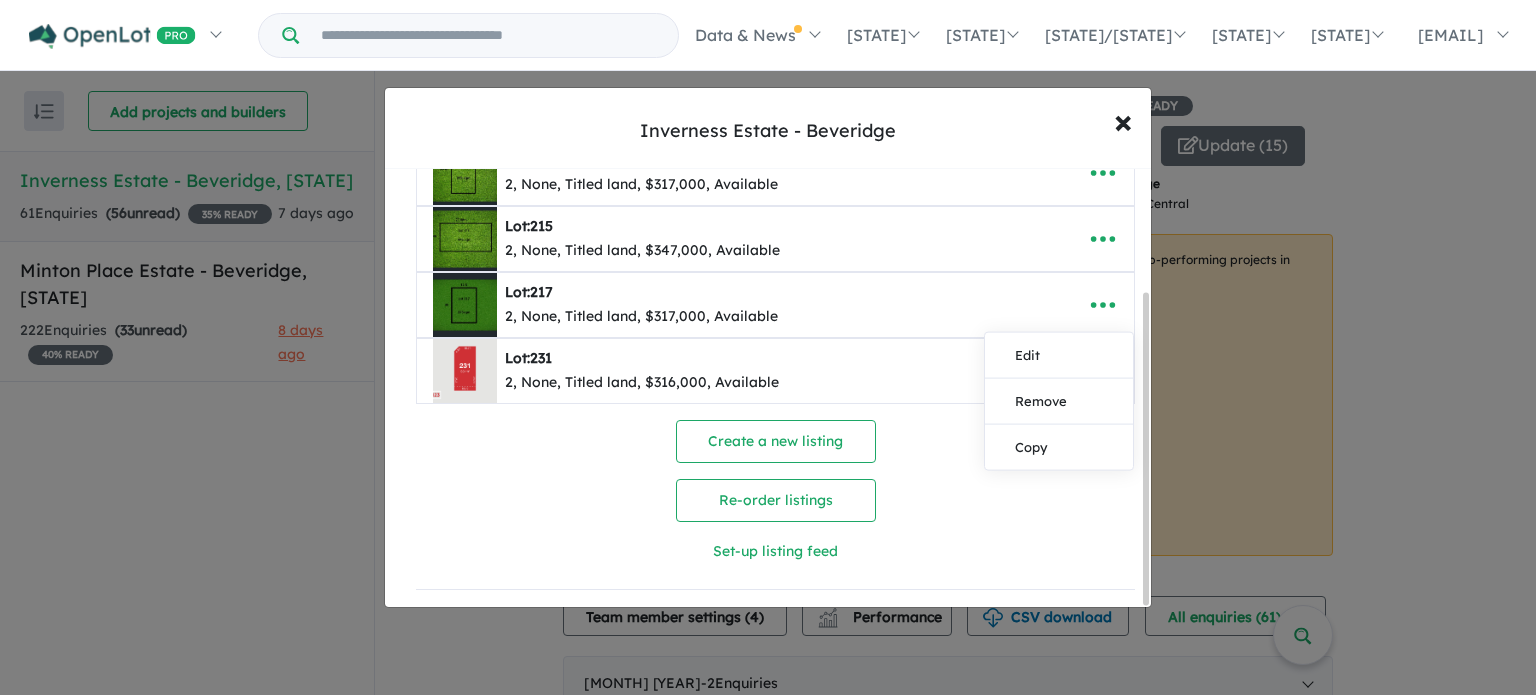 click on "2, None, Titled land, $317,000, Available" at bounding box center [642, 119] 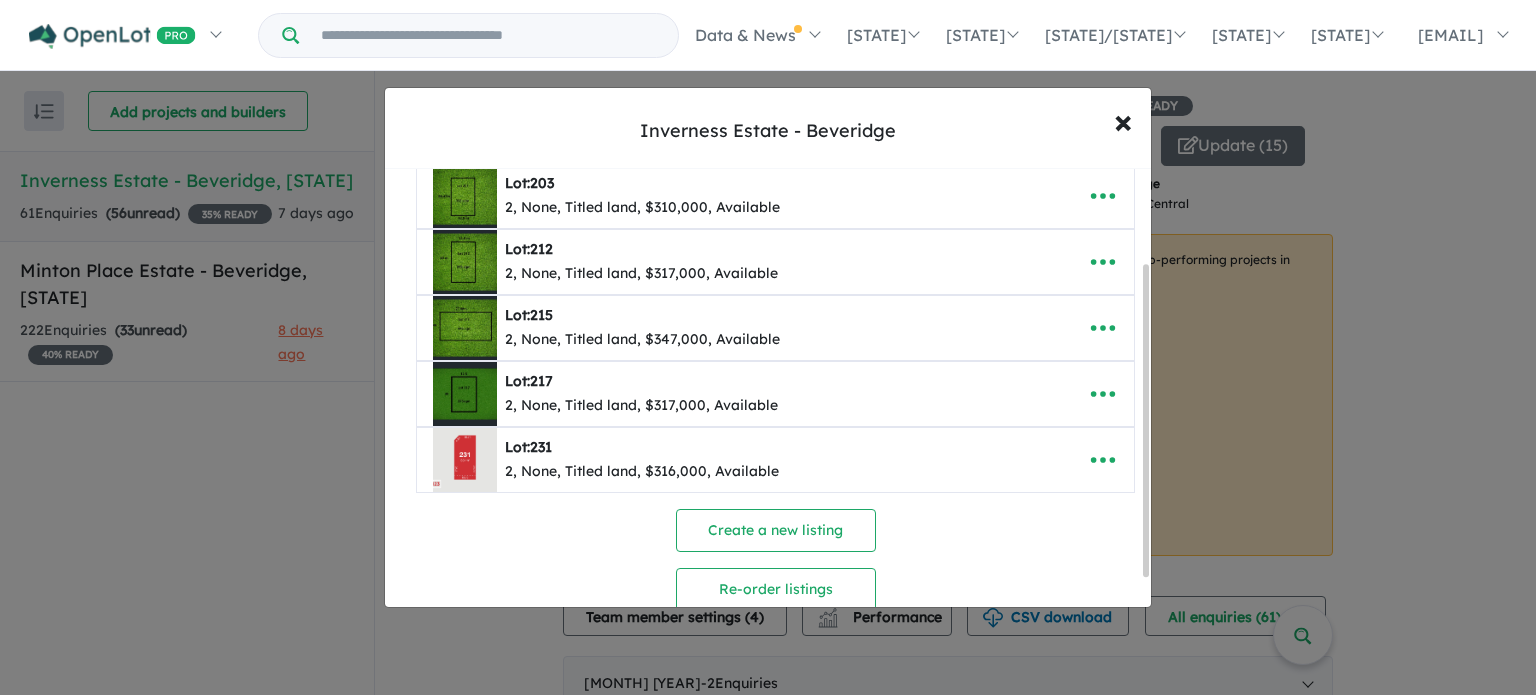 scroll, scrollTop: 0, scrollLeft: 0, axis: both 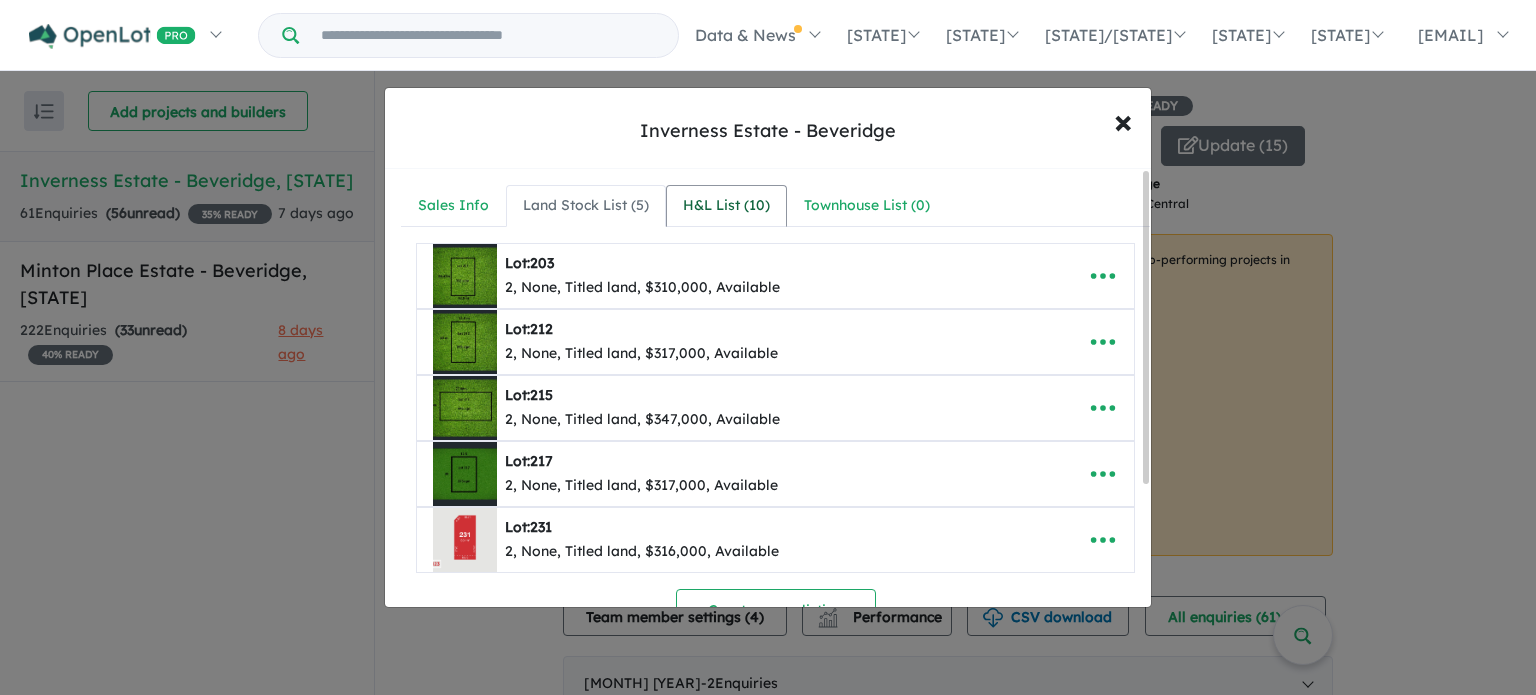 click on "H&L List ( 10 )" at bounding box center [726, 206] 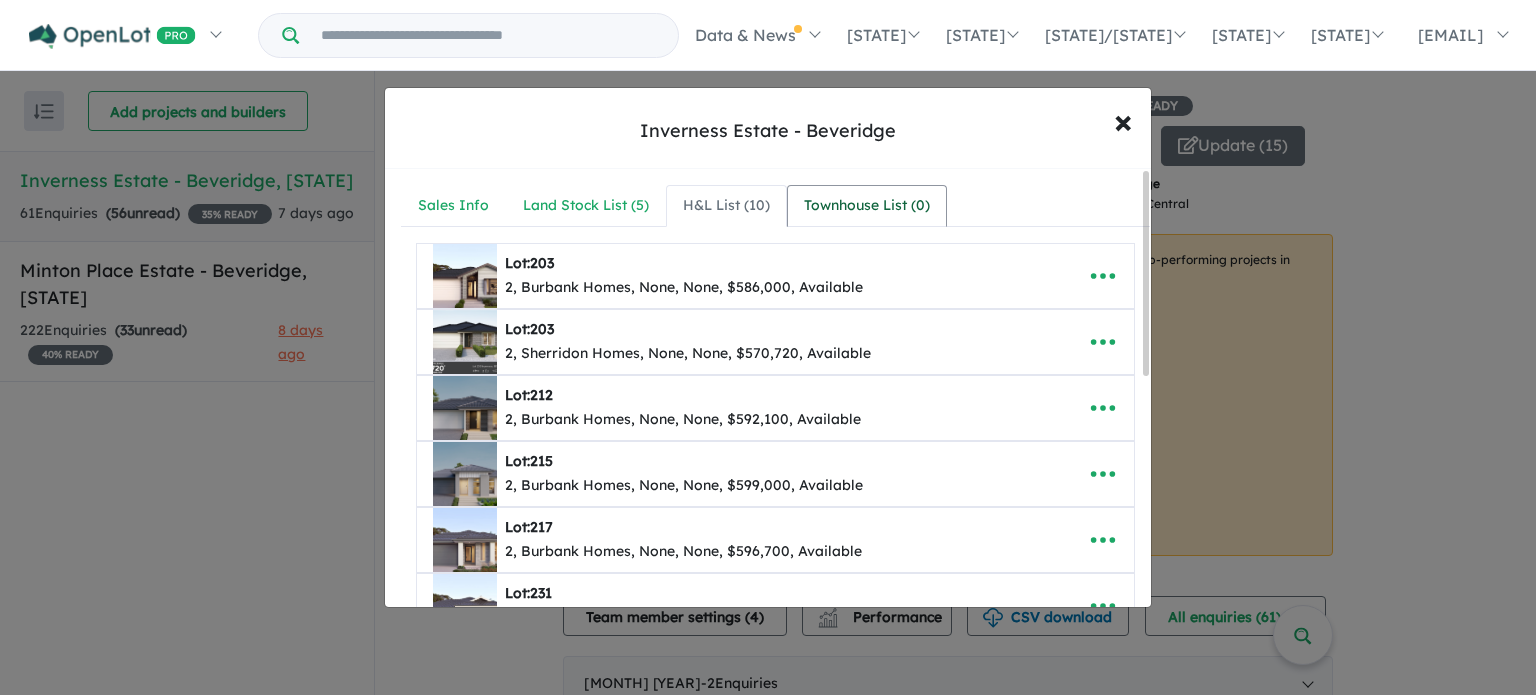 click on "Townhouse List ( 0 )" at bounding box center [867, 206] 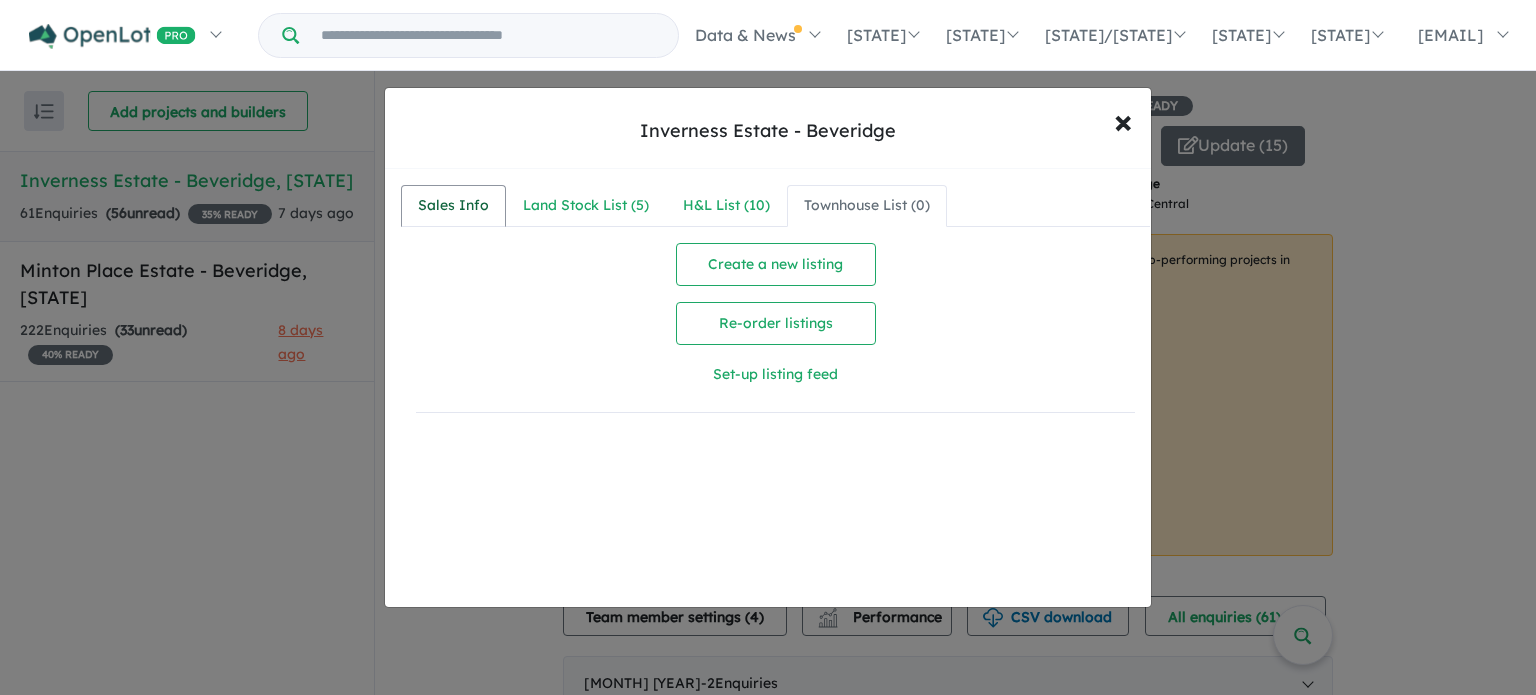 click on "Sales Info" at bounding box center [453, 206] 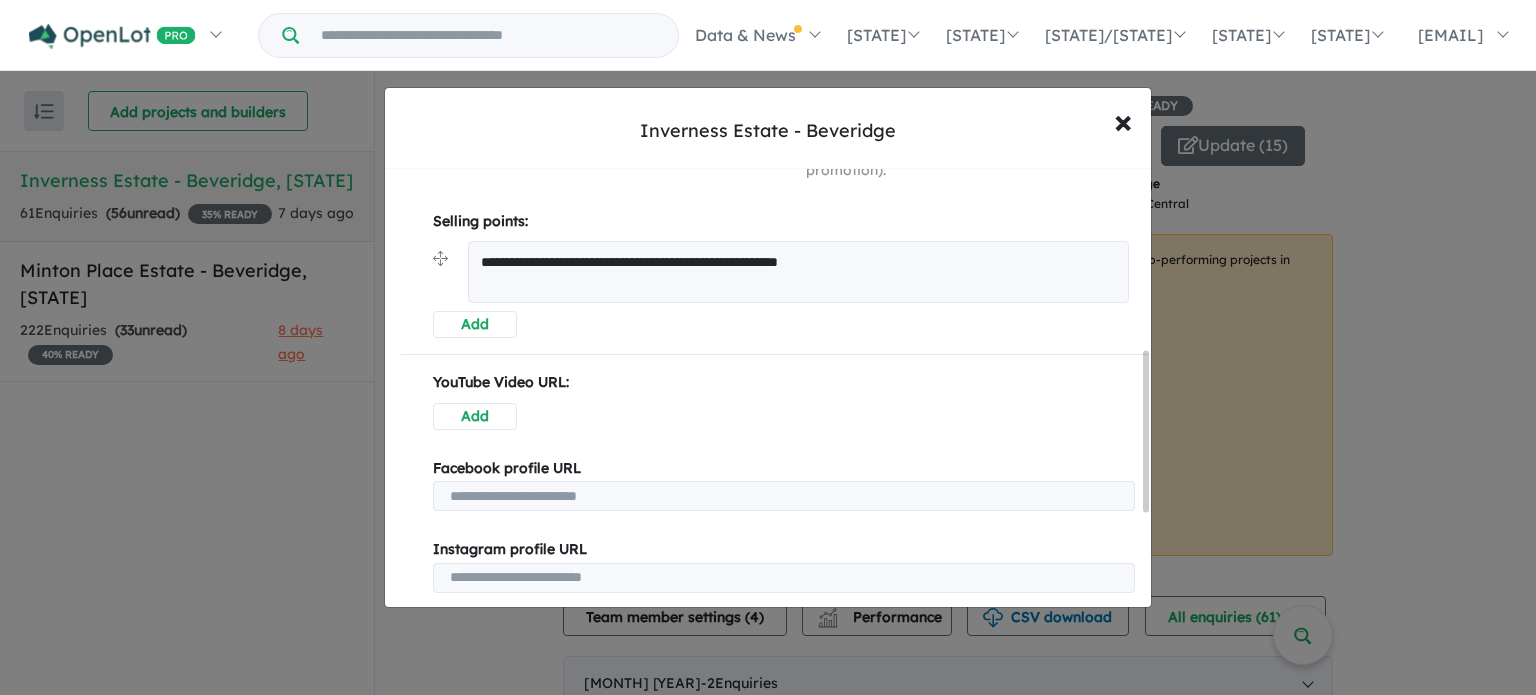 scroll, scrollTop: 499, scrollLeft: 0, axis: vertical 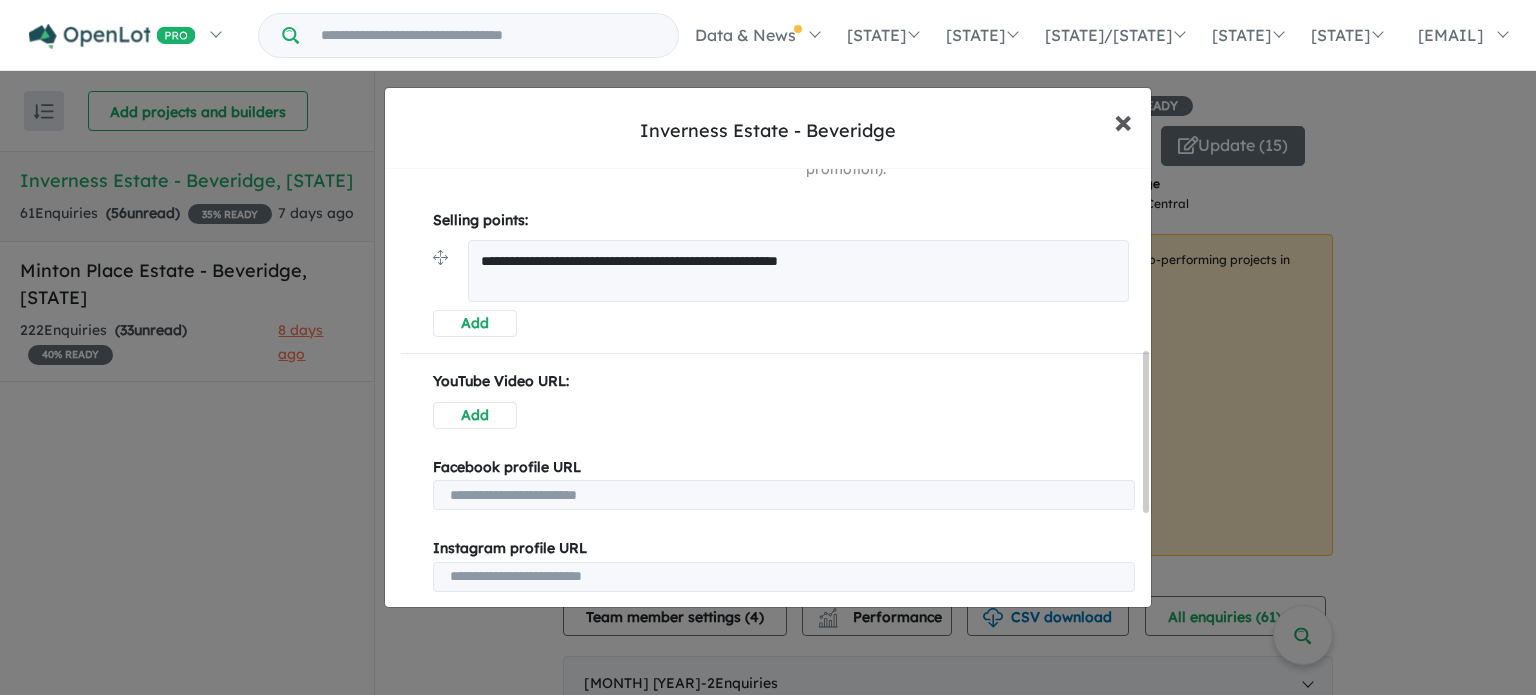 click on "×" at bounding box center [1123, 120] 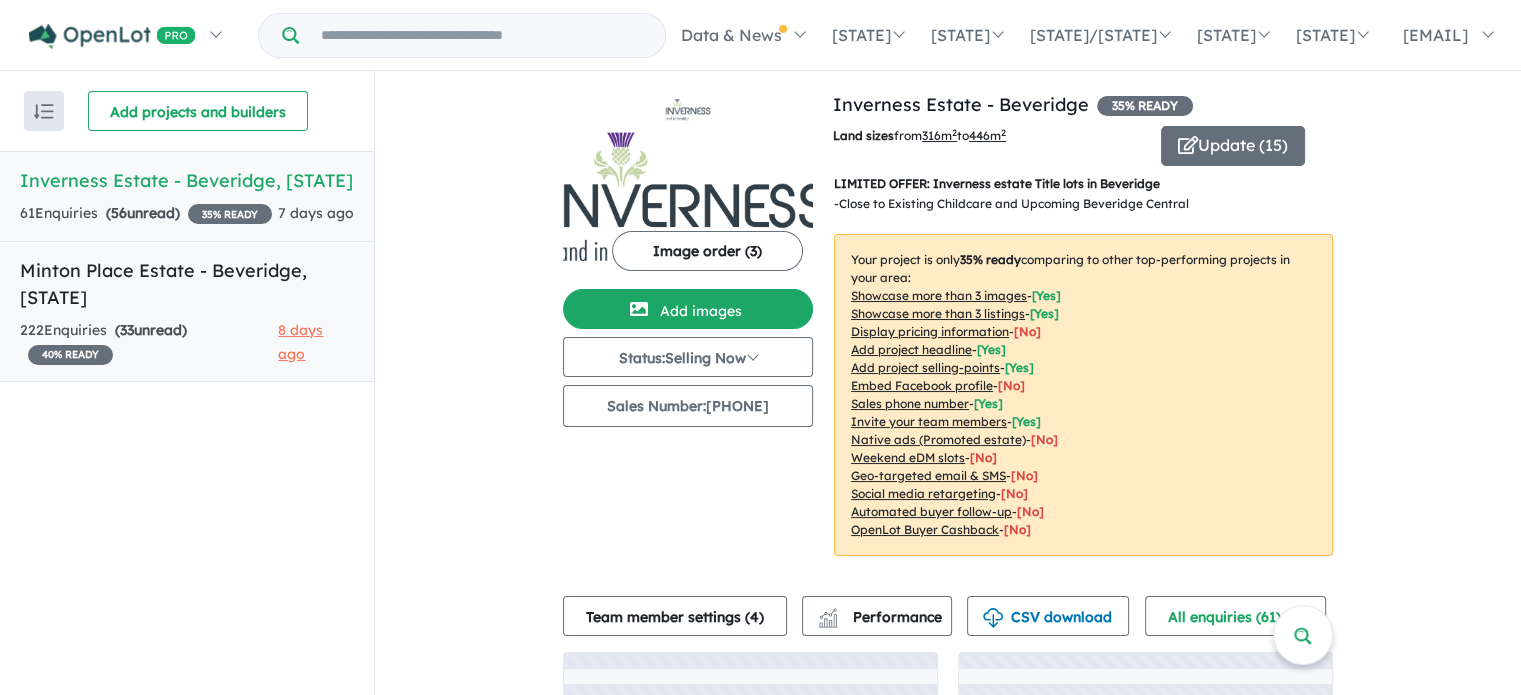 click on "( 33  unread)" at bounding box center [151, 330] 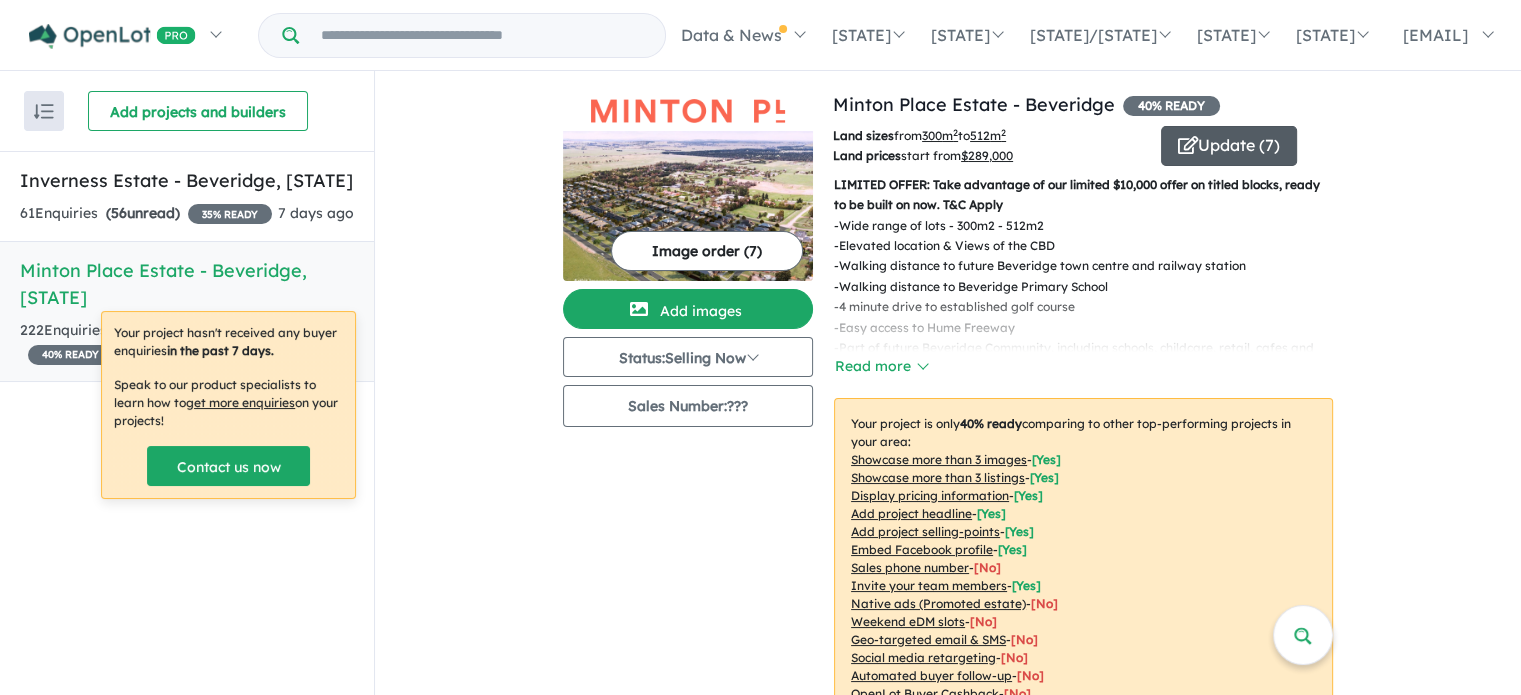 click on "Update ( 7 )" at bounding box center [1229, 146] 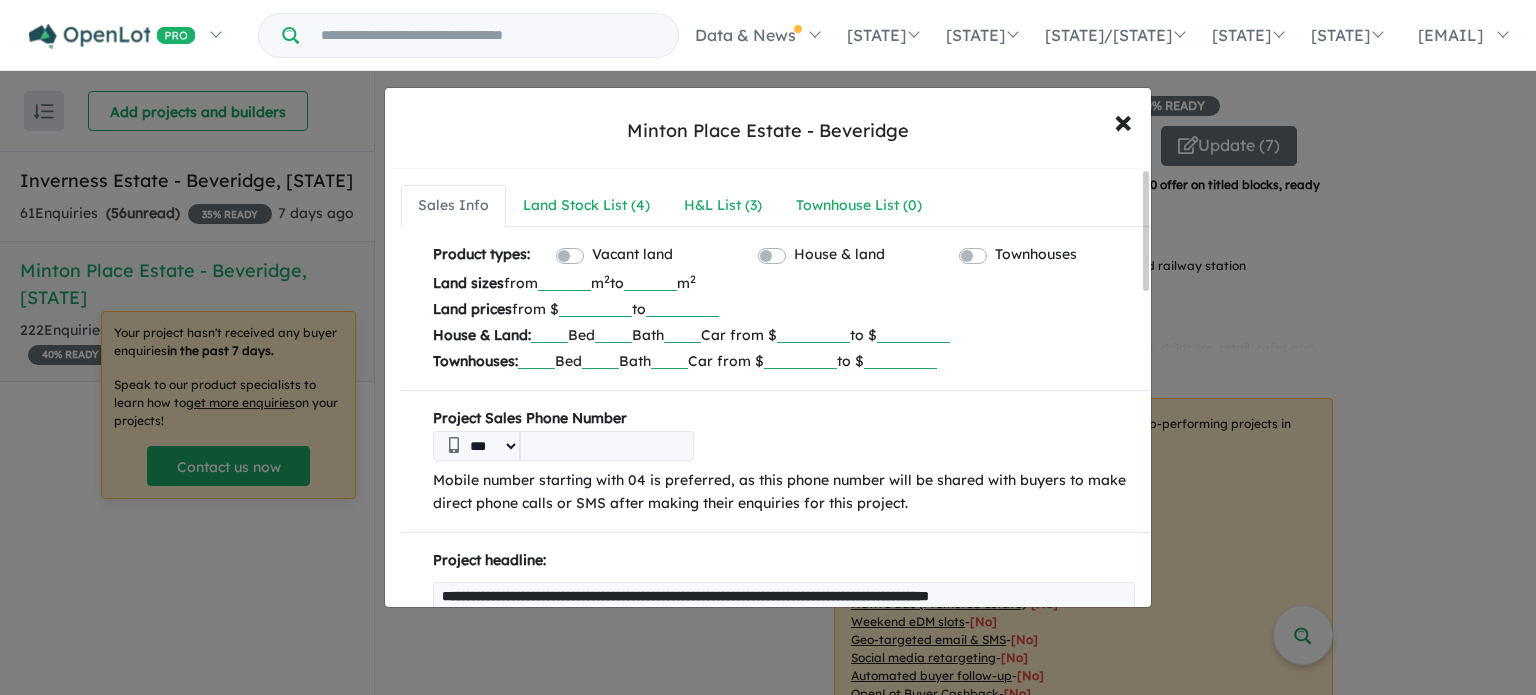 click on "Project Sales Phone Number" at bounding box center (784, 419) 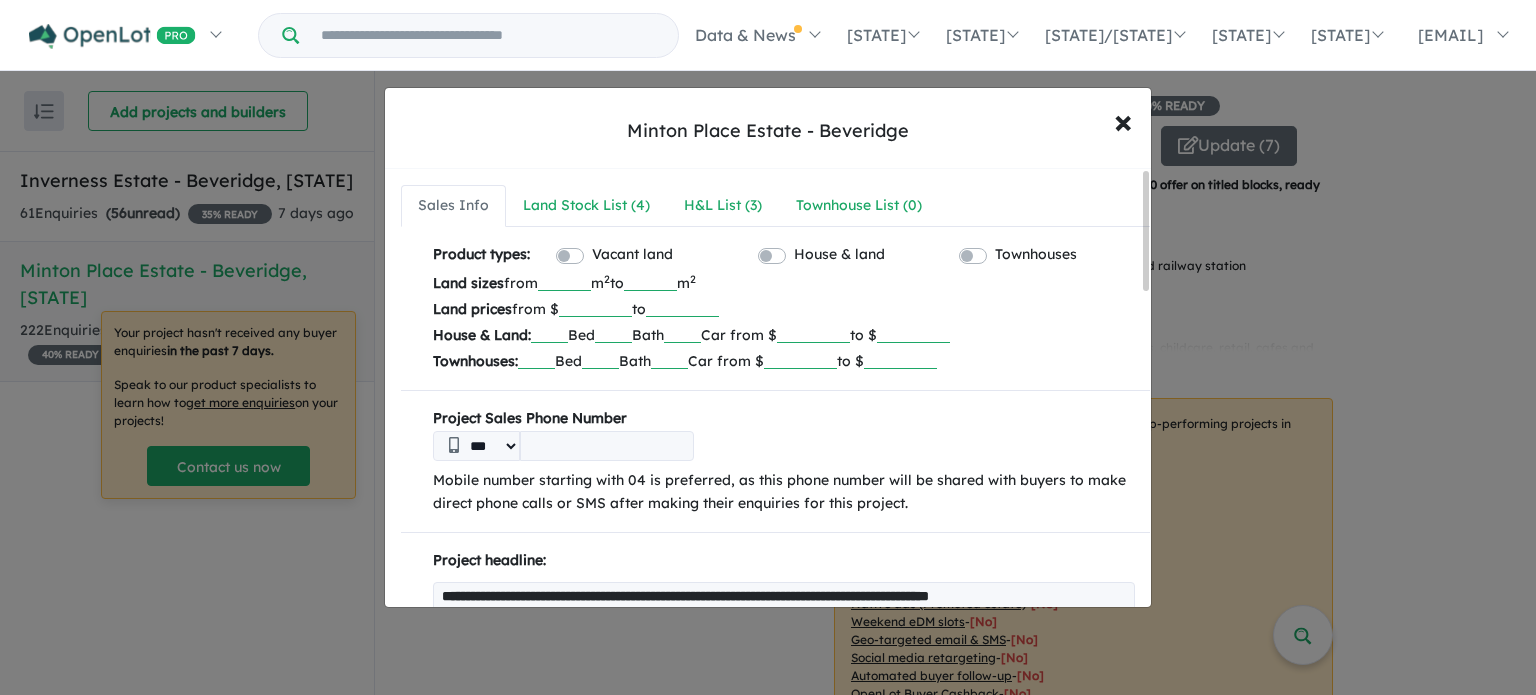 click at bounding box center [607, 446] 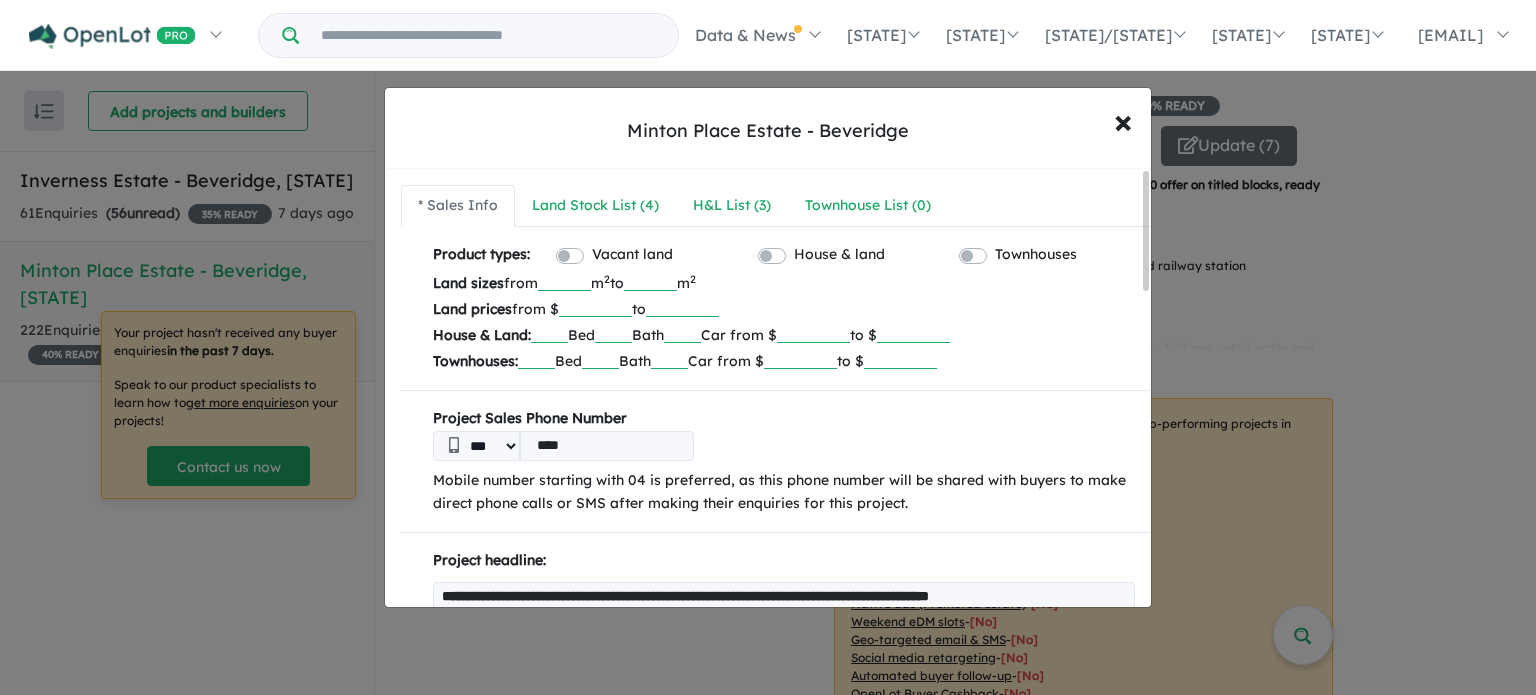 type on "**********" 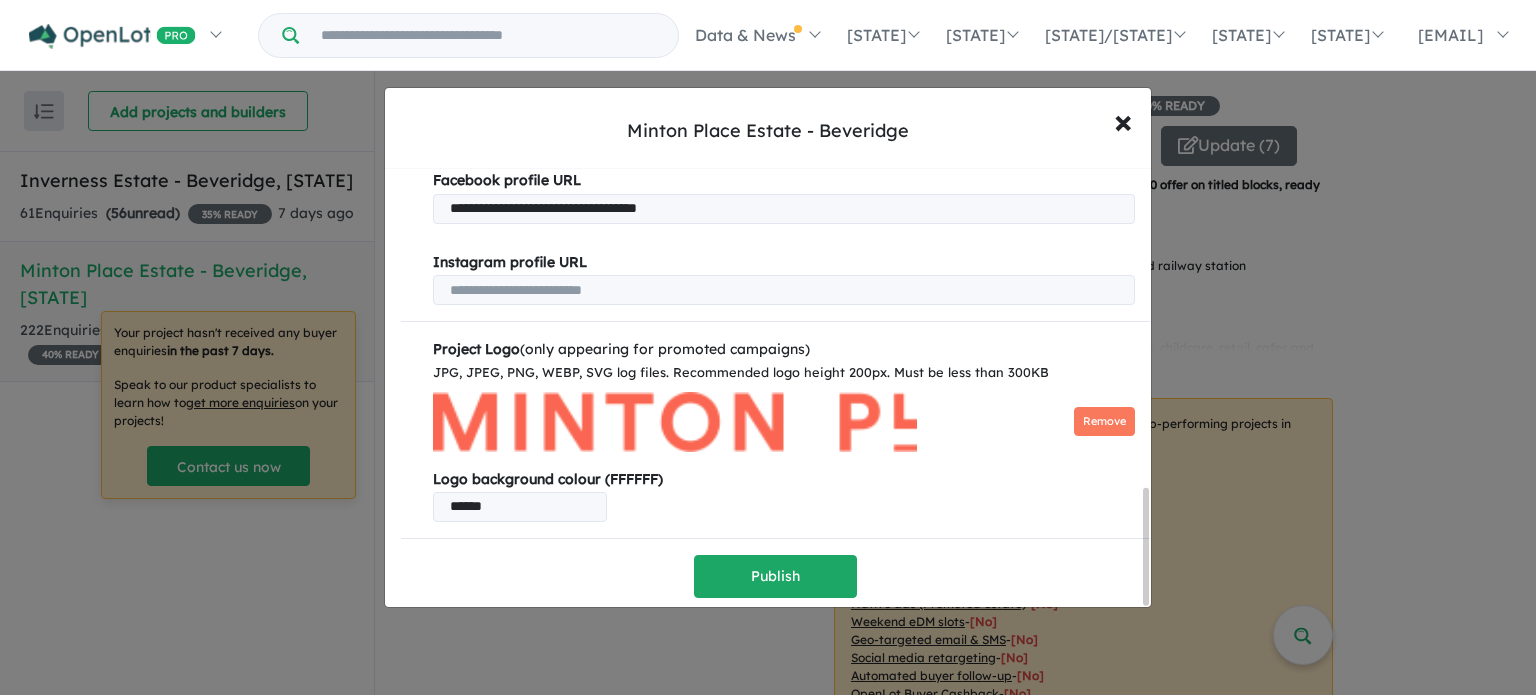scroll, scrollTop: 1208, scrollLeft: 0, axis: vertical 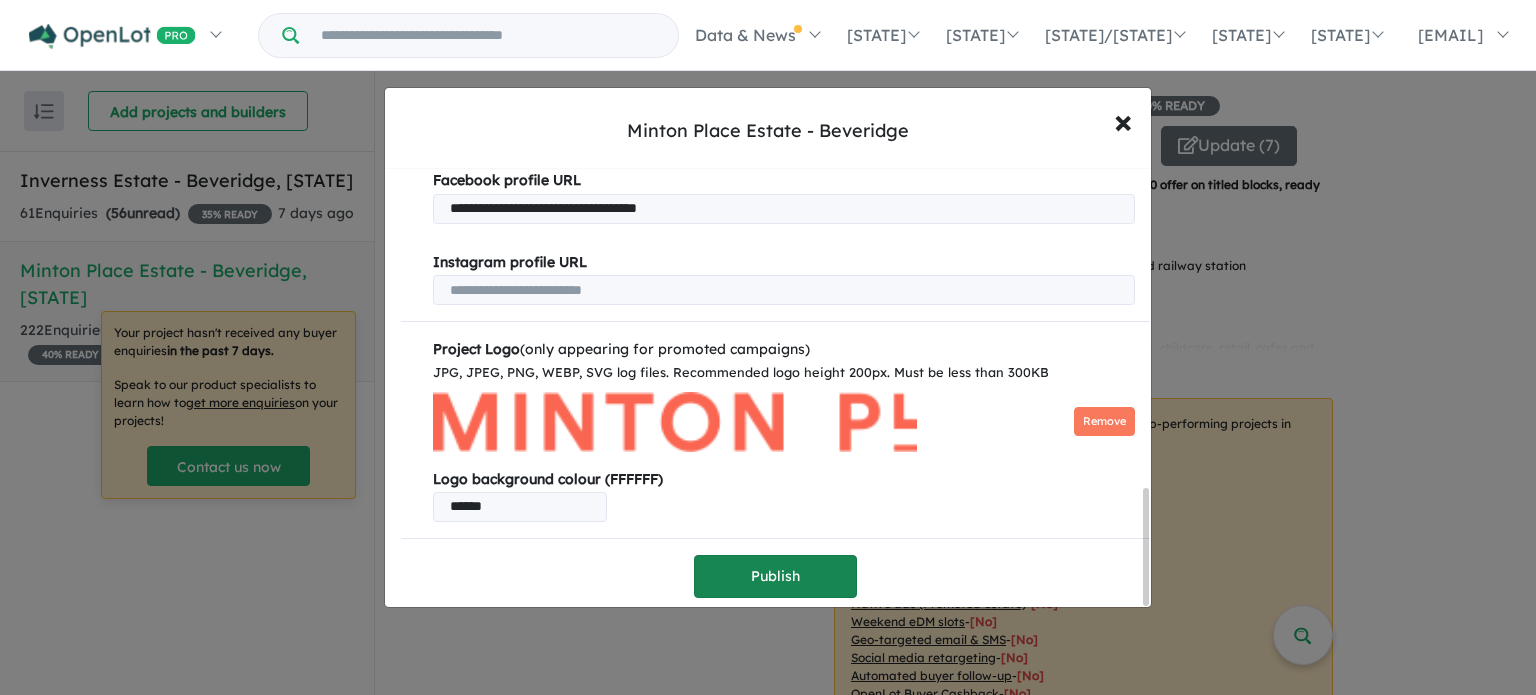 click on "Publish" at bounding box center [775, 576] 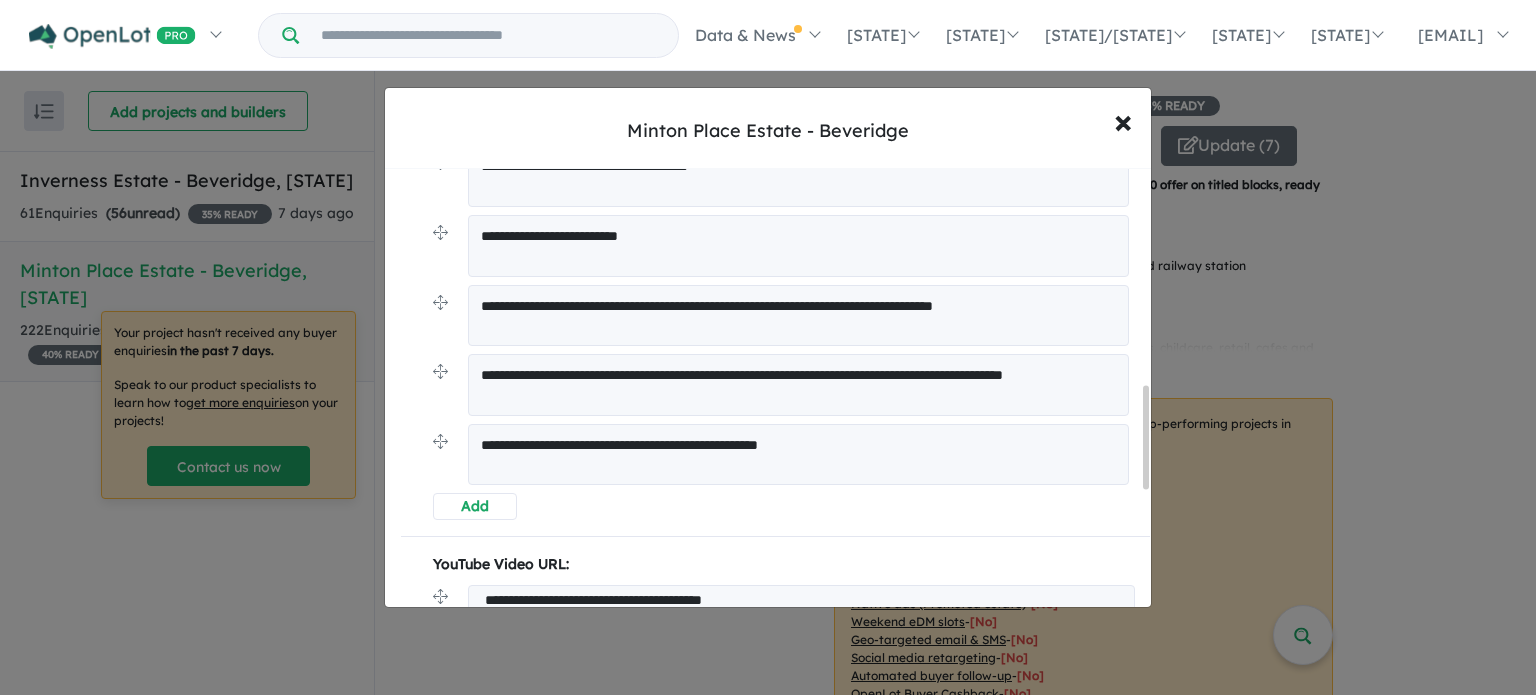 scroll, scrollTop: 936, scrollLeft: 0, axis: vertical 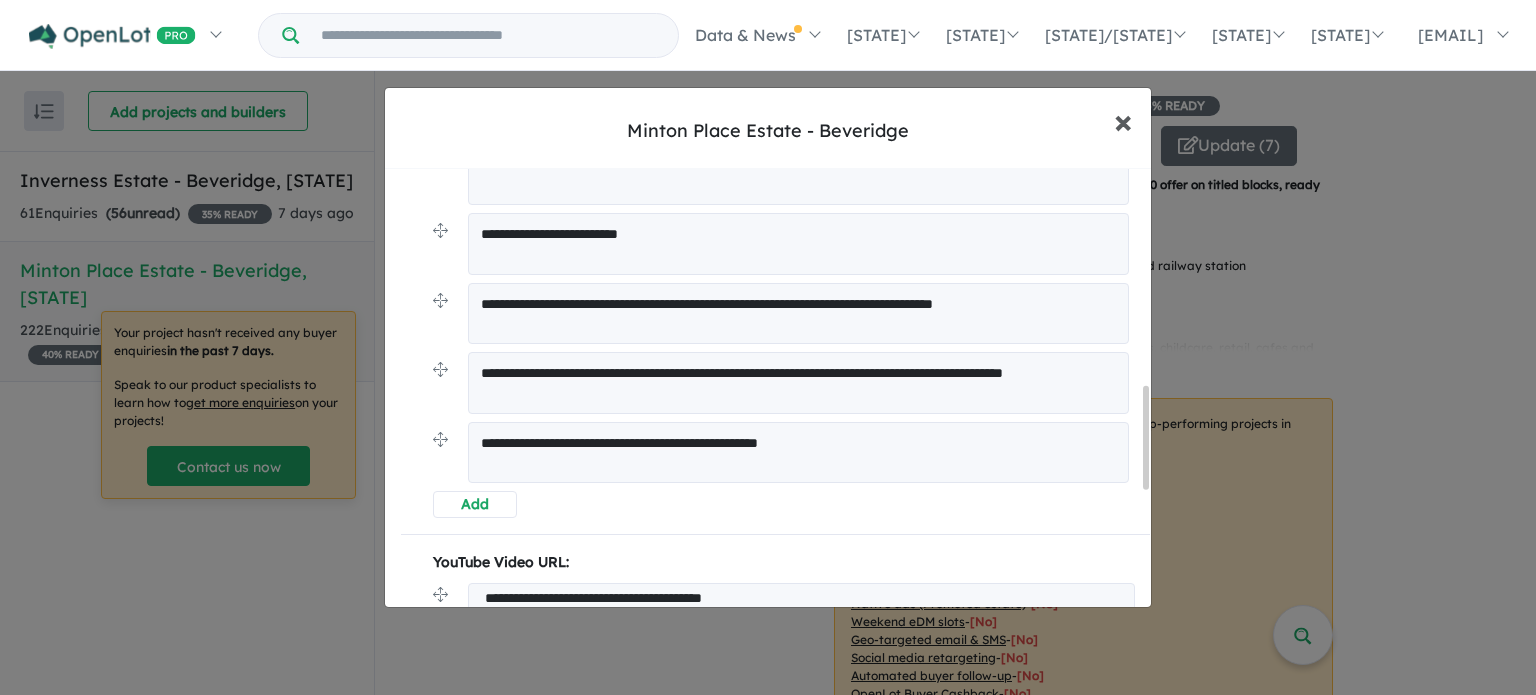 click on "×" at bounding box center [1123, 120] 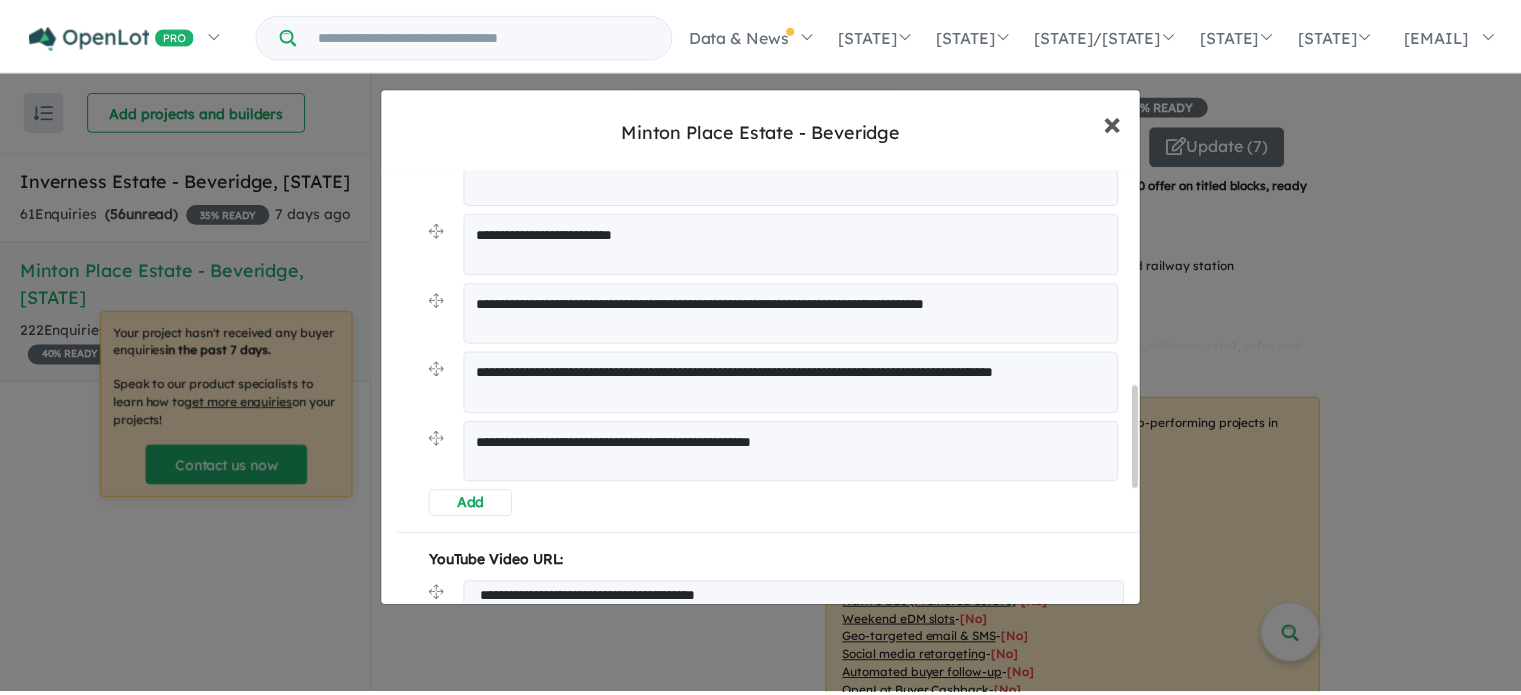 scroll, scrollTop: 0, scrollLeft: 0, axis: both 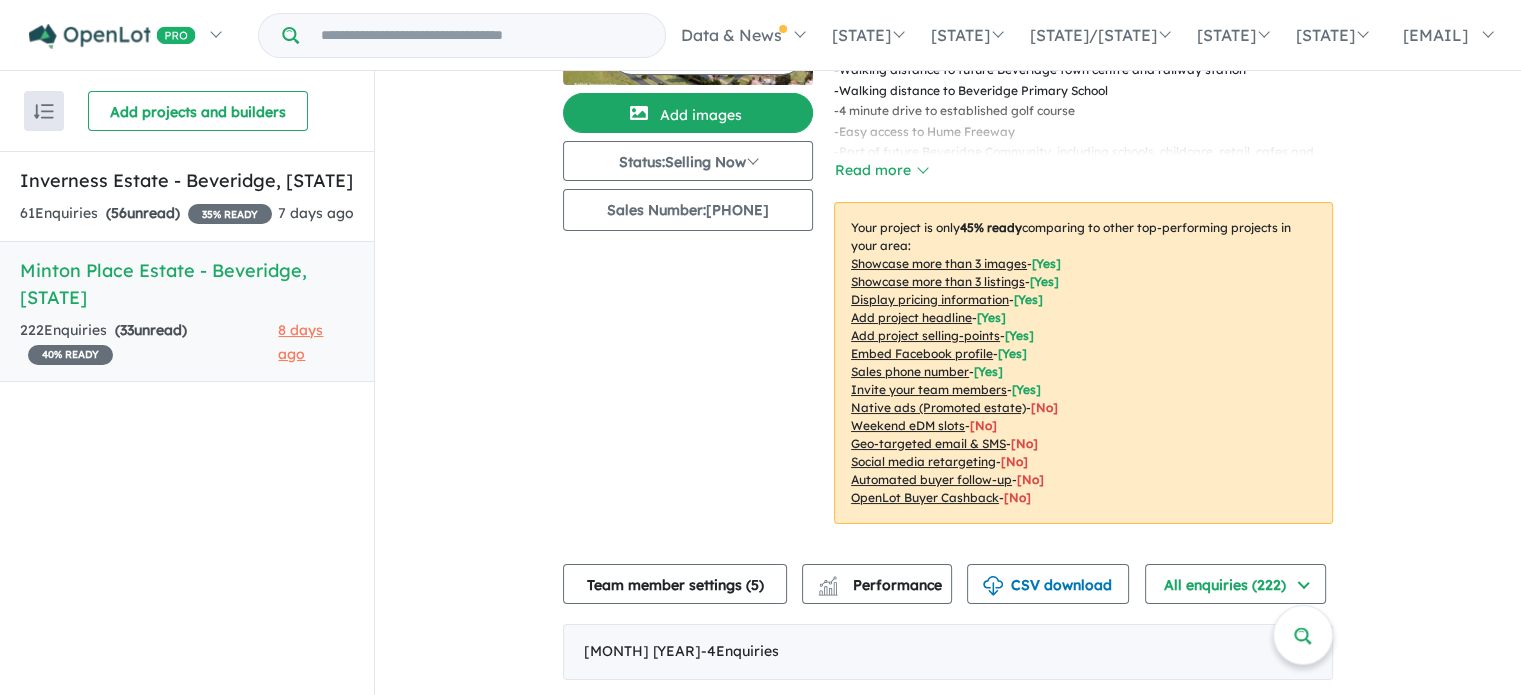 click on "222  Enquir ies ( 33  unread) 40 % READY" at bounding box center (149, 343) 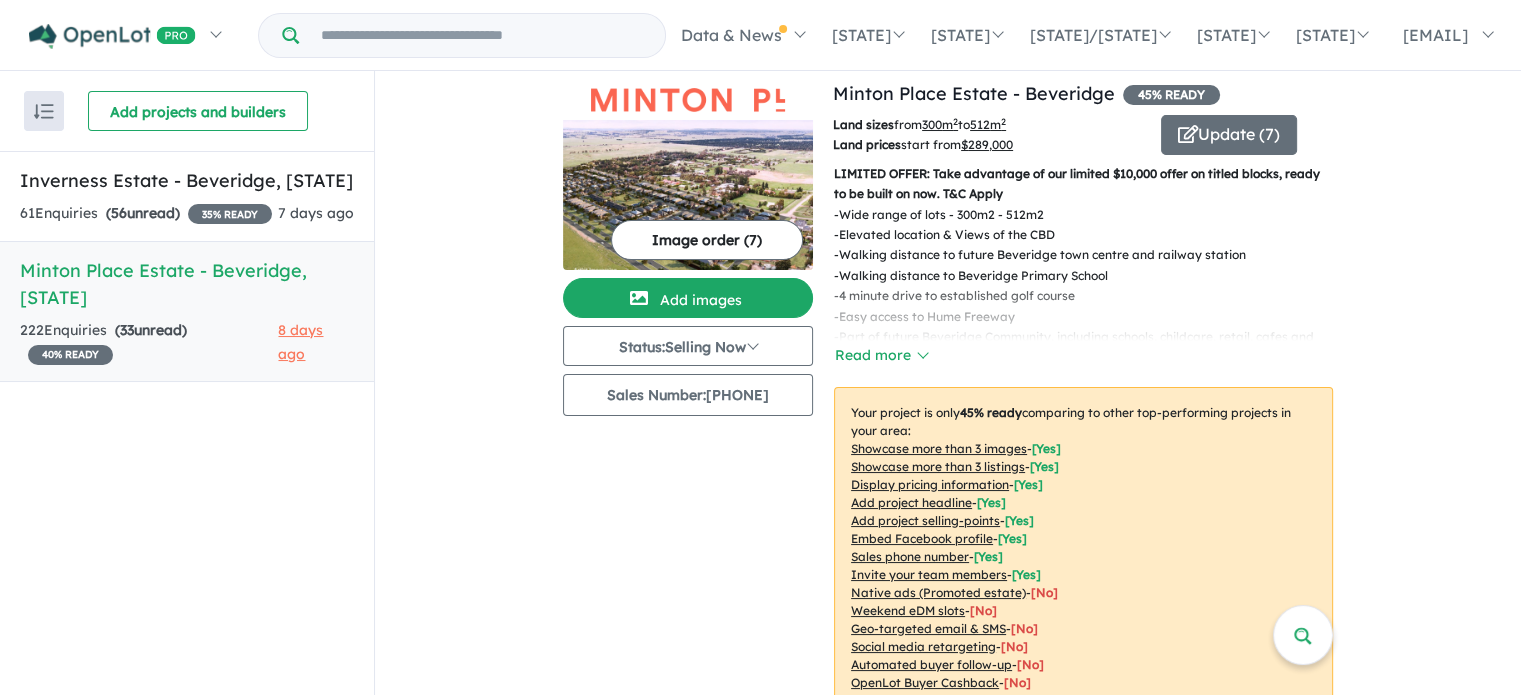 scroll, scrollTop: 0, scrollLeft: 0, axis: both 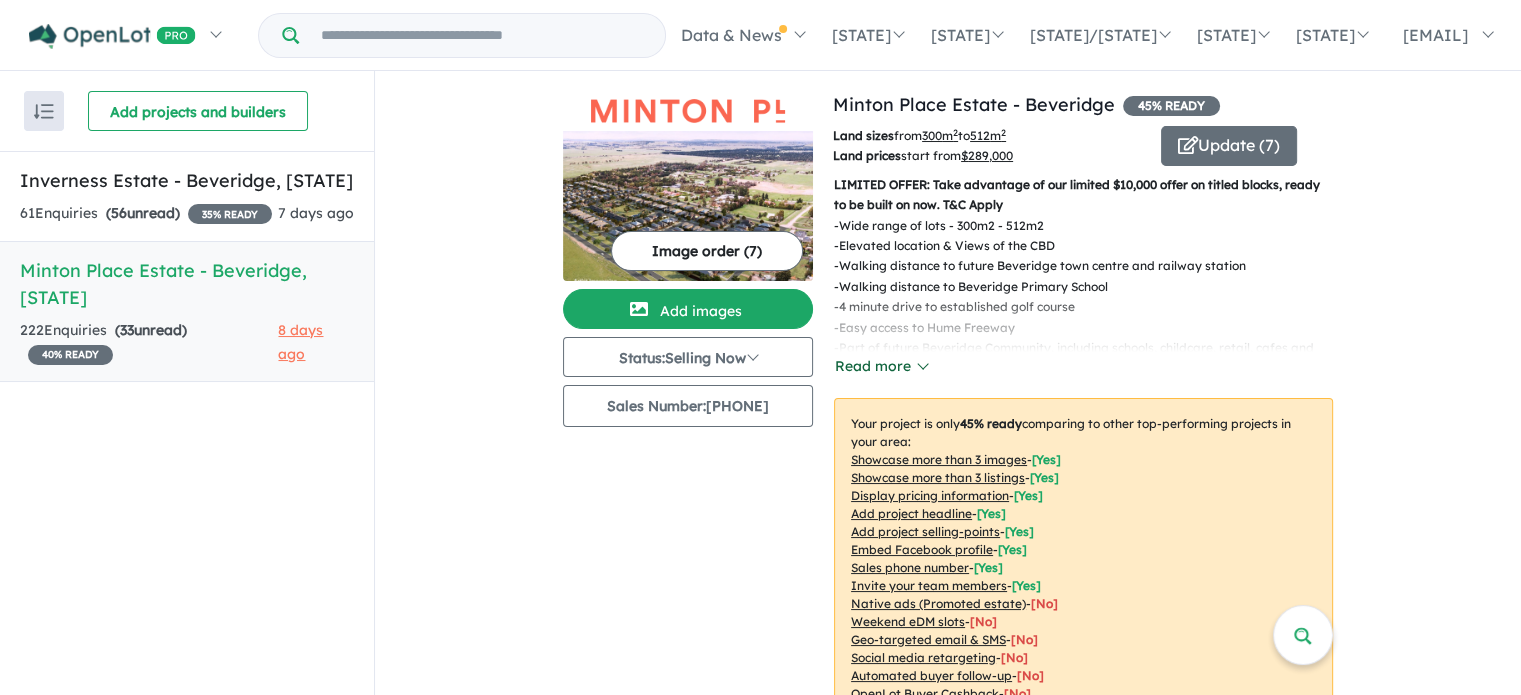 click on "Read more" at bounding box center (881, 366) 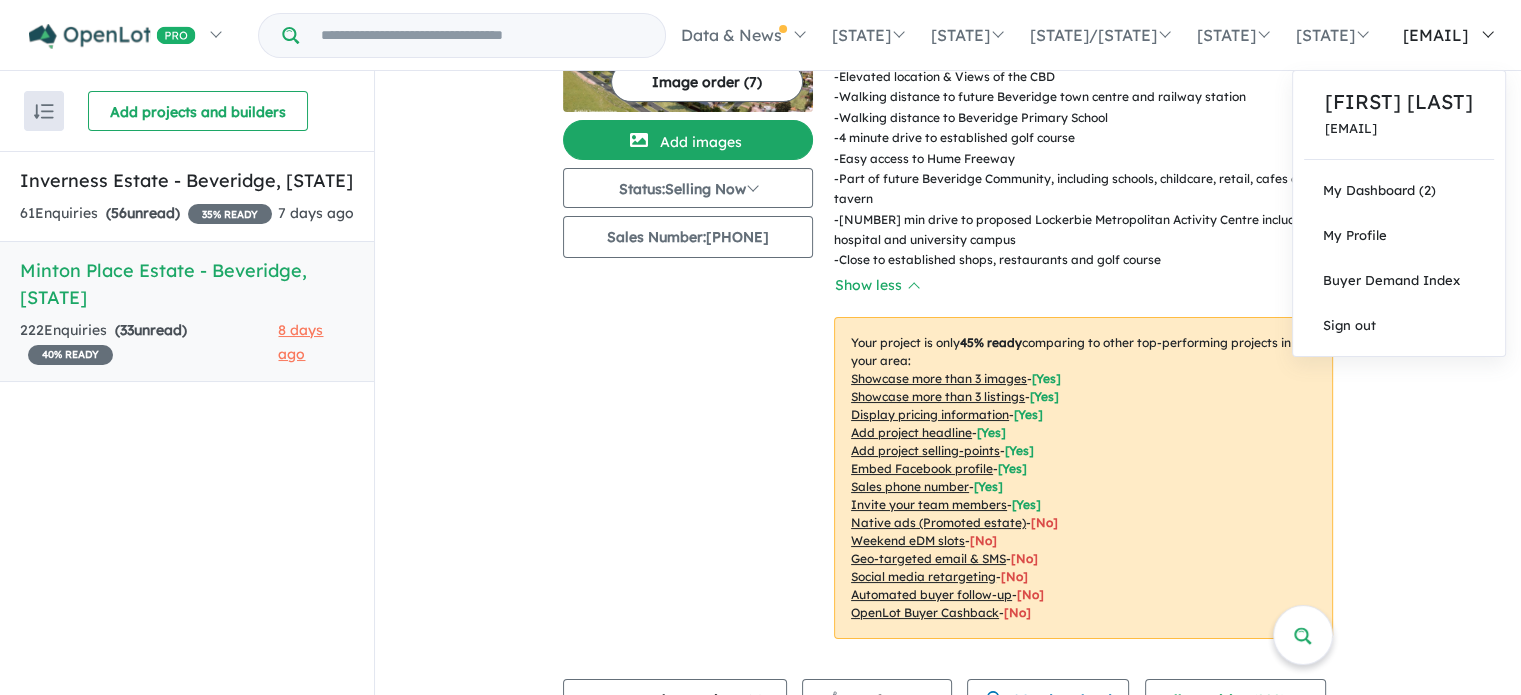 scroll, scrollTop: 166, scrollLeft: 0, axis: vertical 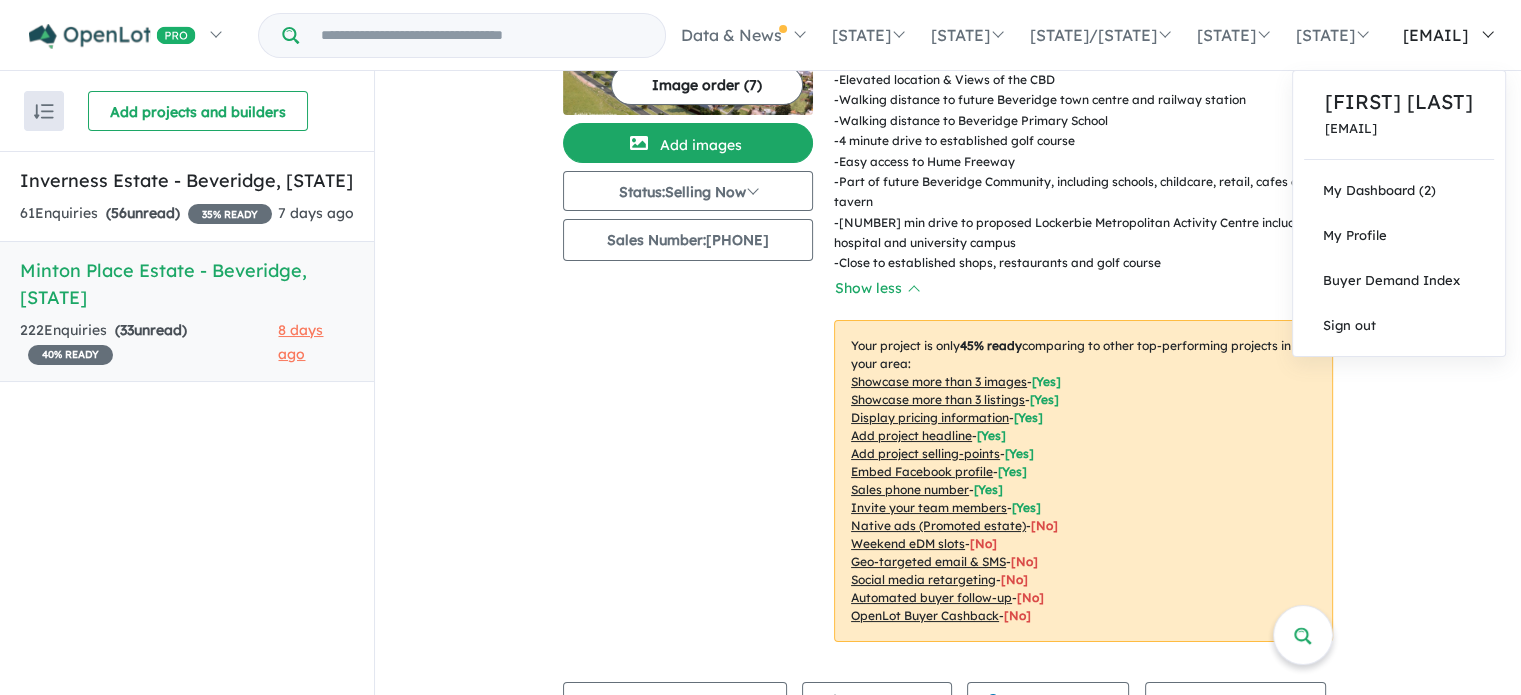 click on "[EMAIL]" at bounding box center (1435, 35) 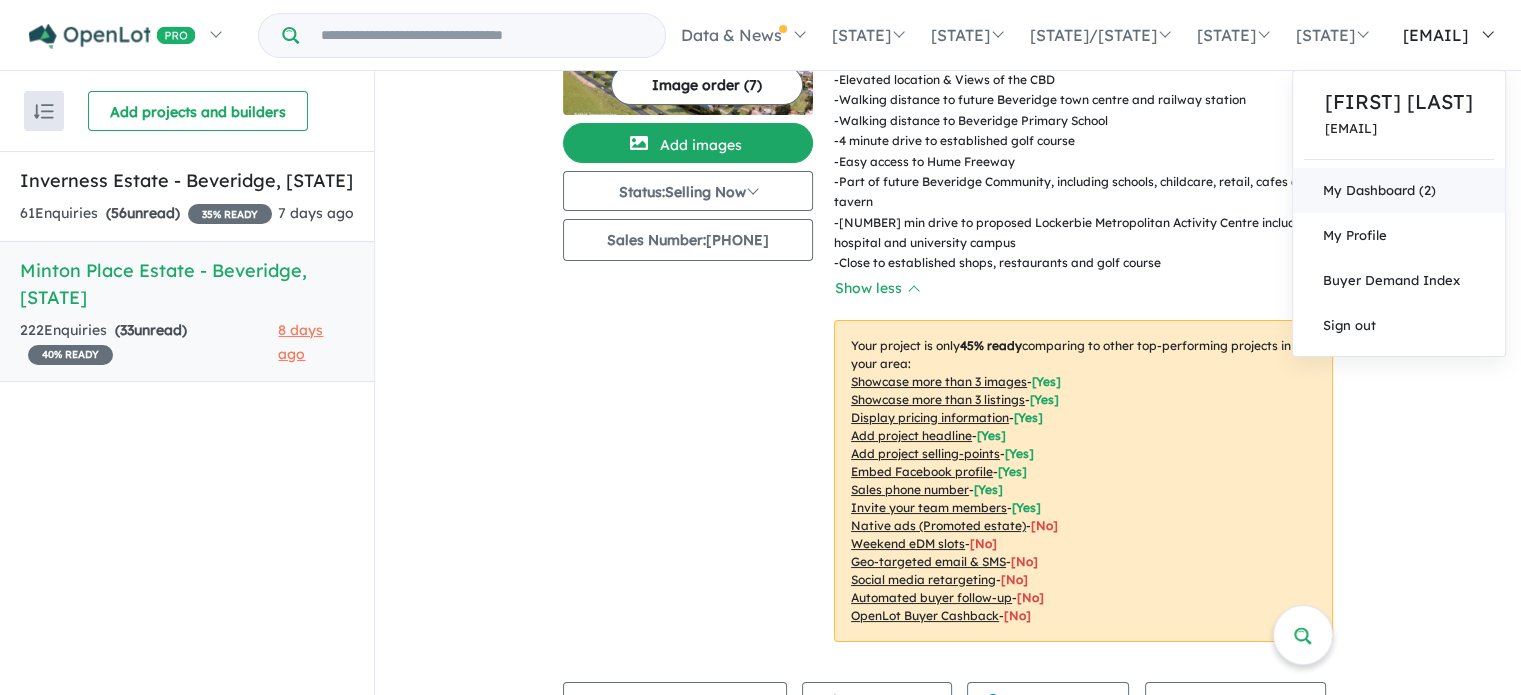 click on "My Dashboard ([NUMBER])" at bounding box center (1399, 190) 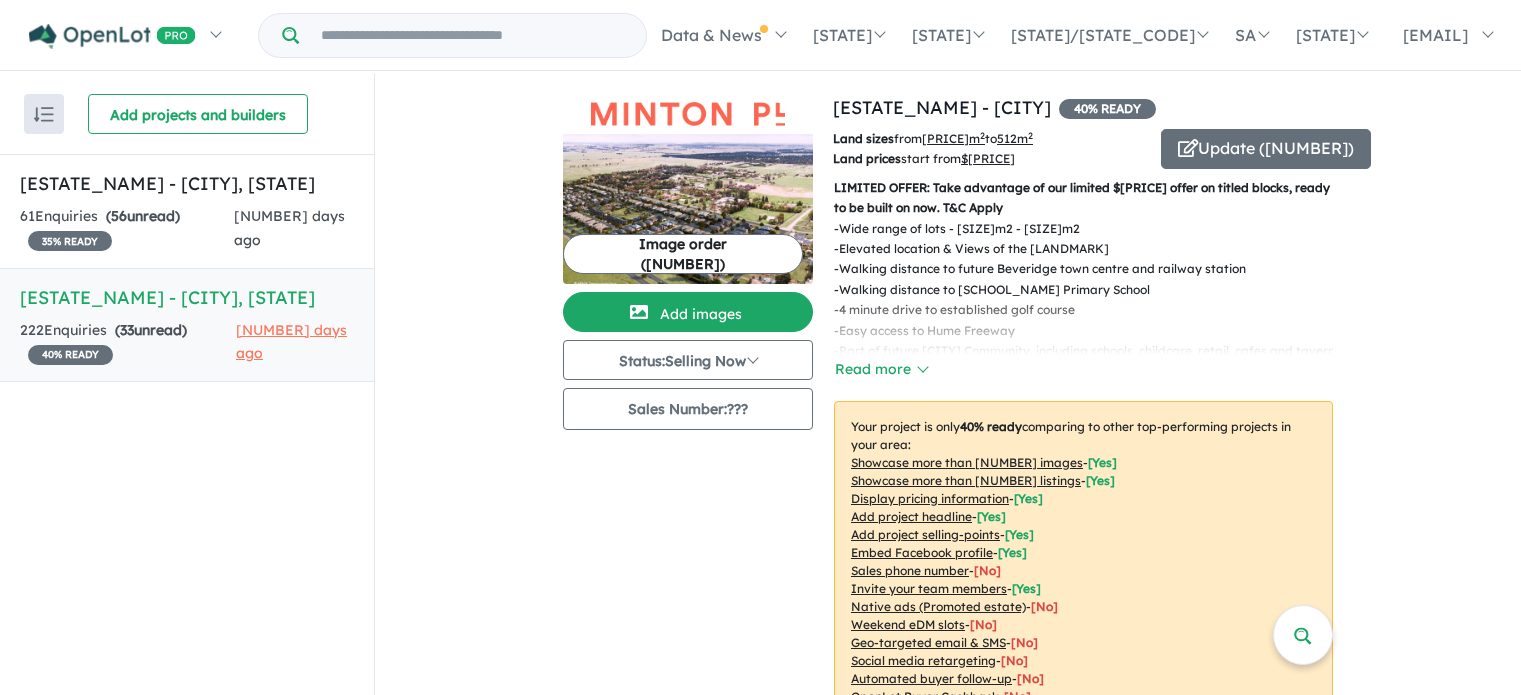 scroll, scrollTop: 3, scrollLeft: 0, axis: vertical 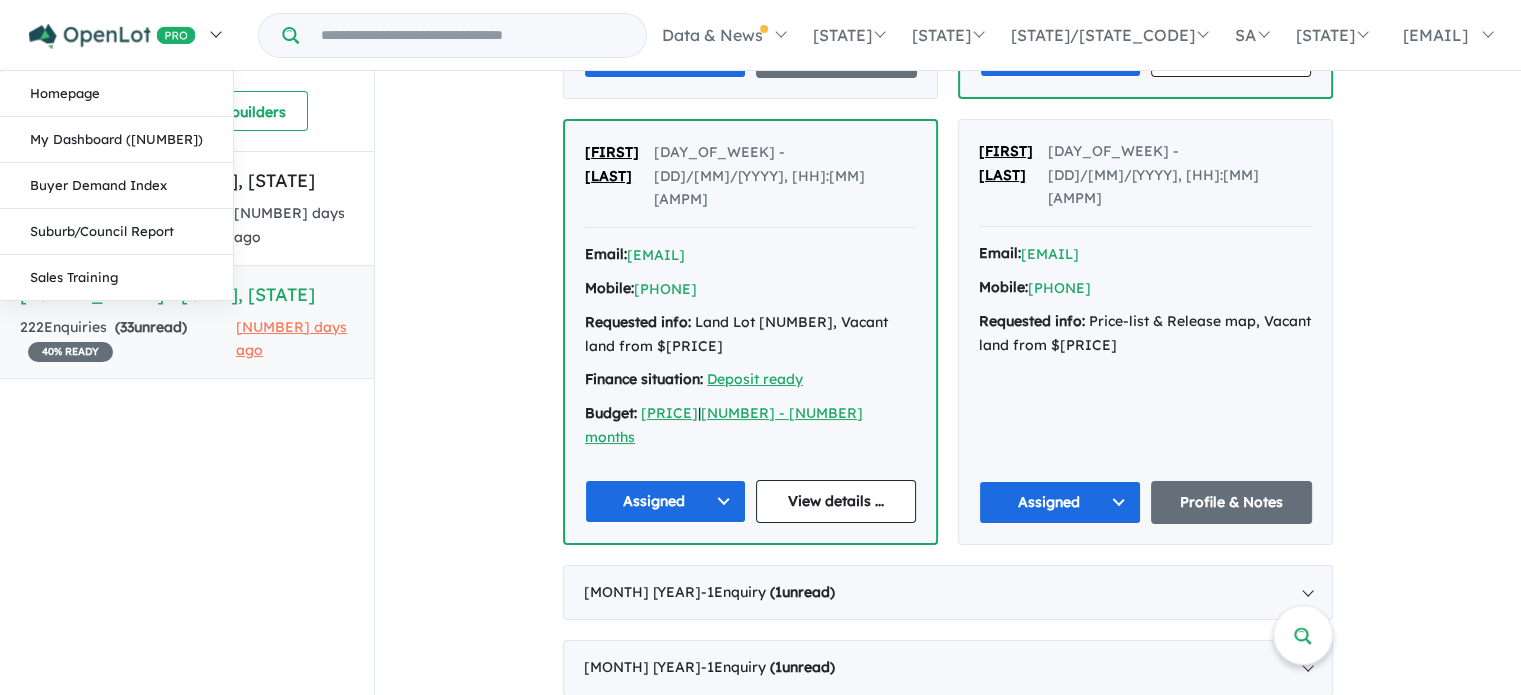 click at bounding box center (112, 36) 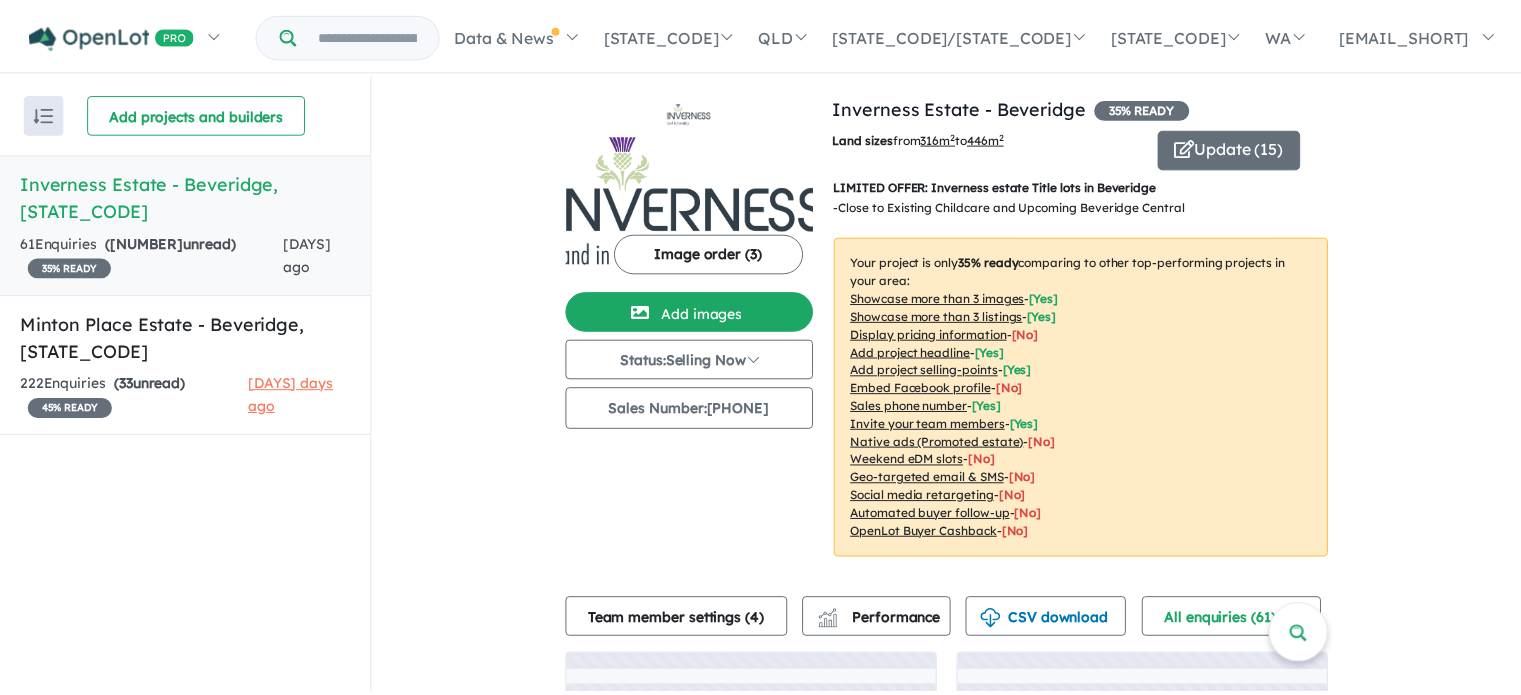 scroll, scrollTop: 0, scrollLeft: 0, axis: both 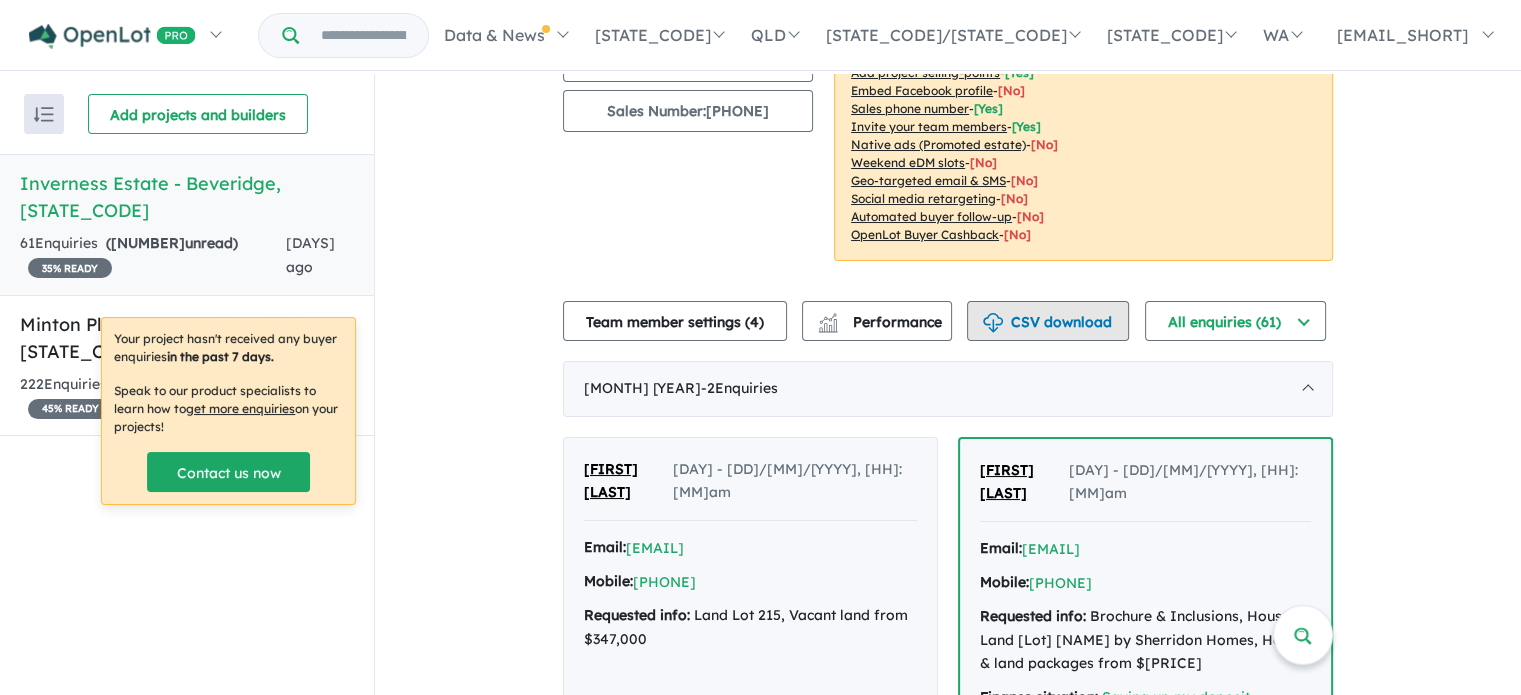 click on "CSV download" at bounding box center (1048, 321) 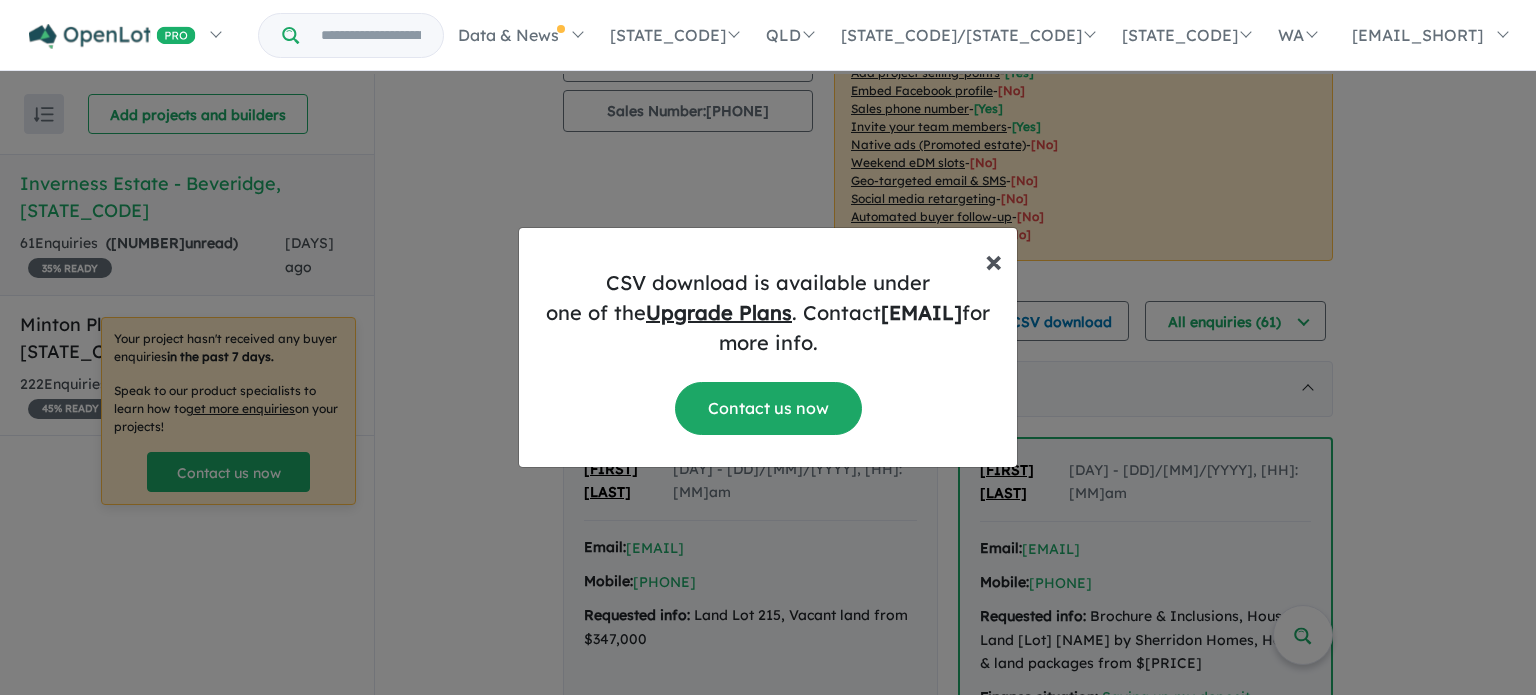 click on "×" at bounding box center (993, 260) 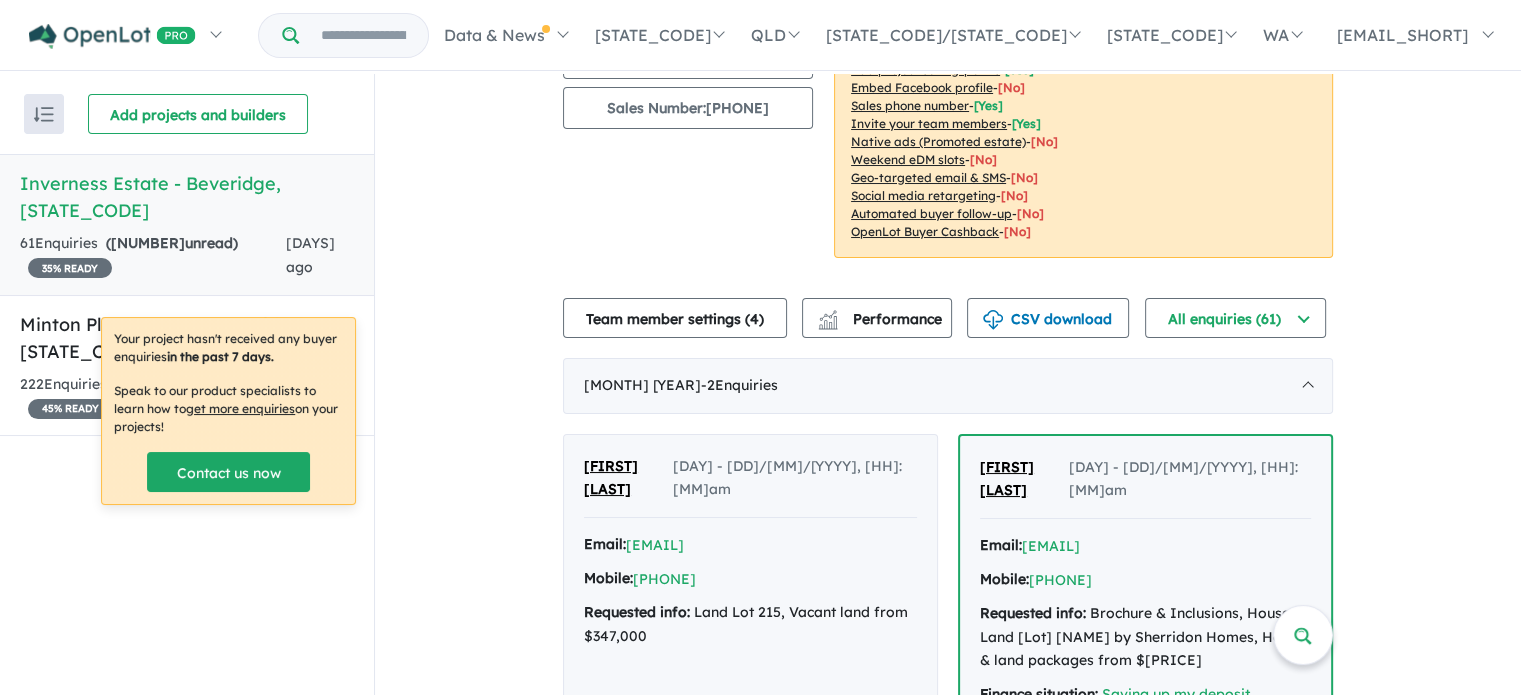 scroll, scrollTop: 302, scrollLeft: 0, axis: vertical 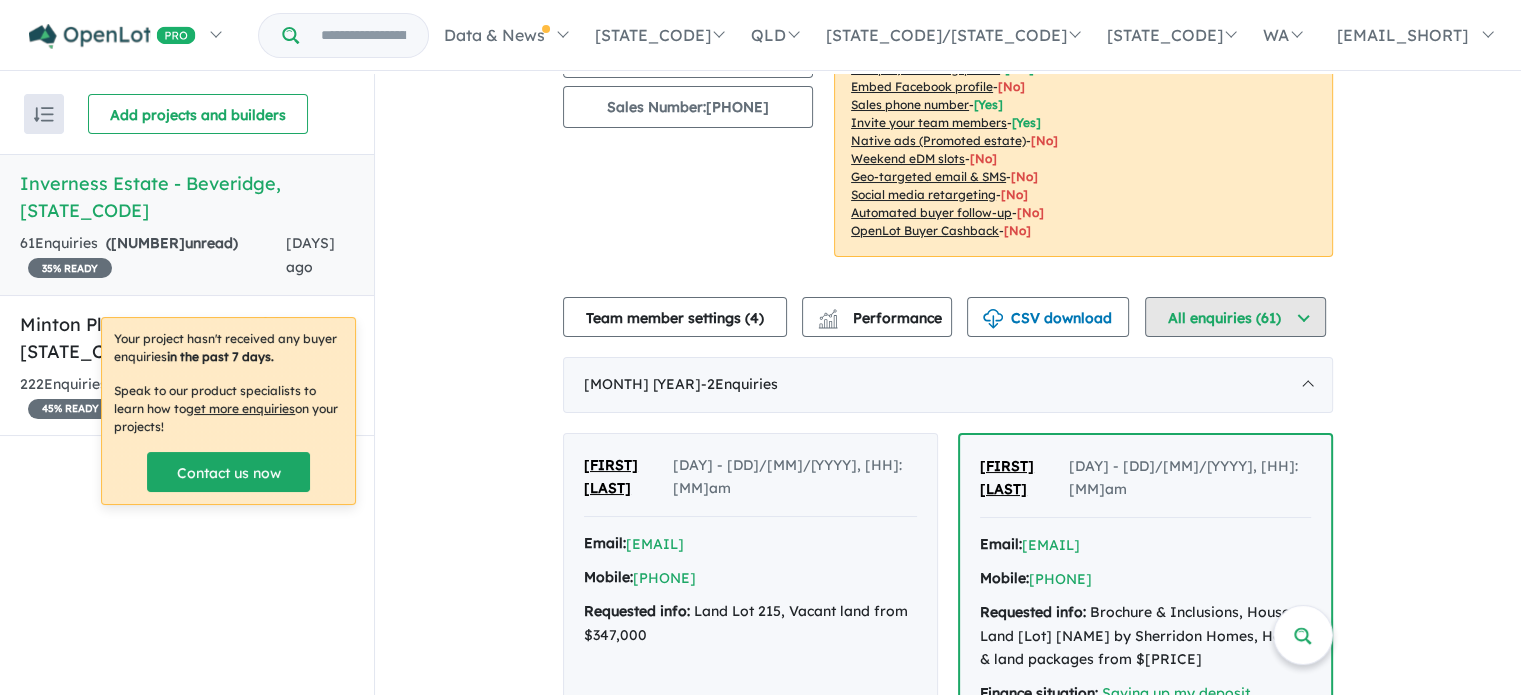 click on "All enquiries ( [NUMBER] )" at bounding box center [1235, 317] 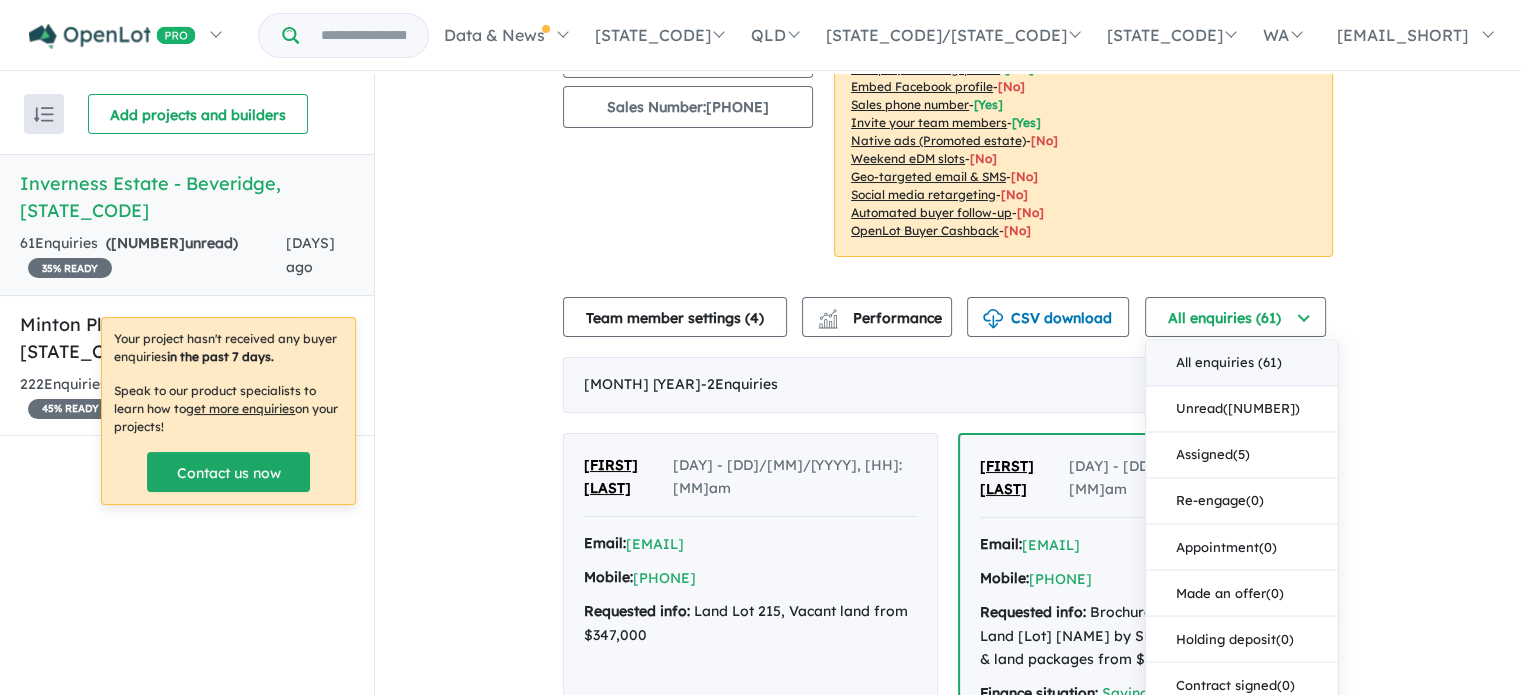 click on "All enquiries ( 61 )" at bounding box center [1242, 363] 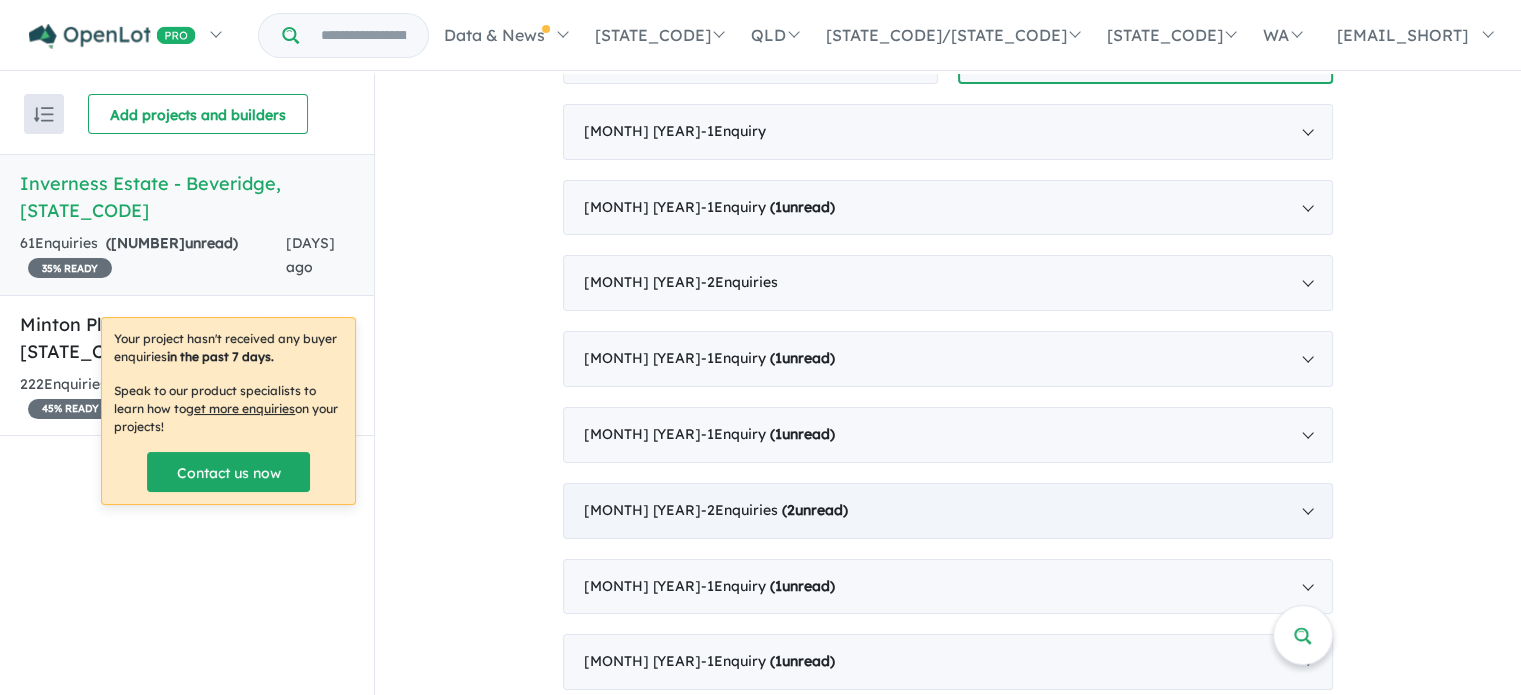scroll, scrollTop: 1055, scrollLeft: 0, axis: vertical 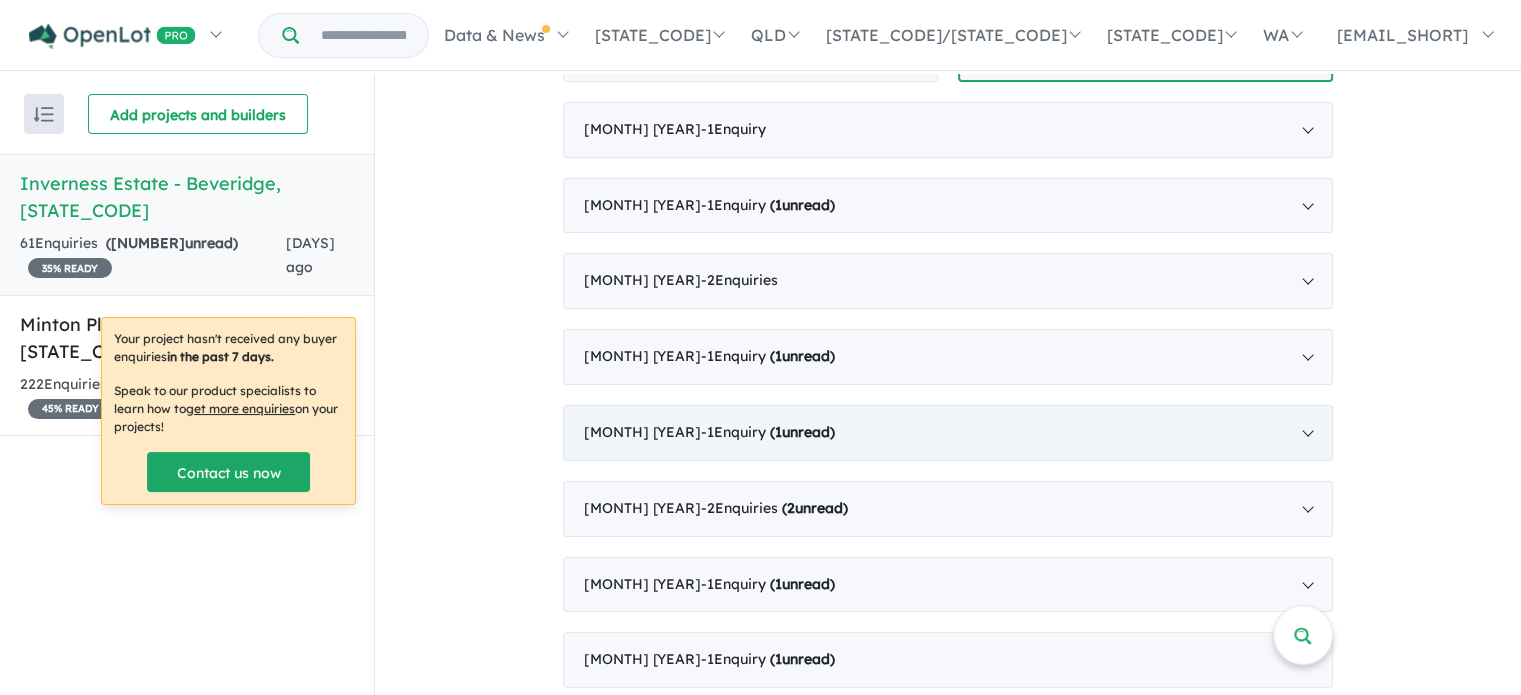 click on "( 1  unread)" at bounding box center (802, 432) 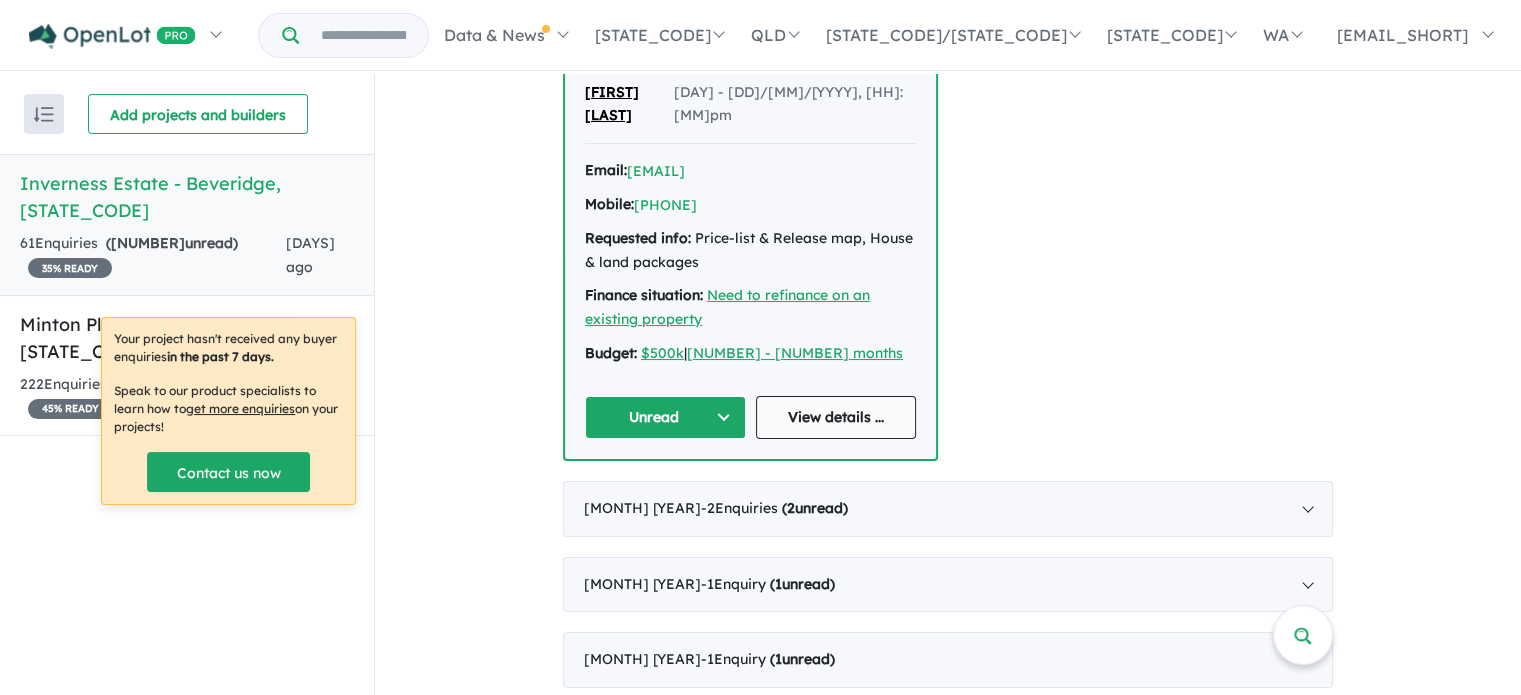 click on "View details ..." at bounding box center (836, 417) 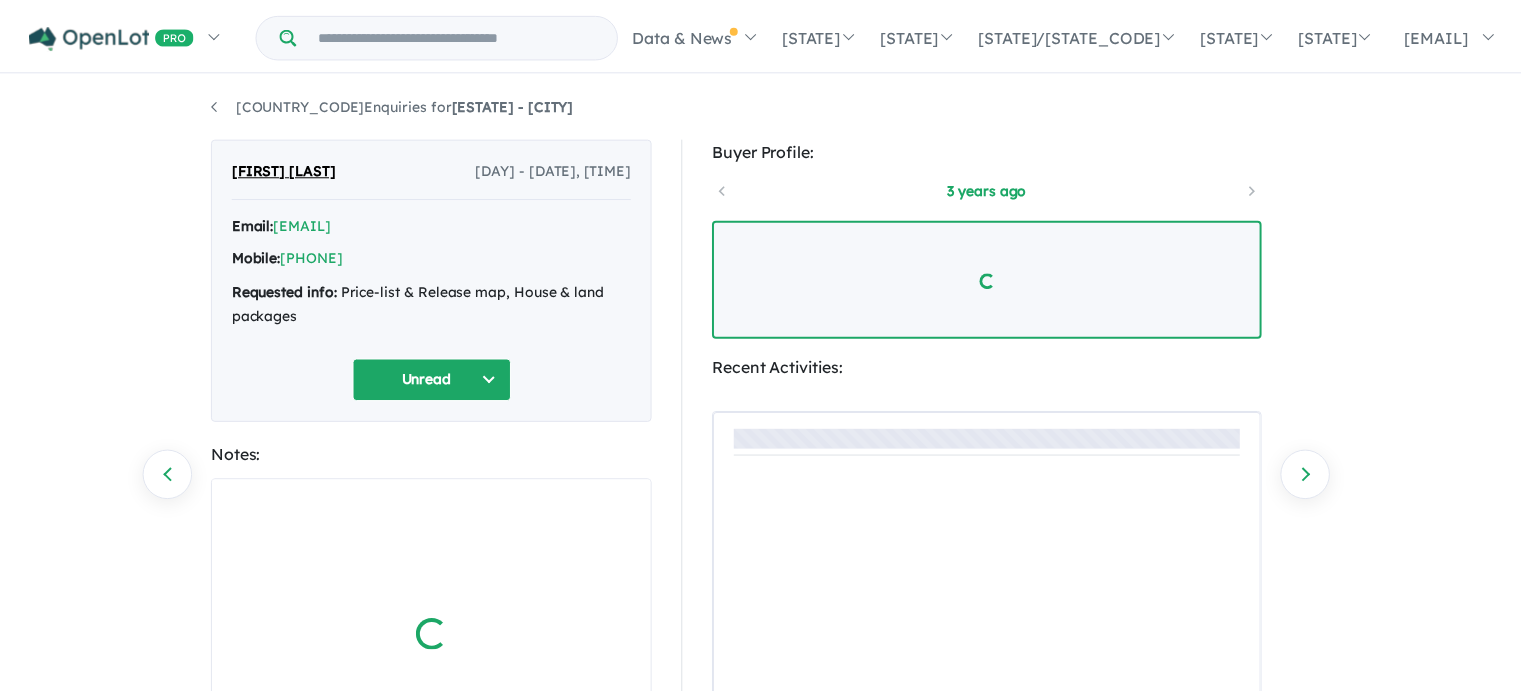 scroll, scrollTop: 0, scrollLeft: 0, axis: both 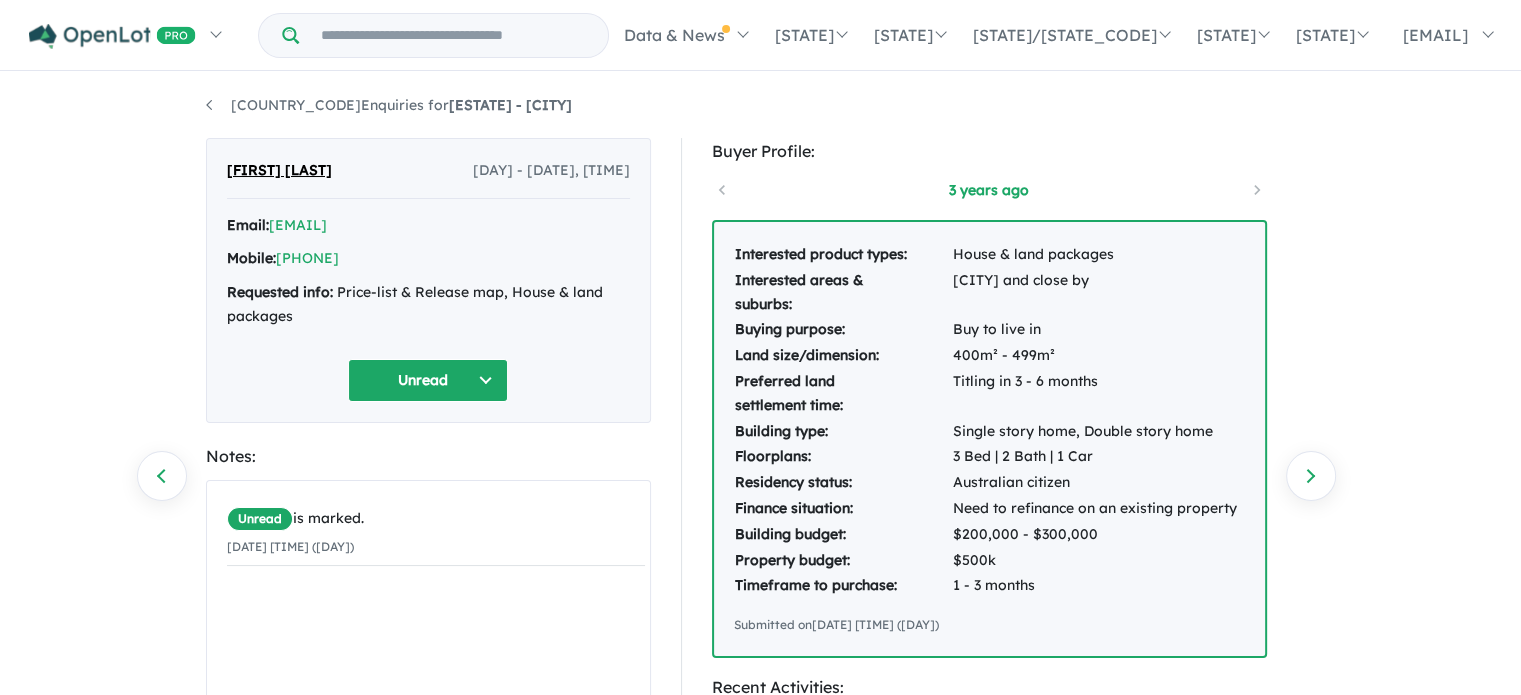 click on "Unread" at bounding box center [428, 380] 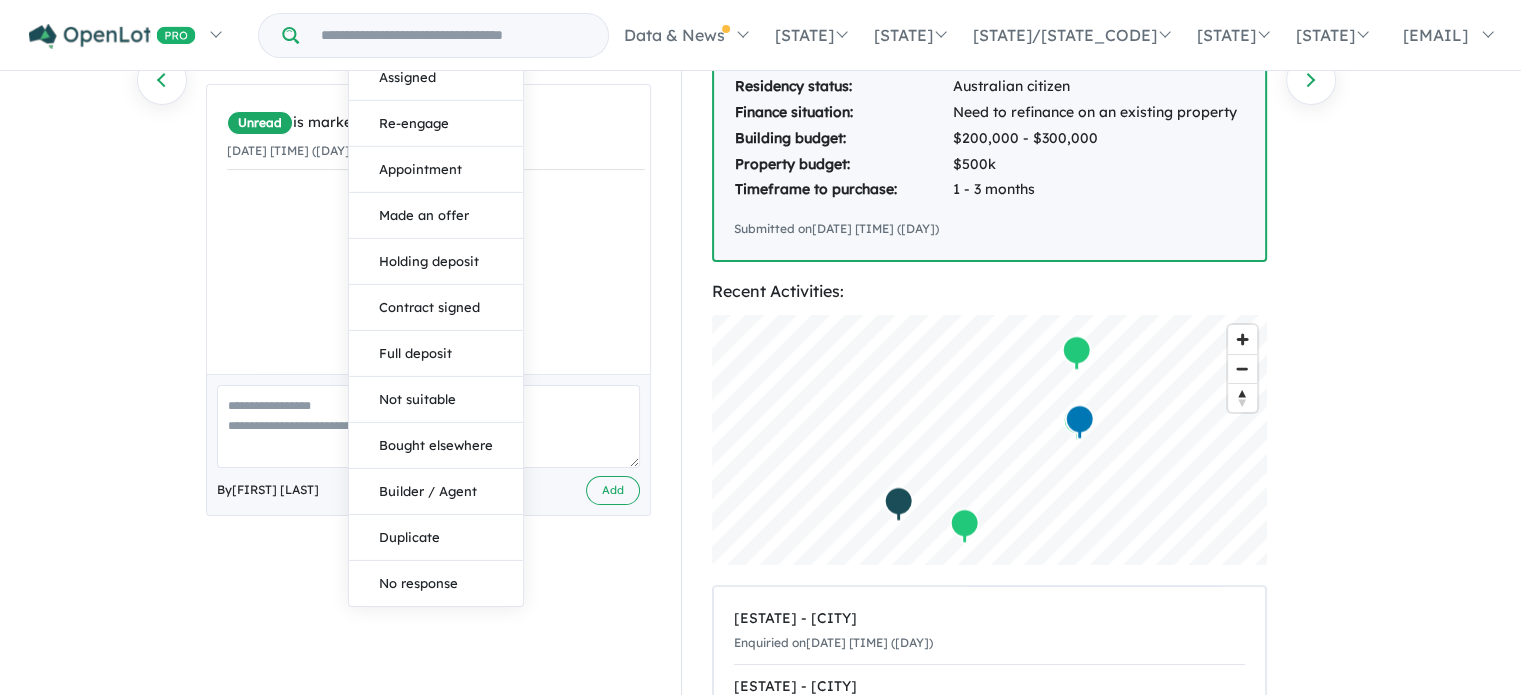 scroll, scrollTop: 395, scrollLeft: 0, axis: vertical 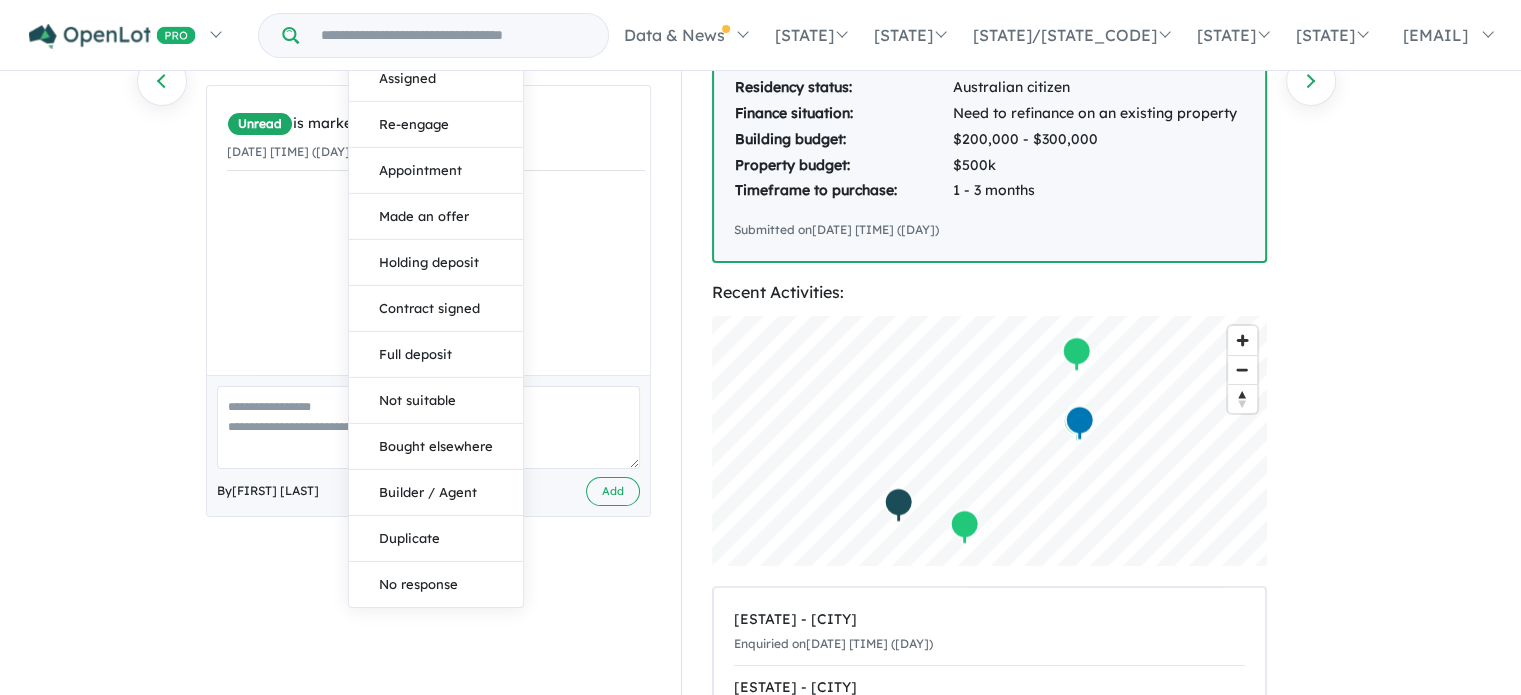 click on "Buyer Profile:   3 years ago   Interested product types: House & land packages Interested areas & suburbs: Lara and close by Buying purpose: Buy to live in Land size/dimension: 400m² - 499m² Preferred land settlement time: Titling in 3 - 6 months Building type: Single story home, Double story home Floorplans: 3 Bed | 2 Bath | 1 Car Residency status: Australian citizen Finance situation: Need to refinance on an existing property Building budget: $200,000 - $300,000 Property budget: $500k Timeframe to purchase: 1 - 3 months Submitted on  03/09/2021 07:49pm (Friday) Recent Activities: © Mapbox   © OpenStreetMap   Improve this map Inverness Estate - Beveridge Enquiried on  16/08/2023 12:53pm (Wednesday) The Clan Estate - Beveridge Enquiried on  15/08/2023 8:59pm (Tuesday) The Gardens Estate - Kilmore Enquiried on  27/12/2022 1:26pm (Tuesday) Harmony Estate - Strathtulloh Enquiried on  12/12/2022 8:56pm (Monday) Underbank Townhomes - Bacchus Marsh Enquiried on  08/11/2022 10:30pm (Tuesday)" at bounding box center [998, 354] 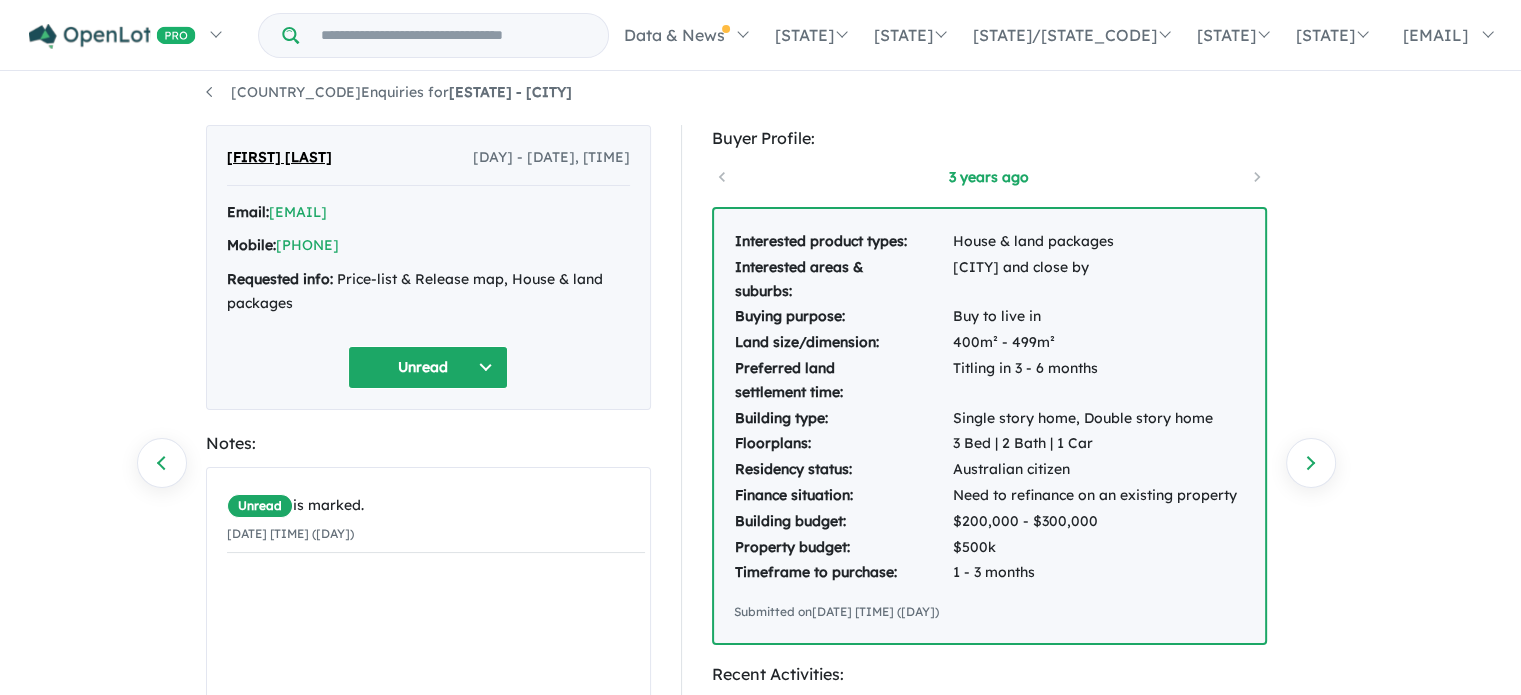 scroll, scrollTop: 0, scrollLeft: 0, axis: both 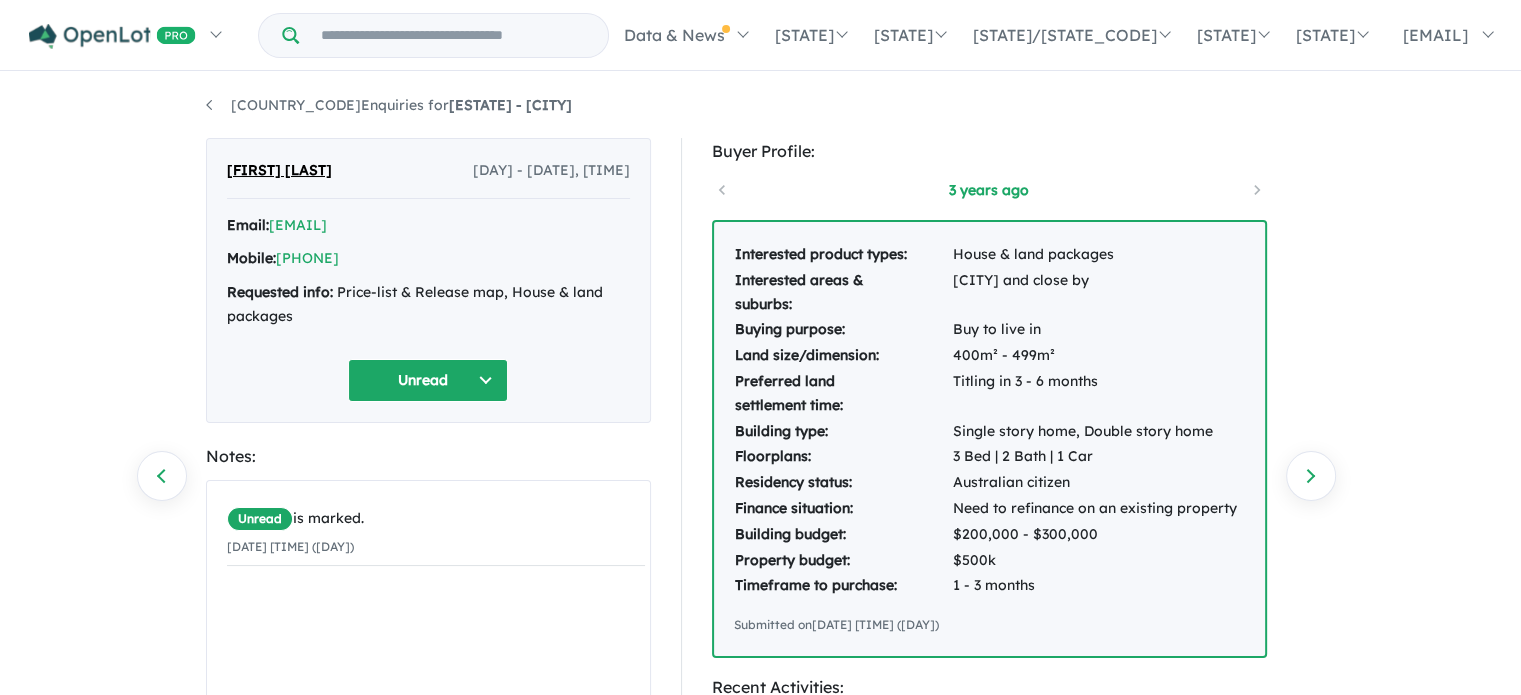 click on "Email:  *****@yahoo.com.au Mobile:  +614*****556 Requested info:   Price-list & Release map, House & land packages" at bounding box center (428, 276) 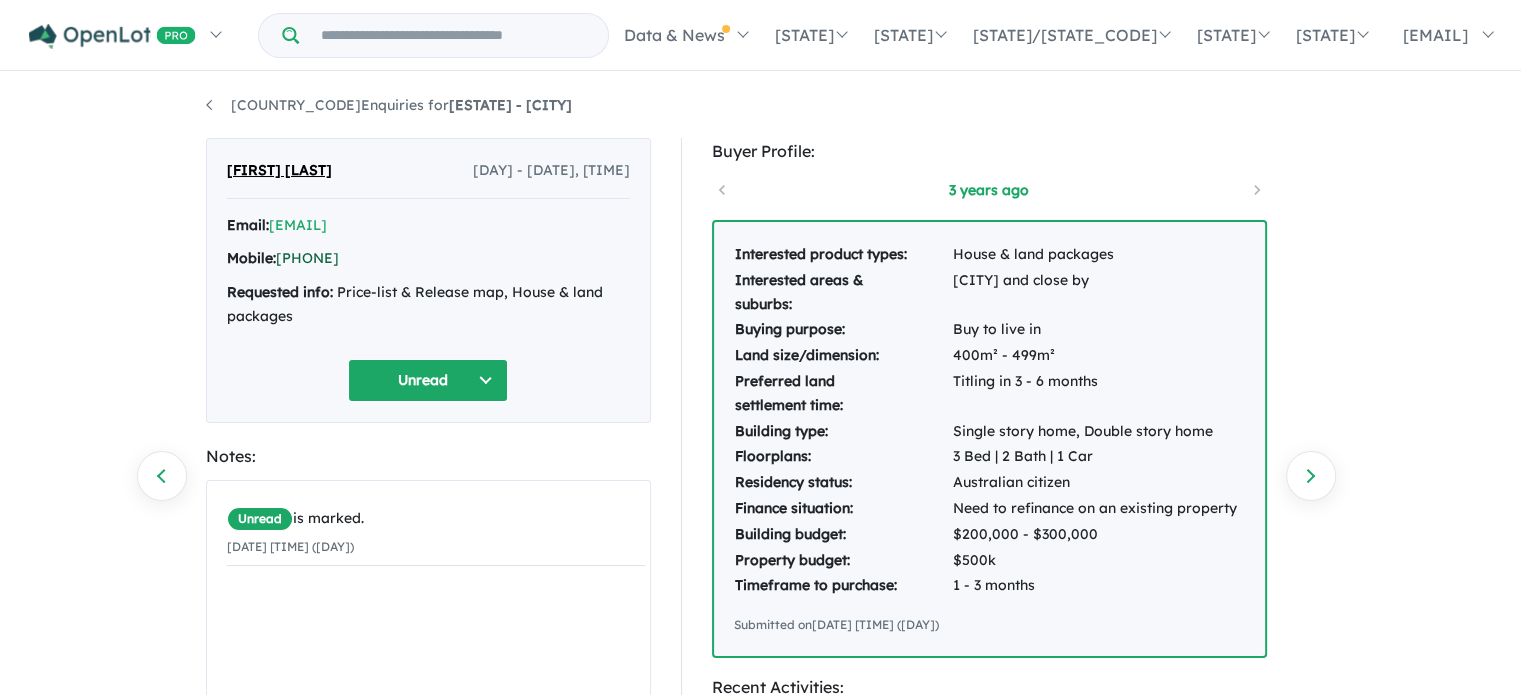 click on "+614*****556" at bounding box center [298, 225] 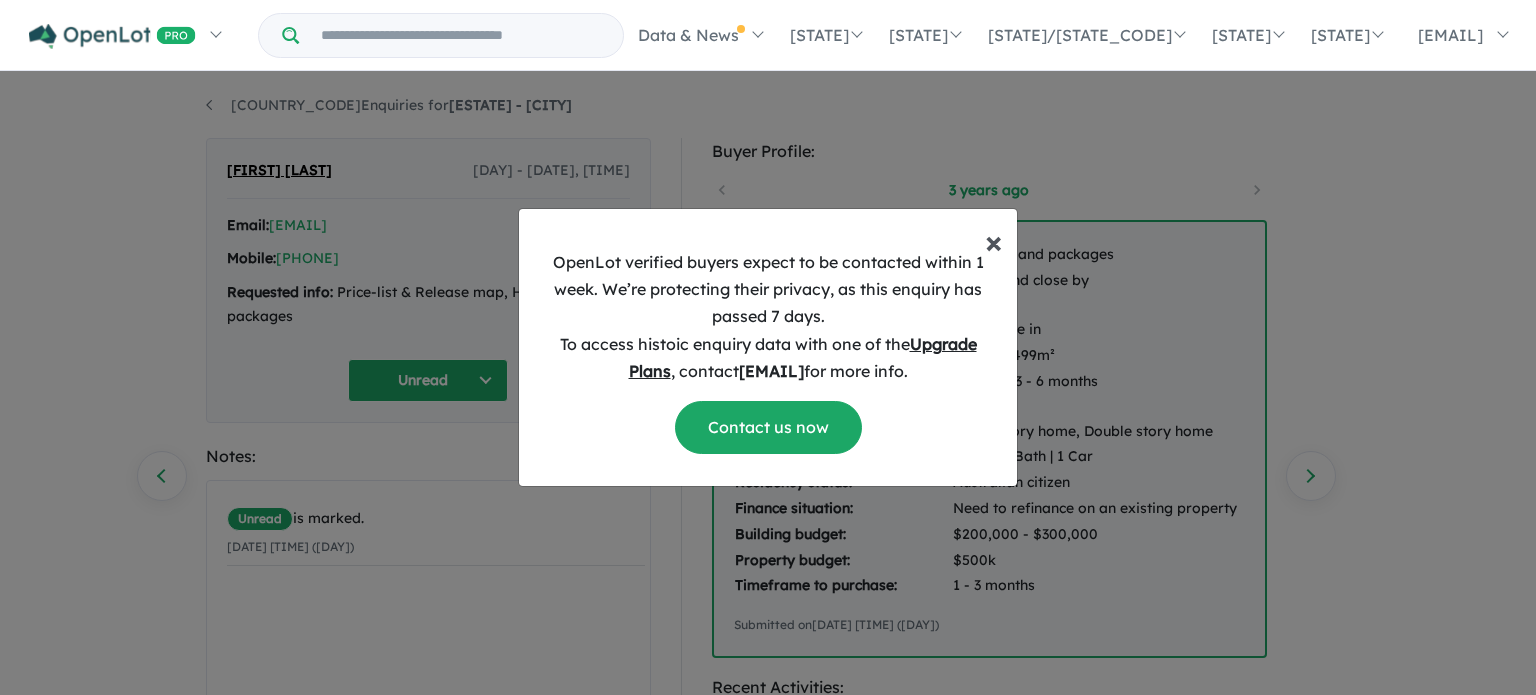 click on "×" at bounding box center (993, 241) 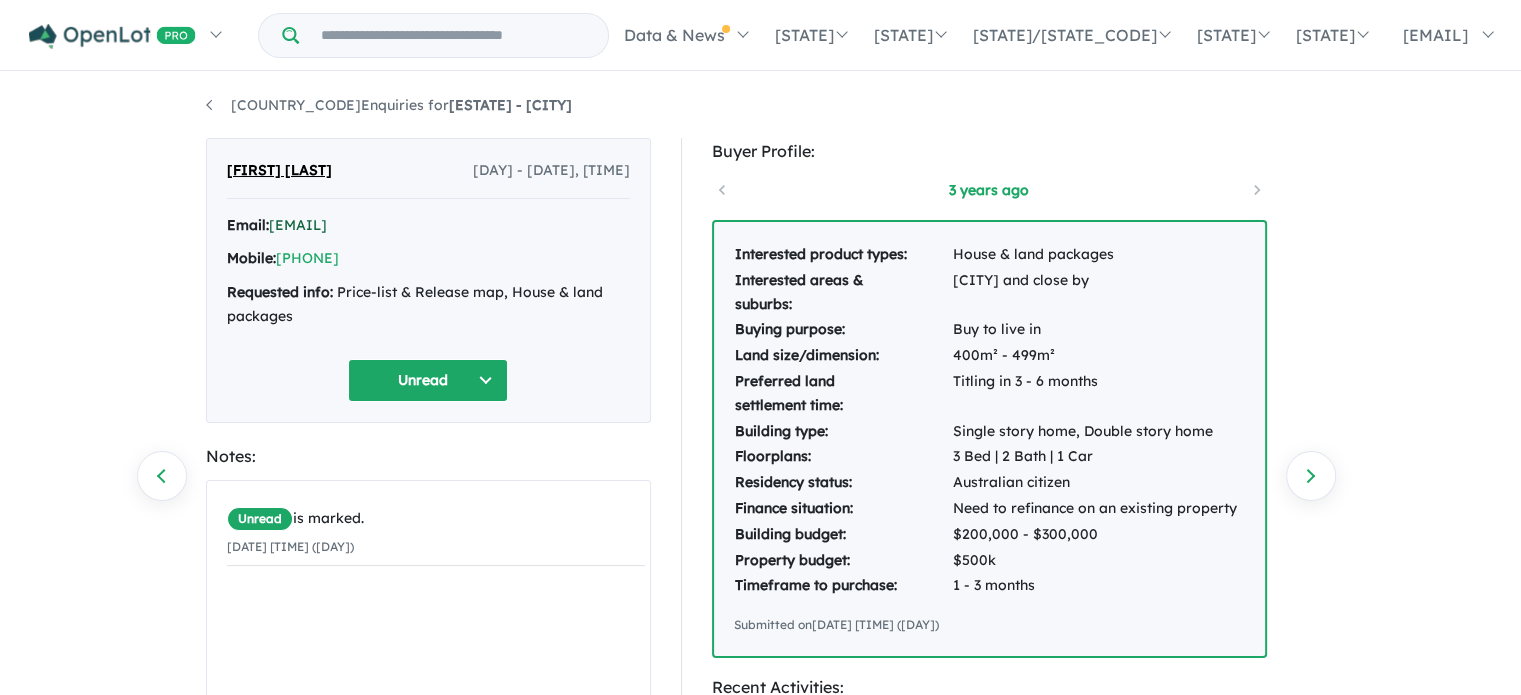 click on "*****@yahoo.com.au" at bounding box center [298, 225] 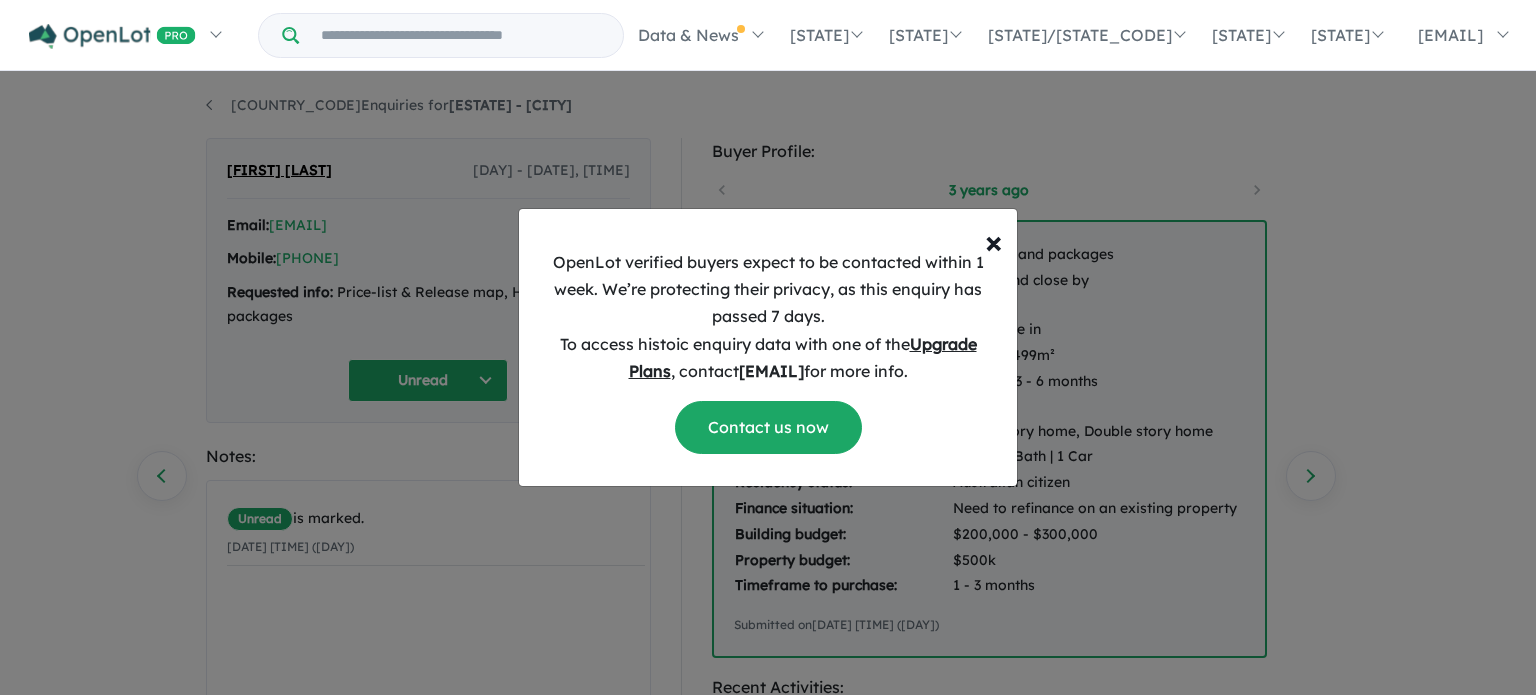 click on "Upgrade Plans" at bounding box center [803, 357] 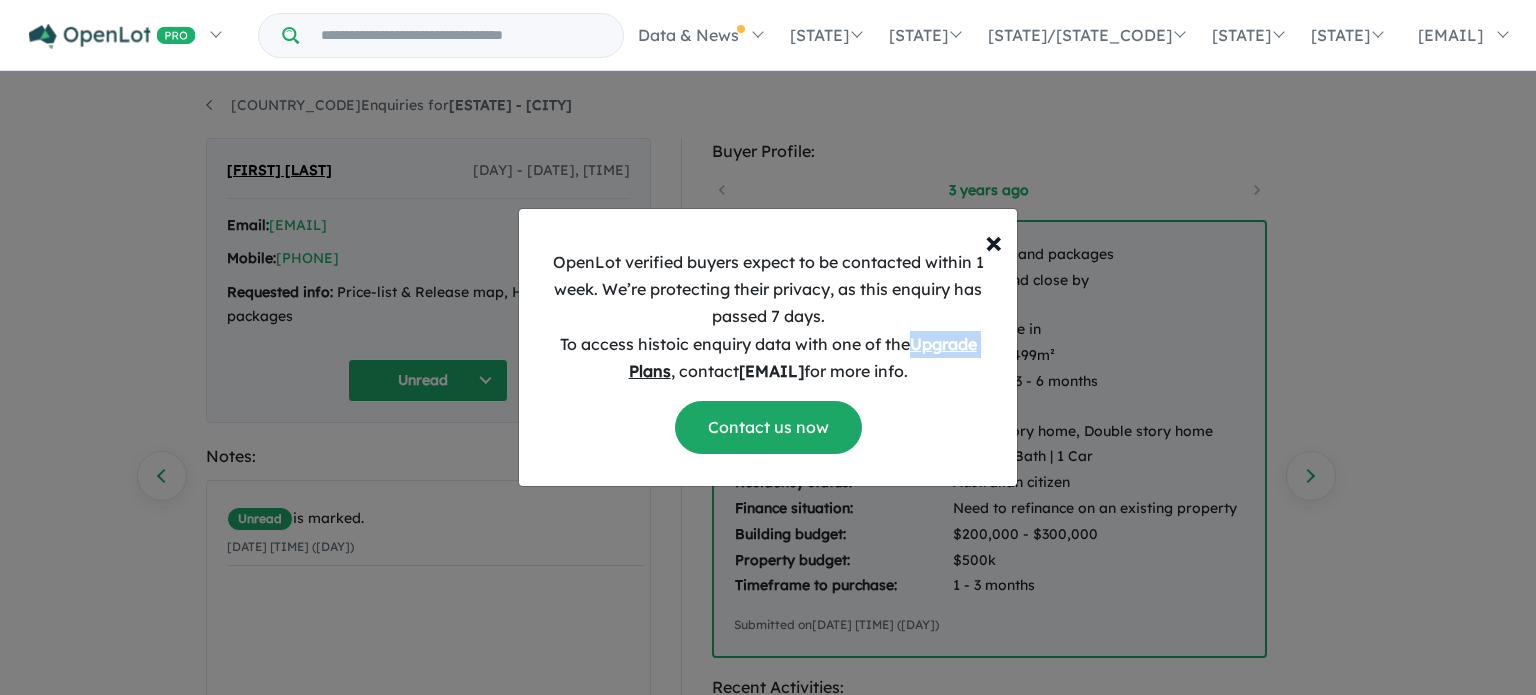 click on "Upgrade Plans" at bounding box center (803, 357) 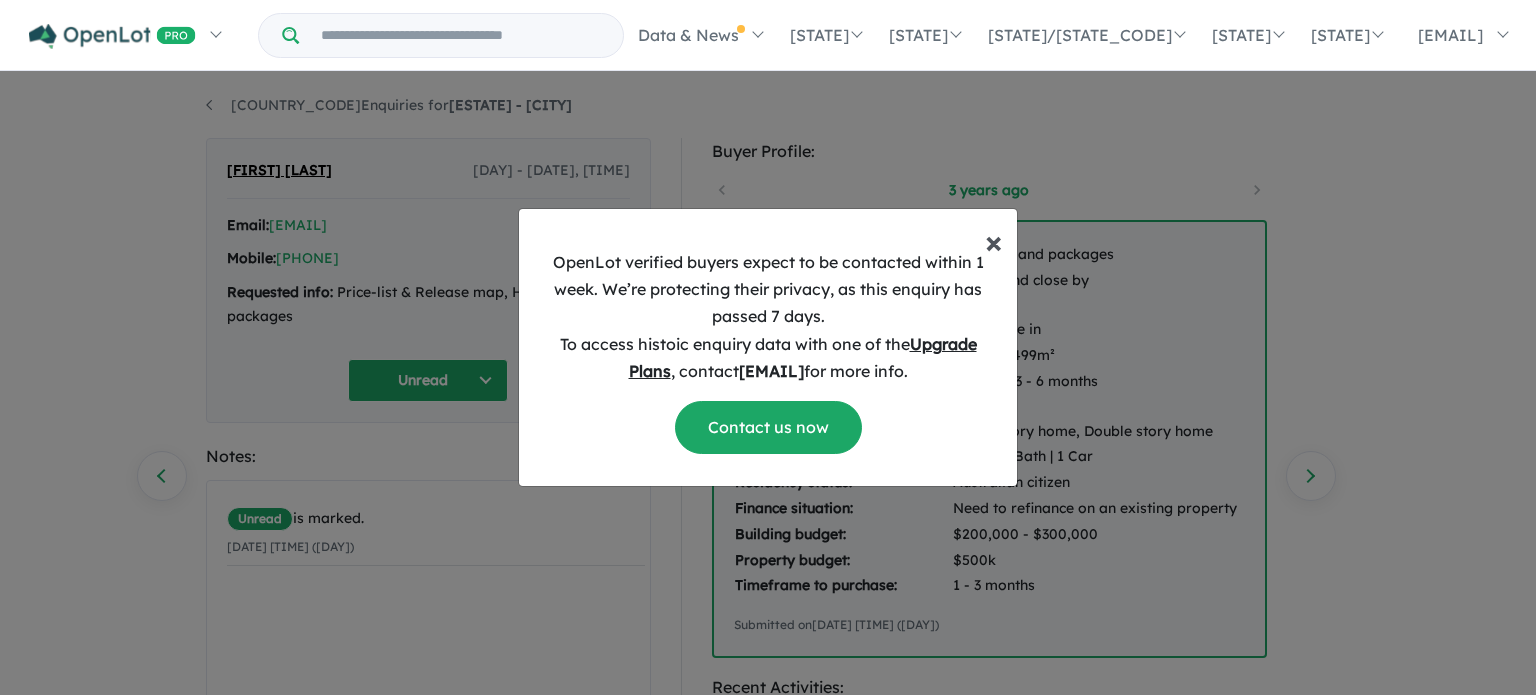 click on "×" at bounding box center (993, 241) 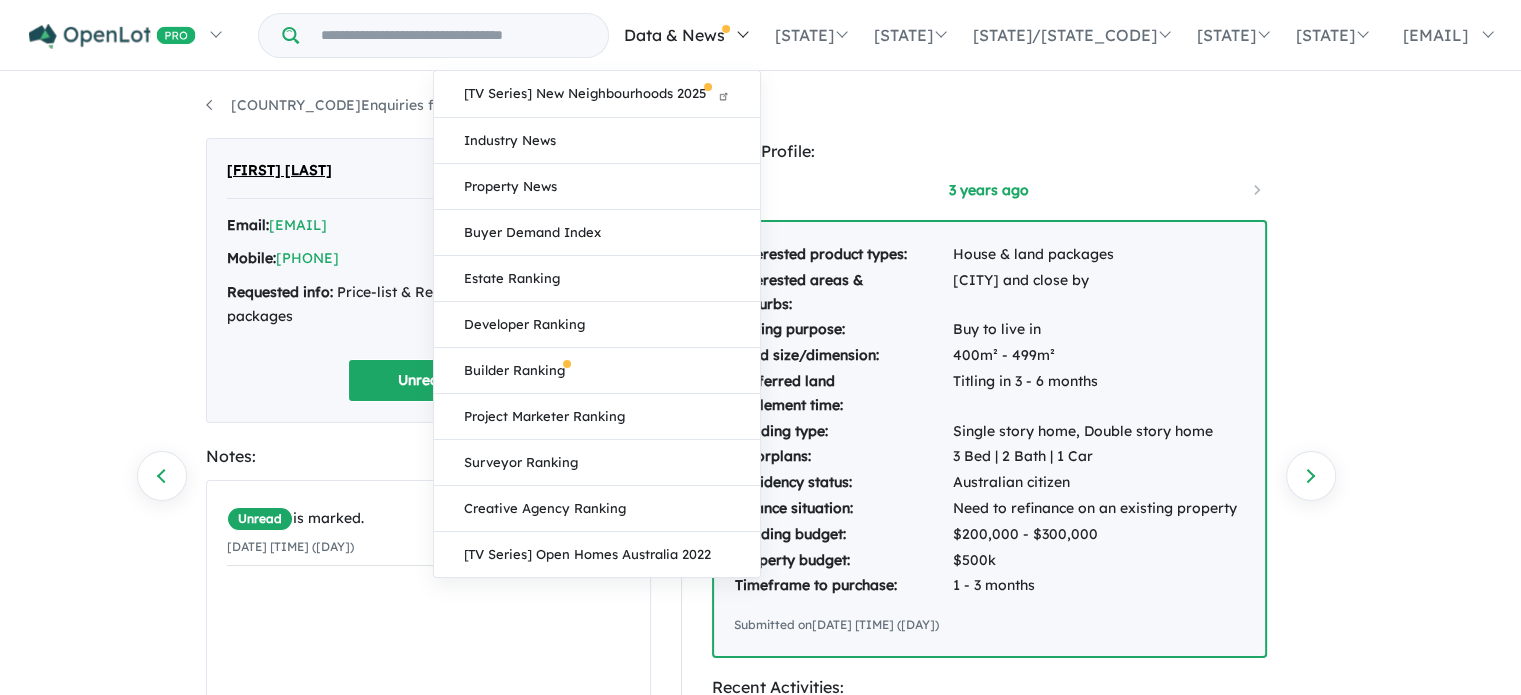 click on "Data & News" at bounding box center [684, 35] 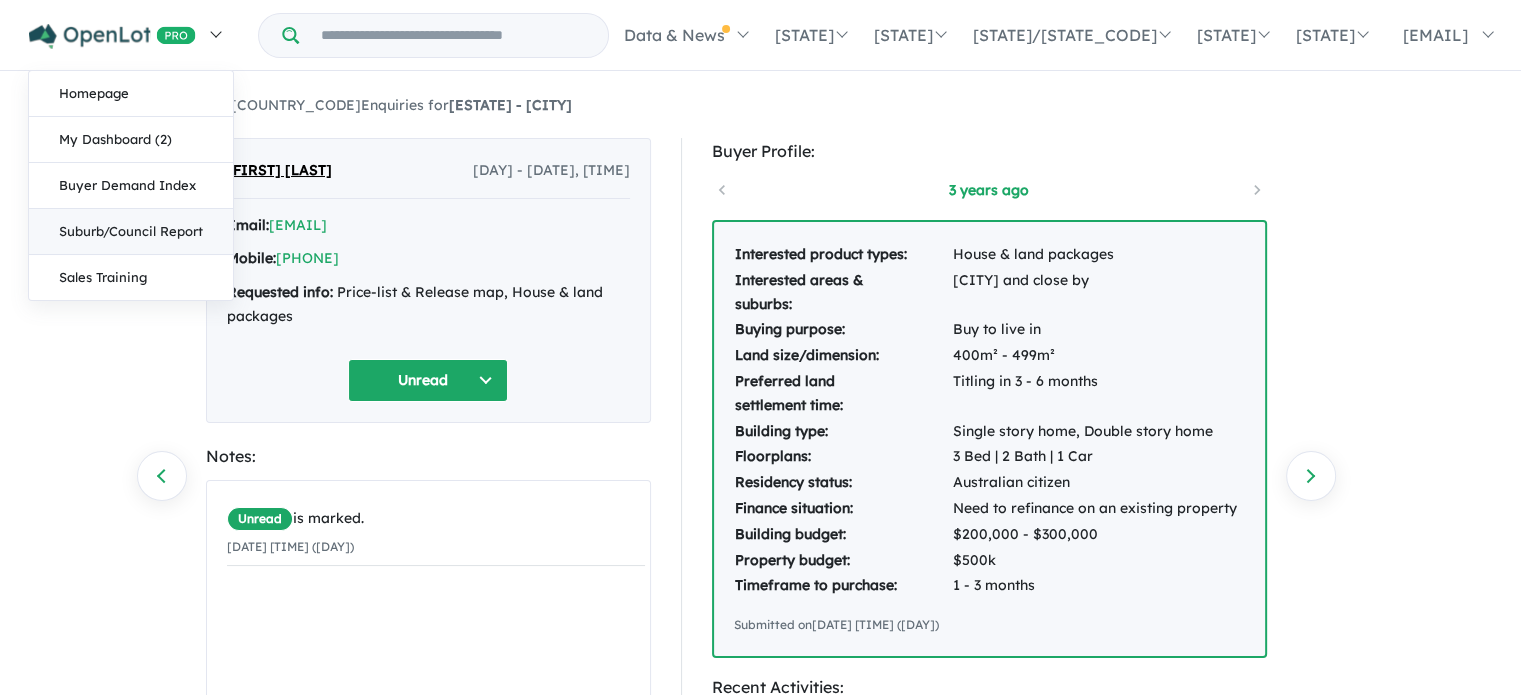 click on "Suburb/Council Report" at bounding box center (131, 232) 